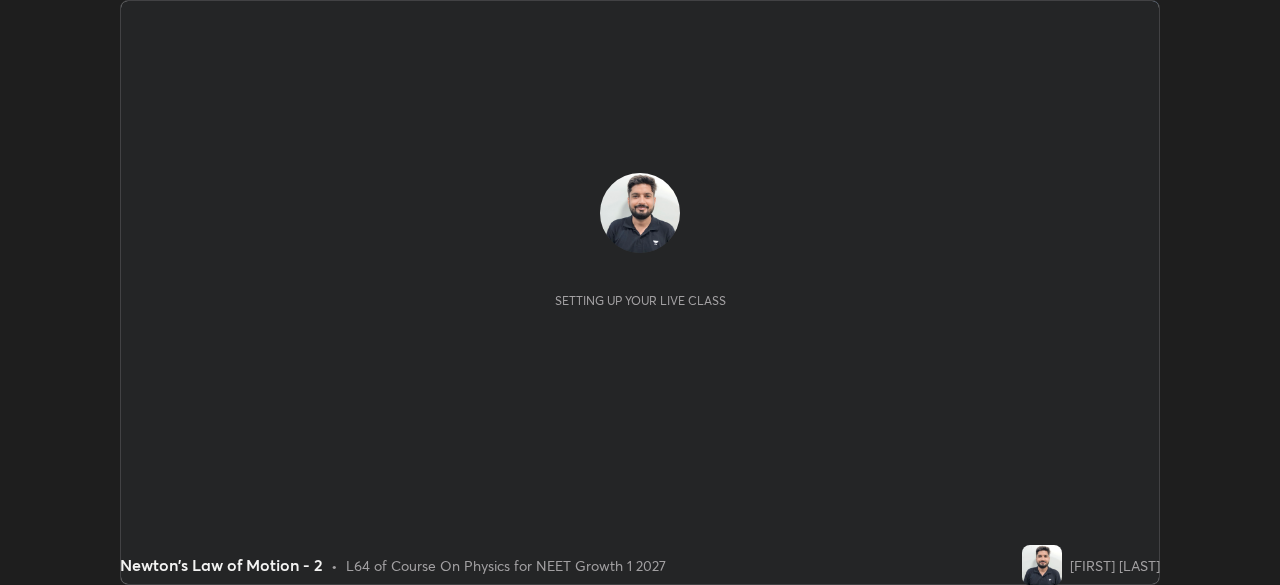 scroll, scrollTop: 0, scrollLeft: 0, axis: both 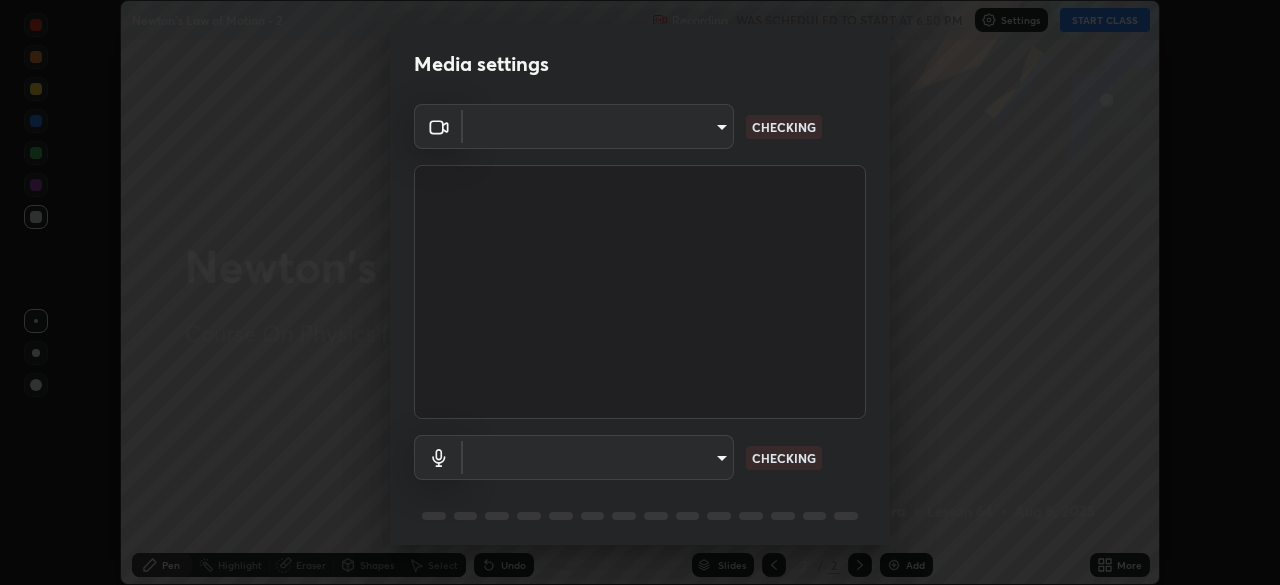 type on "8a74efeab2e4f09bf44349e7dfcafaaeb107e84d122f1606cf7d741cc266b630" 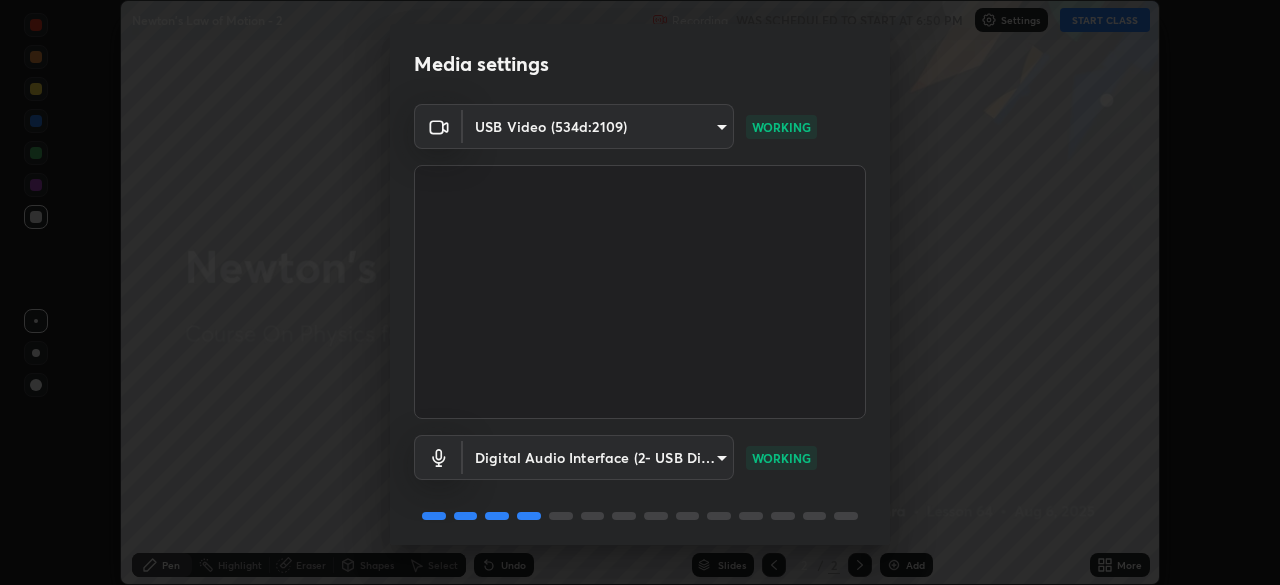 scroll, scrollTop: 71, scrollLeft: 0, axis: vertical 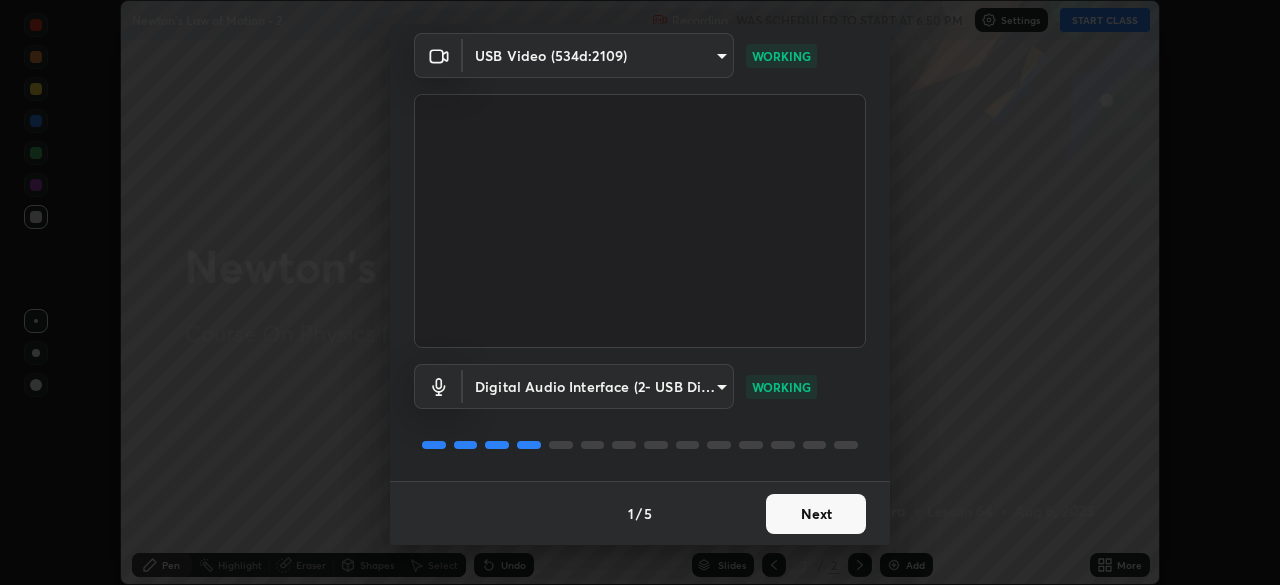 click on "Next" at bounding box center [816, 514] 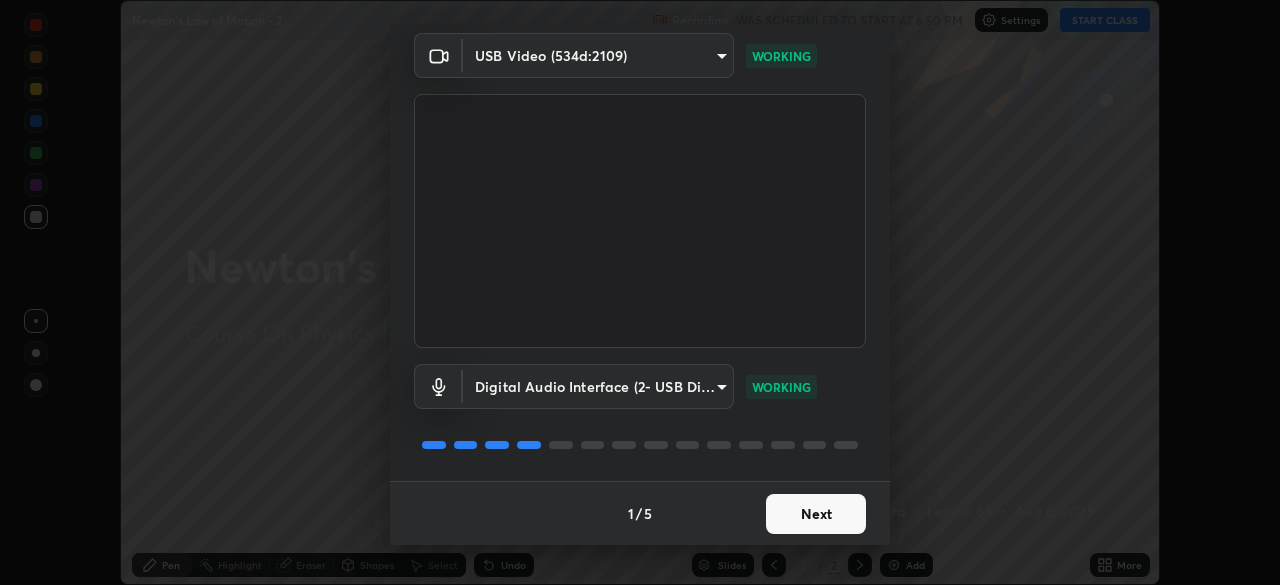 scroll, scrollTop: 0, scrollLeft: 0, axis: both 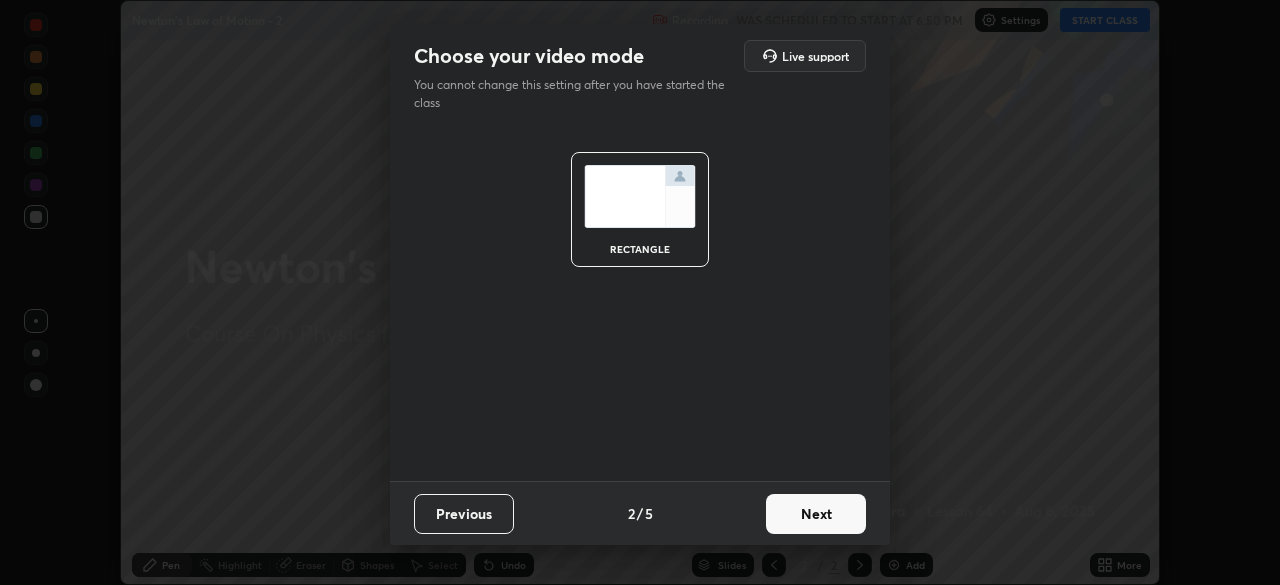 click on "Next" at bounding box center [816, 514] 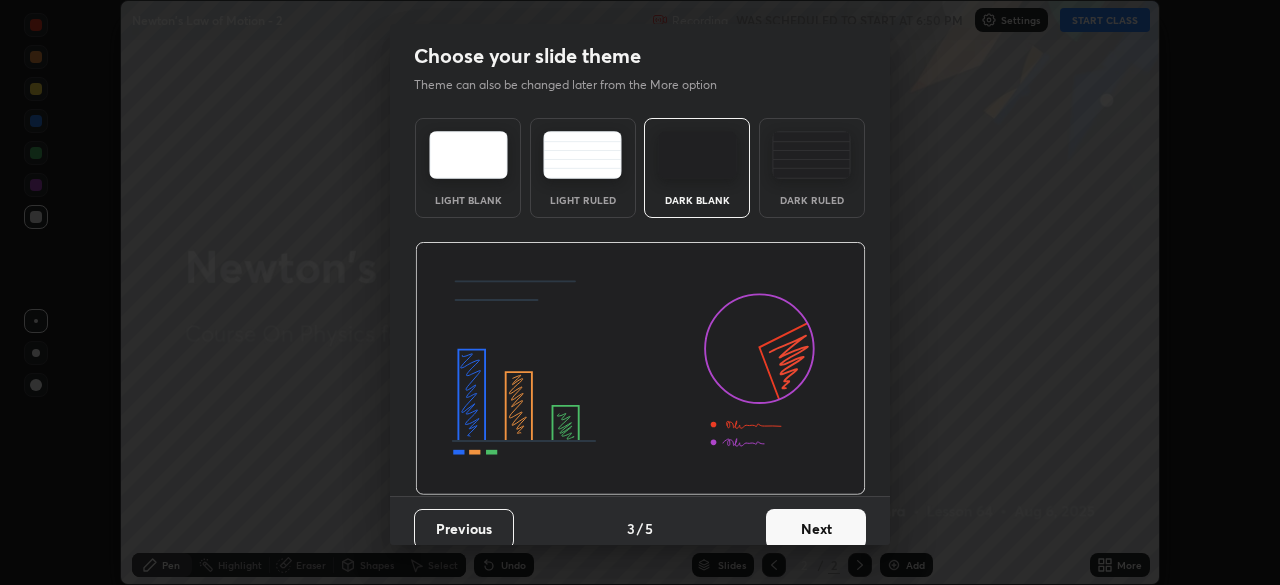 click on "Next" at bounding box center [816, 529] 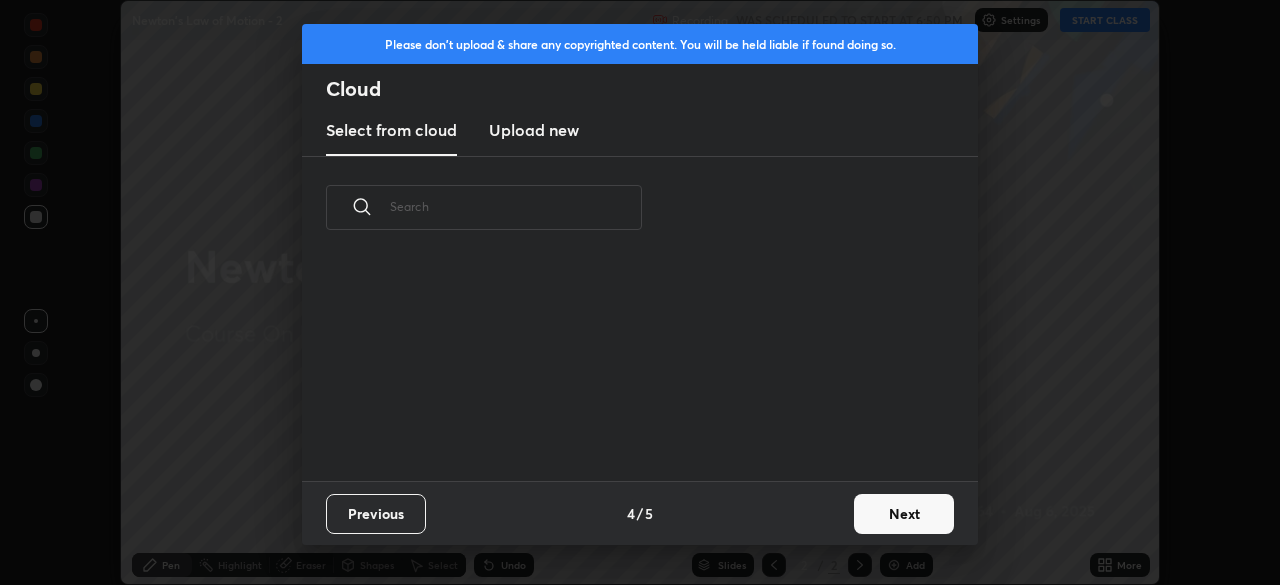 scroll, scrollTop: 7, scrollLeft: 11, axis: both 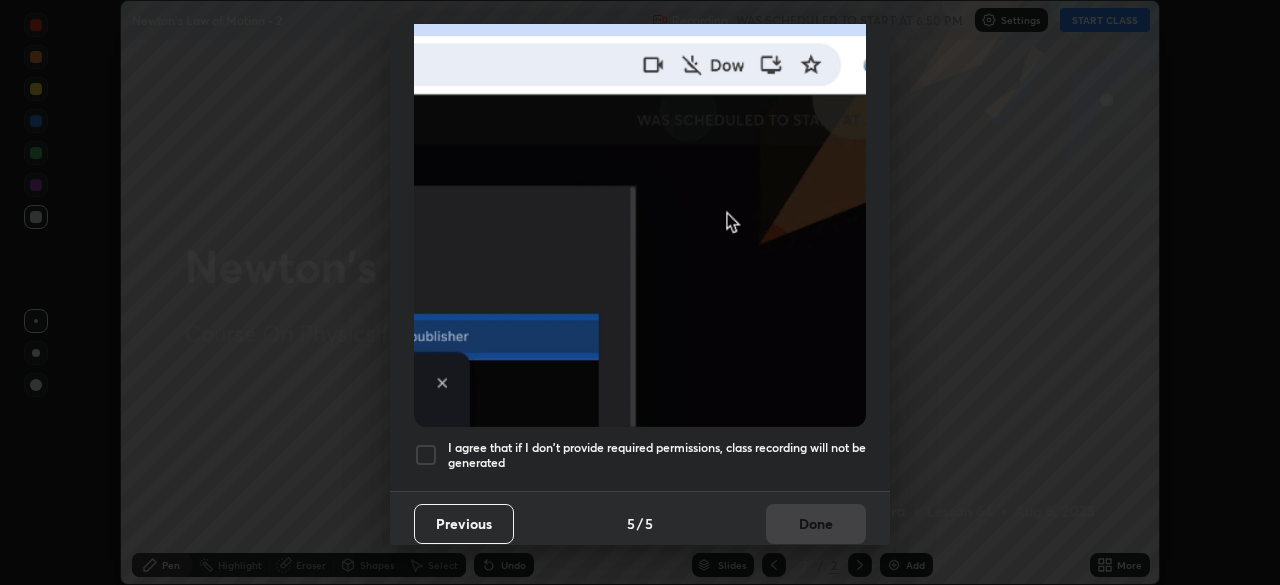 click on "I agree that if I don't provide required permissions, class recording will not be generated" at bounding box center [657, 455] 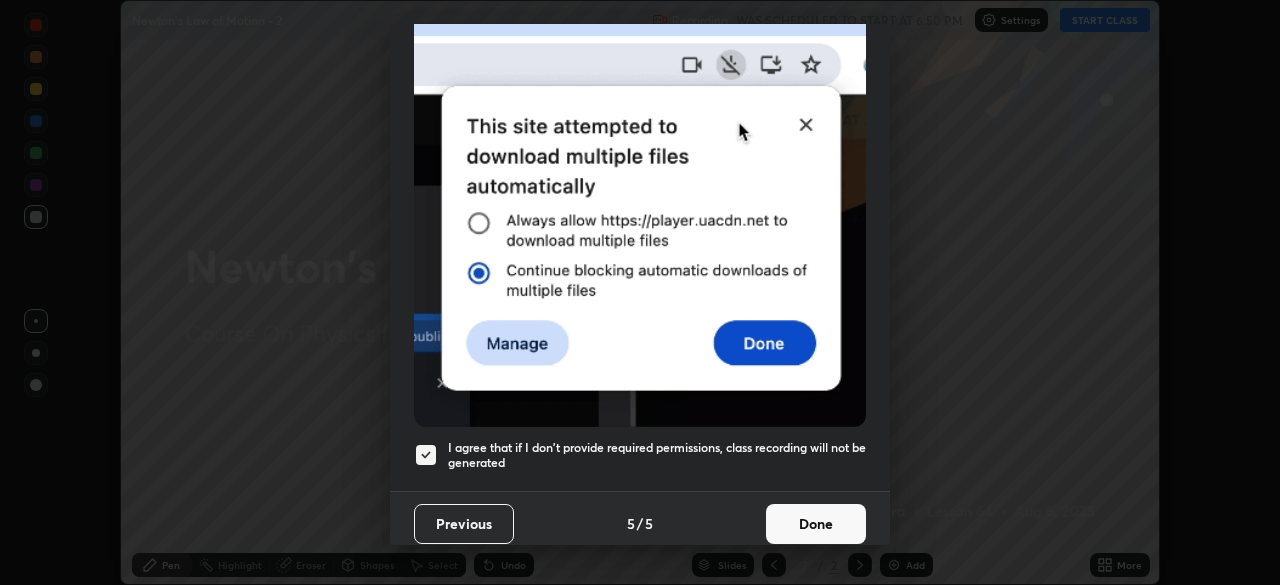 click on "Done" at bounding box center (816, 524) 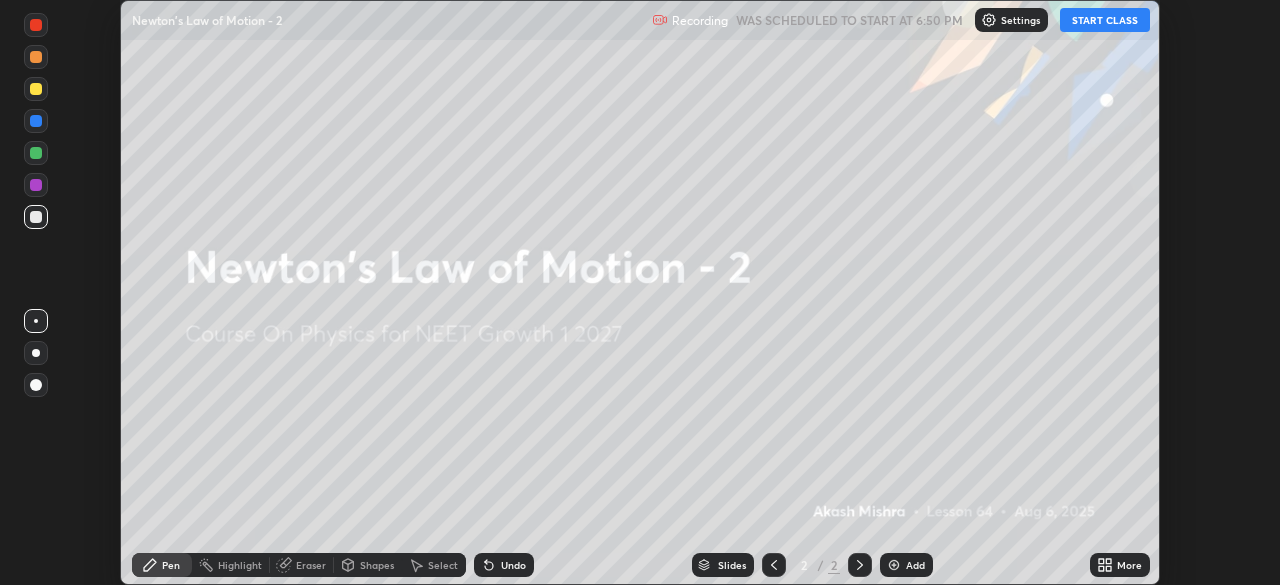 click on "START CLASS" at bounding box center (1105, 20) 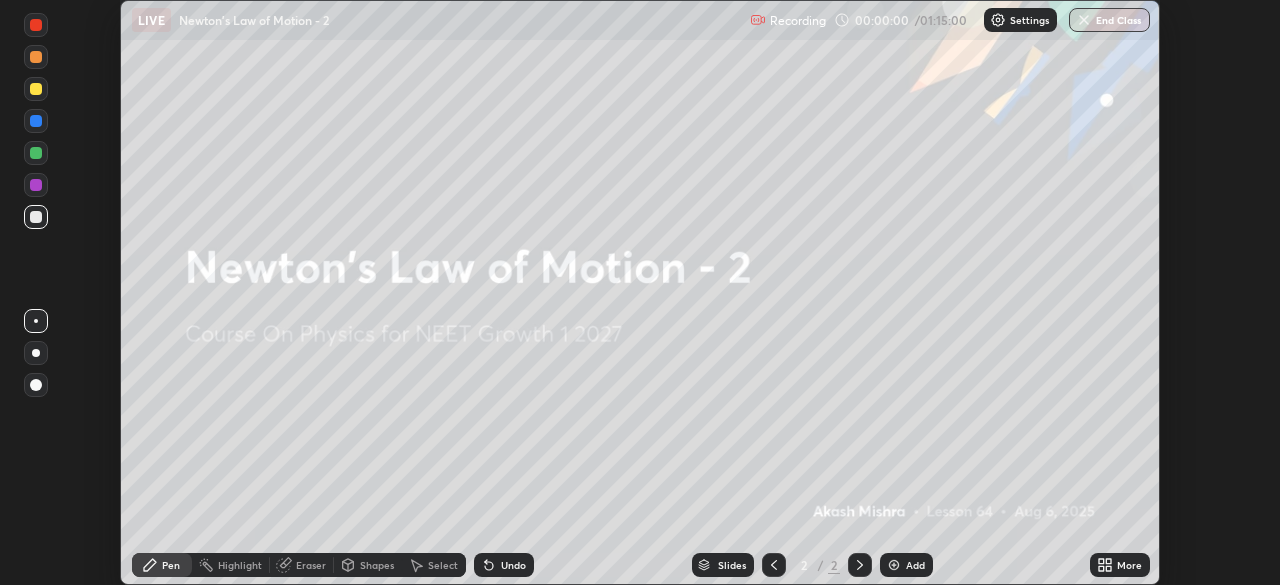 click 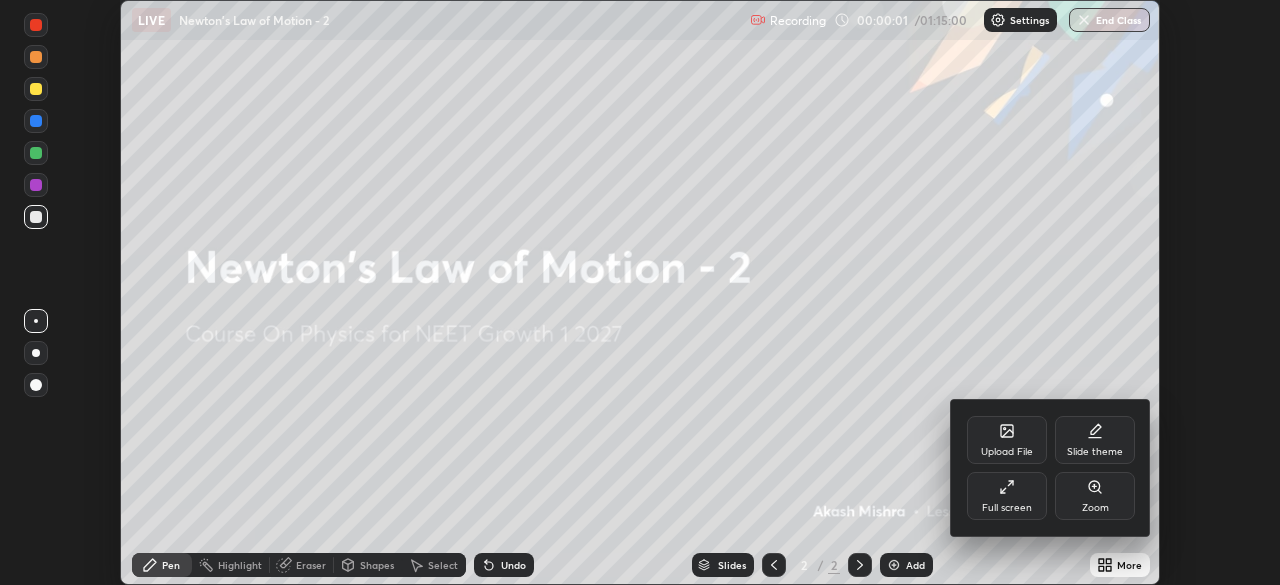 click on "Full screen" at bounding box center (1007, 496) 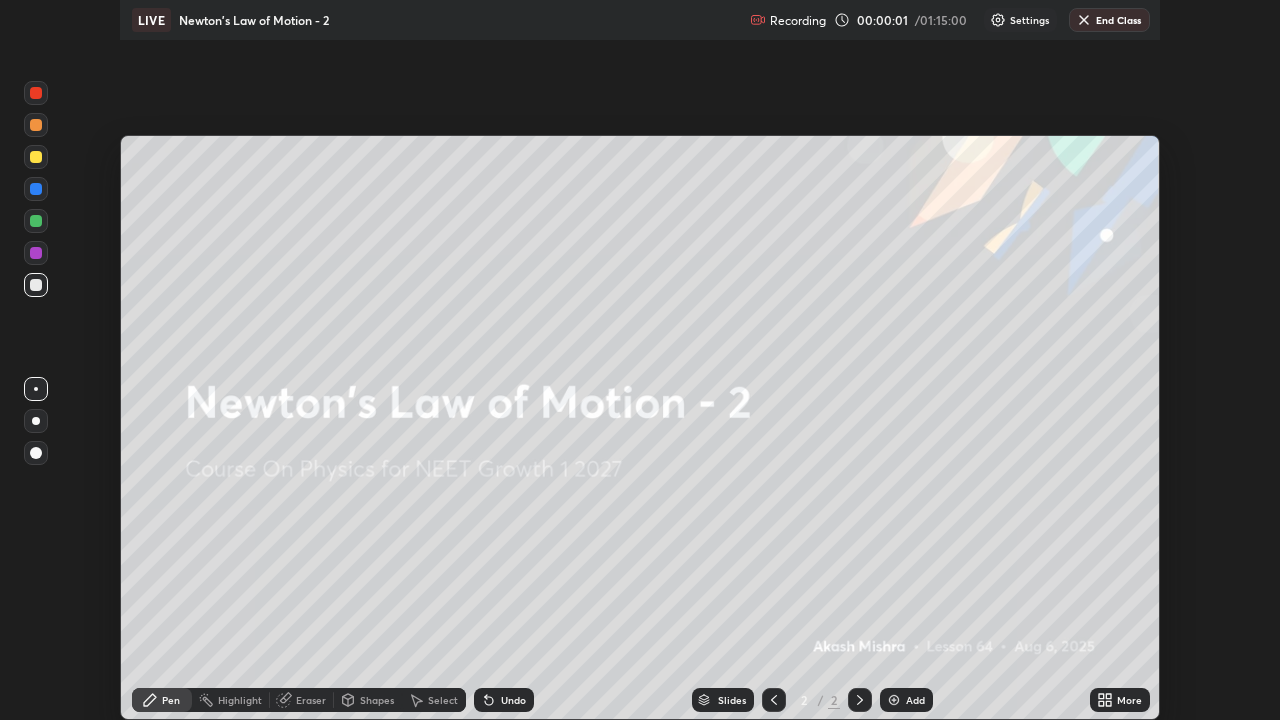scroll, scrollTop: 99280, scrollLeft: 98720, axis: both 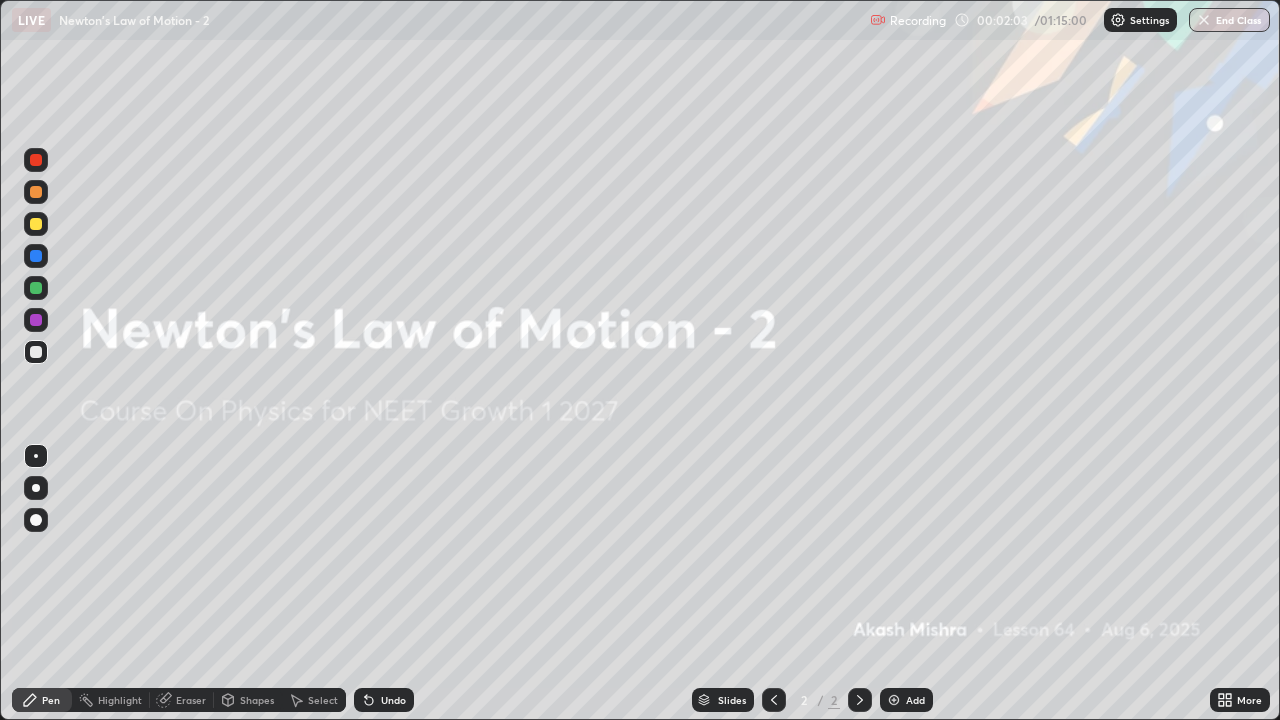 click on "Add" at bounding box center (915, 700) 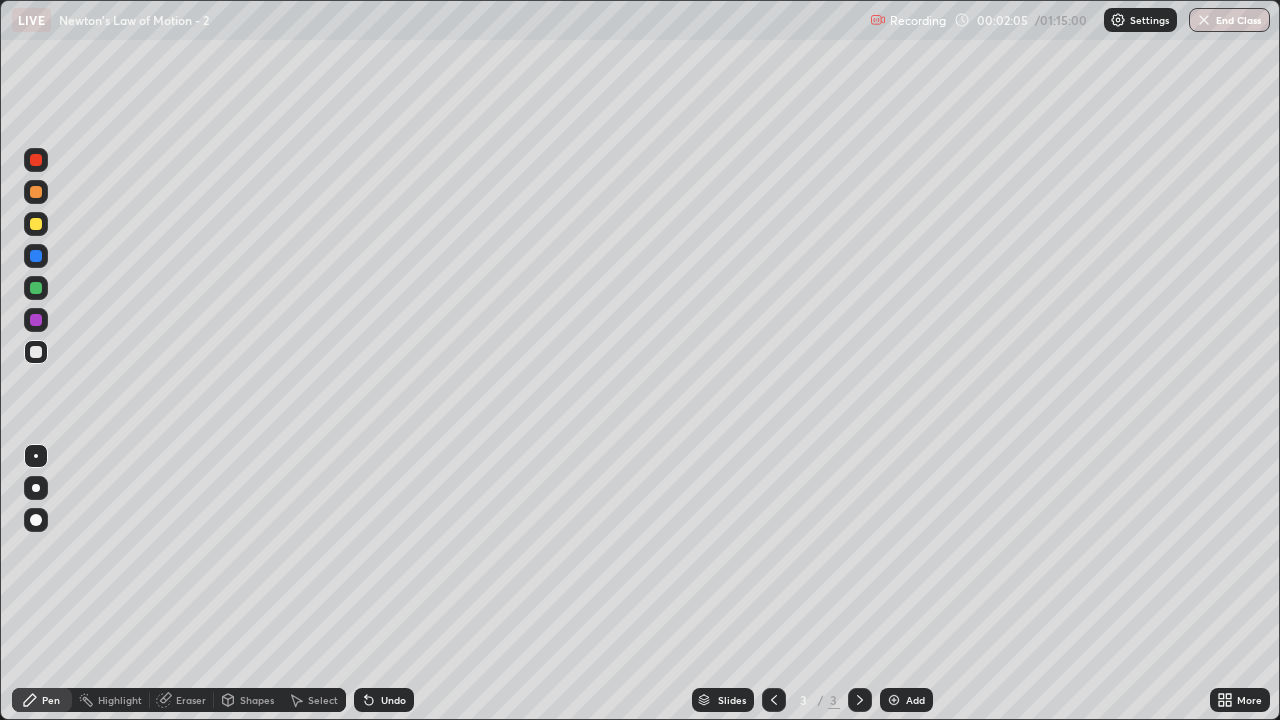 click on "Shapes" at bounding box center [257, 700] 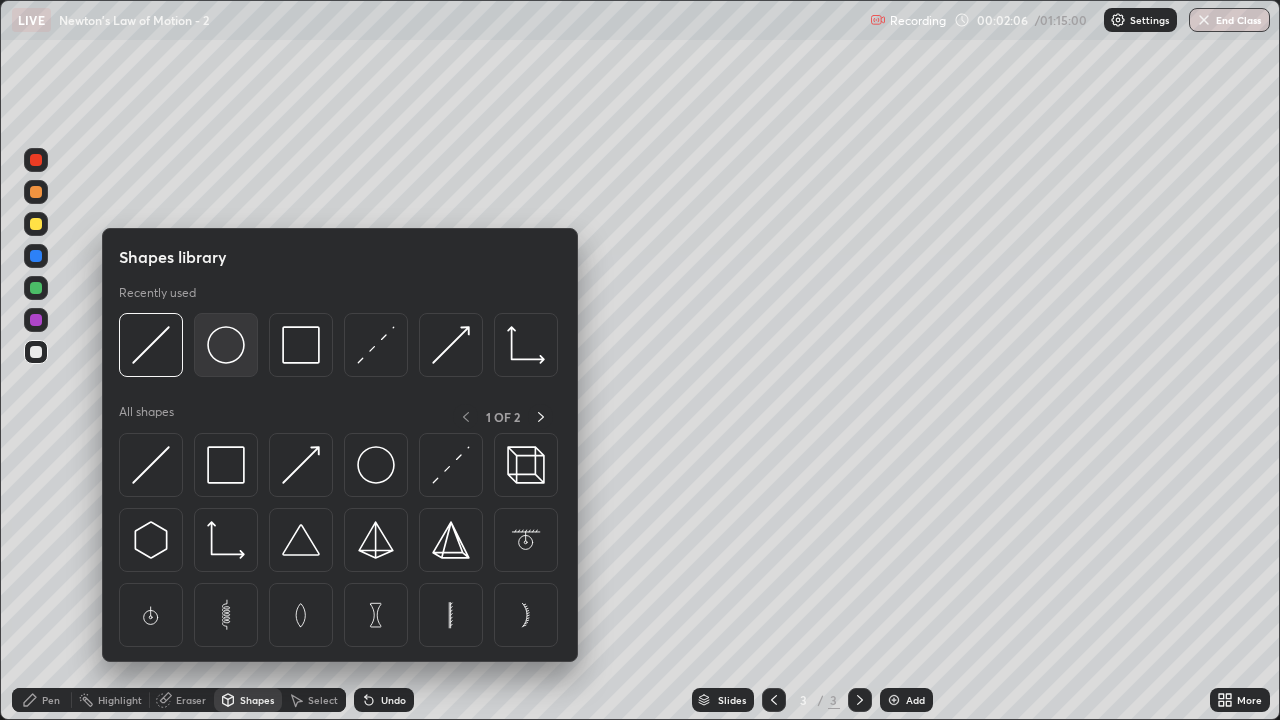 click at bounding box center (226, 345) 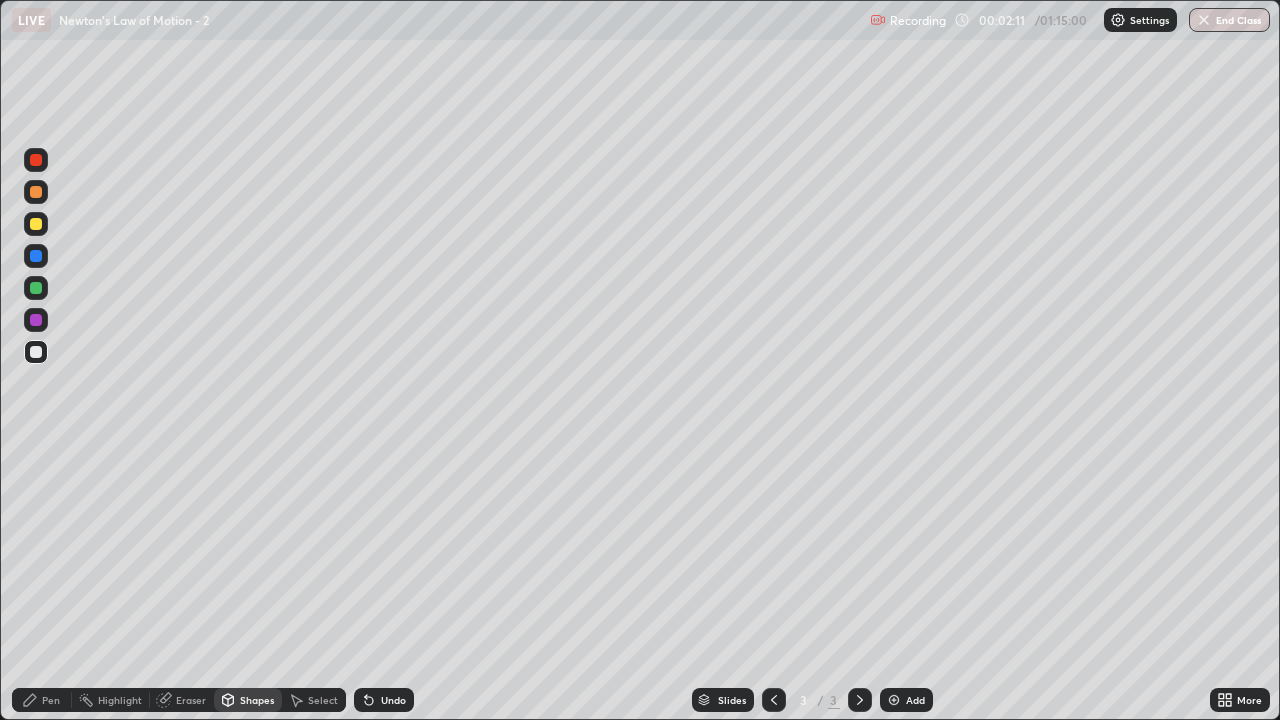 click on "Shapes" at bounding box center [248, 700] 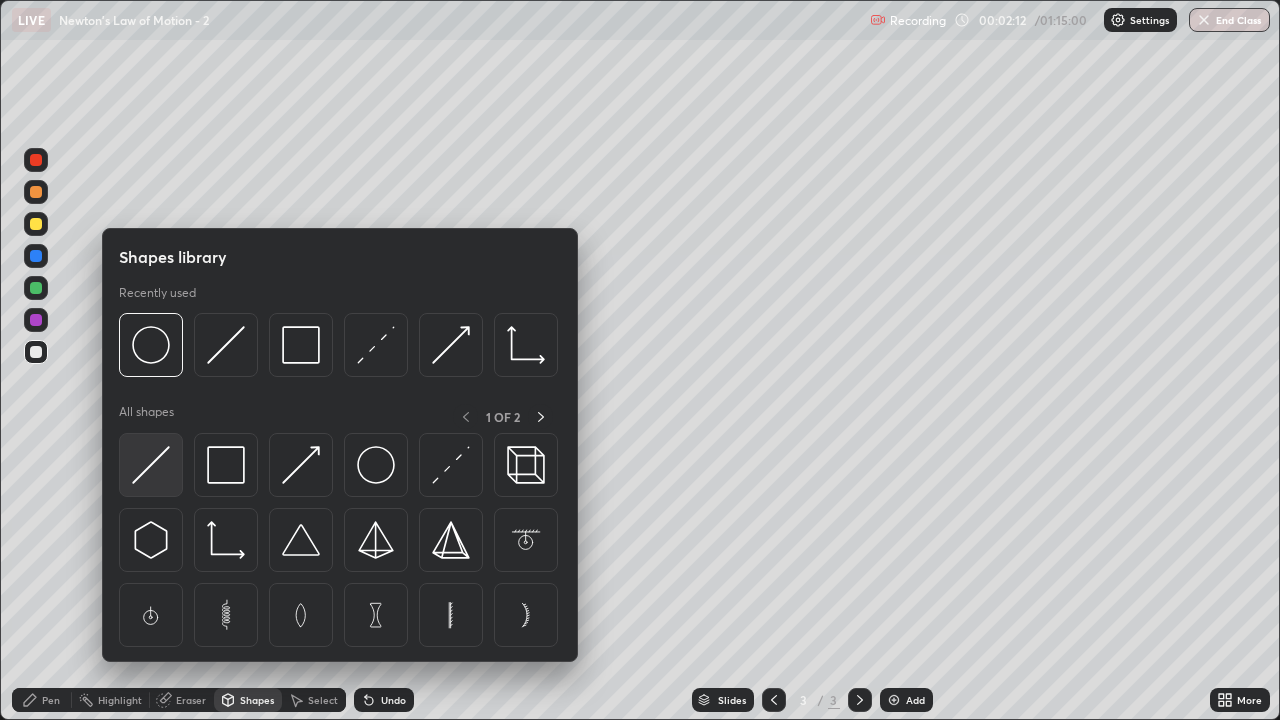 click at bounding box center [151, 465] 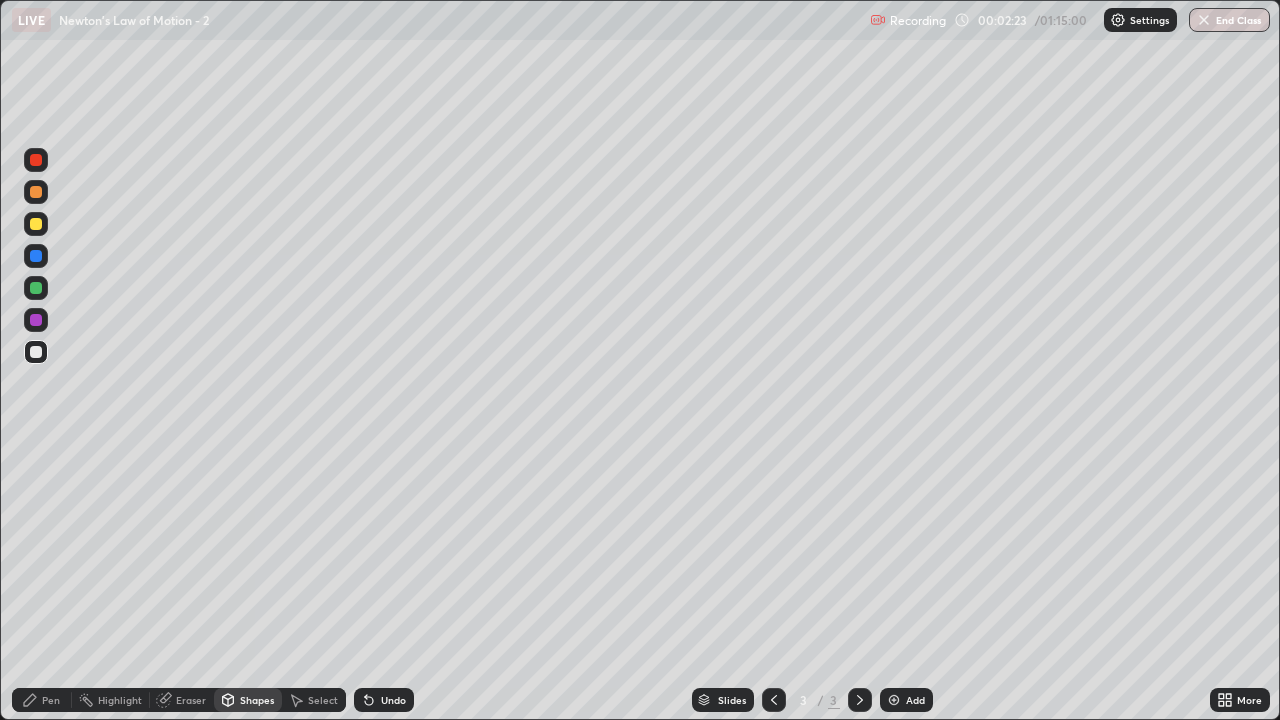 click on "Undo" at bounding box center [393, 700] 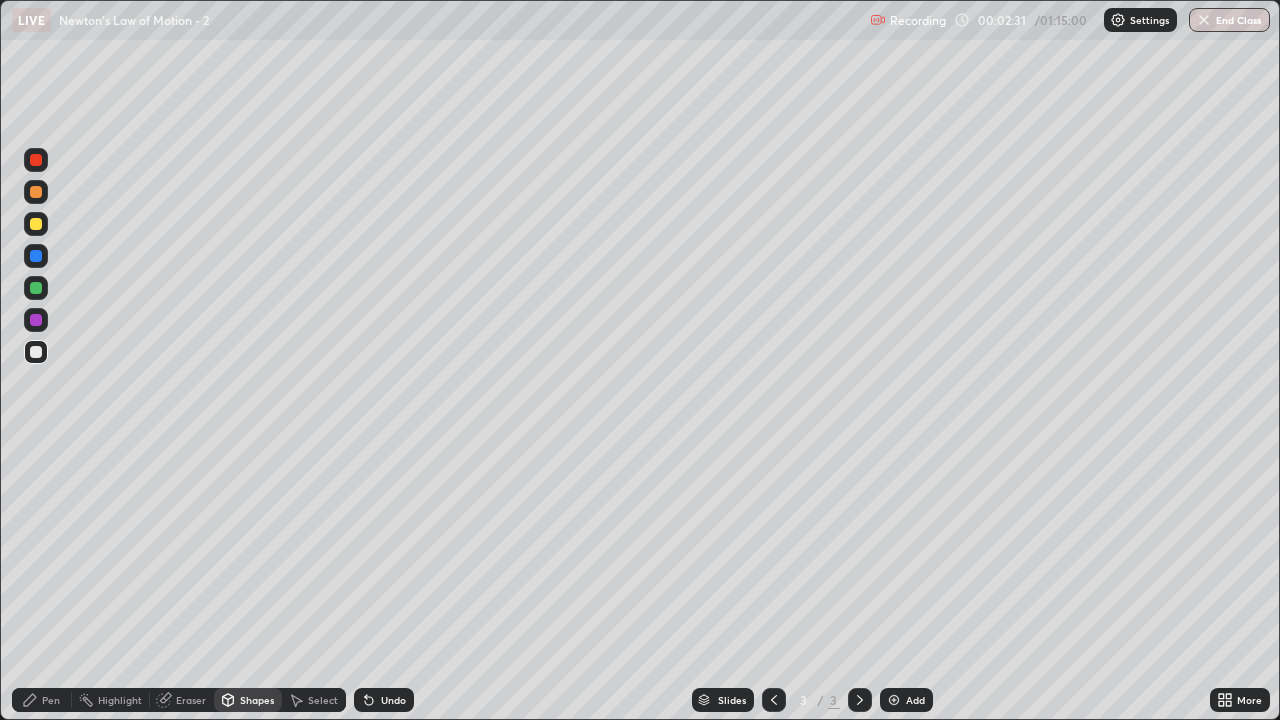 click at bounding box center (36, 352) 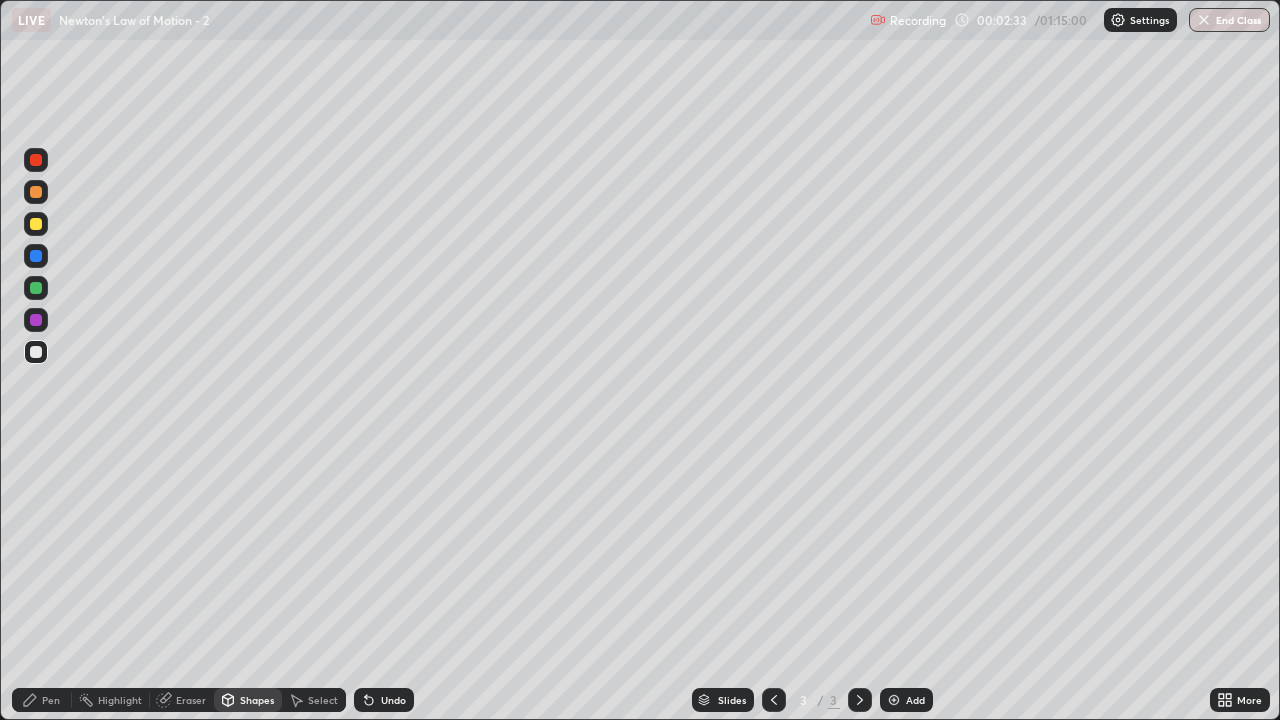 click on "Pen" at bounding box center [51, 700] 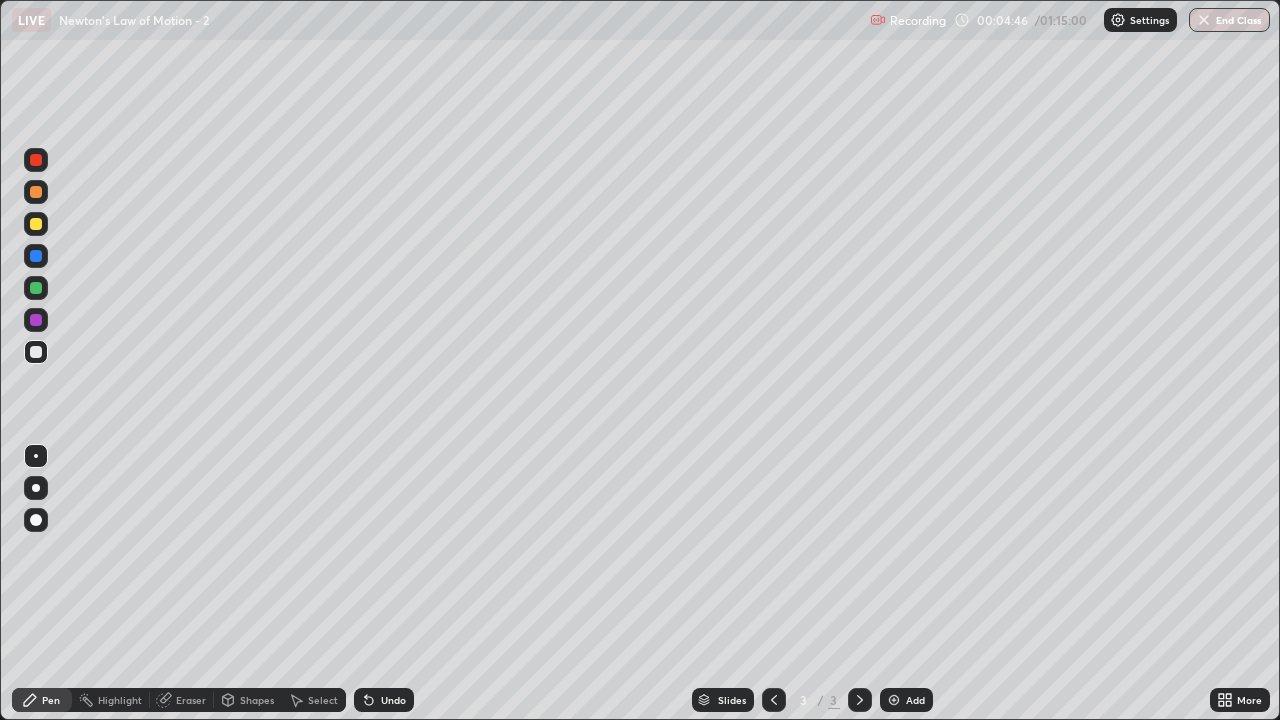 click at bounding box center [36, 224] 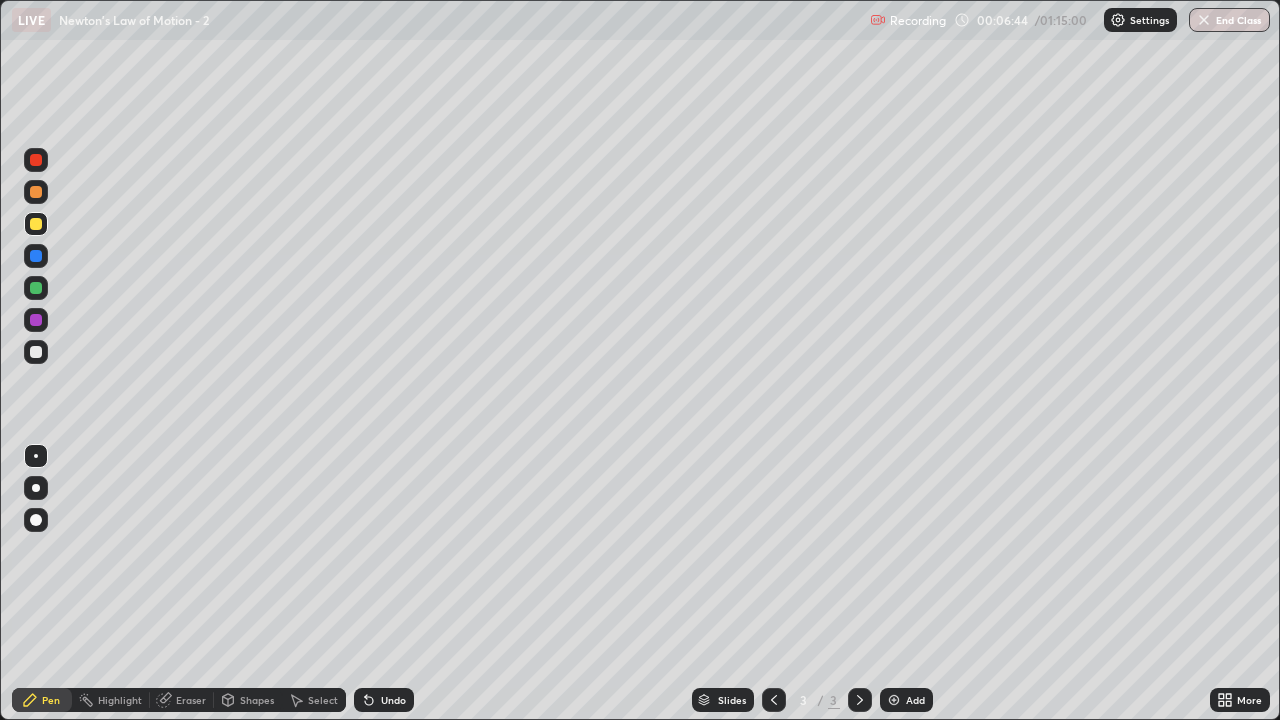 click at bounding box center (36, 288) 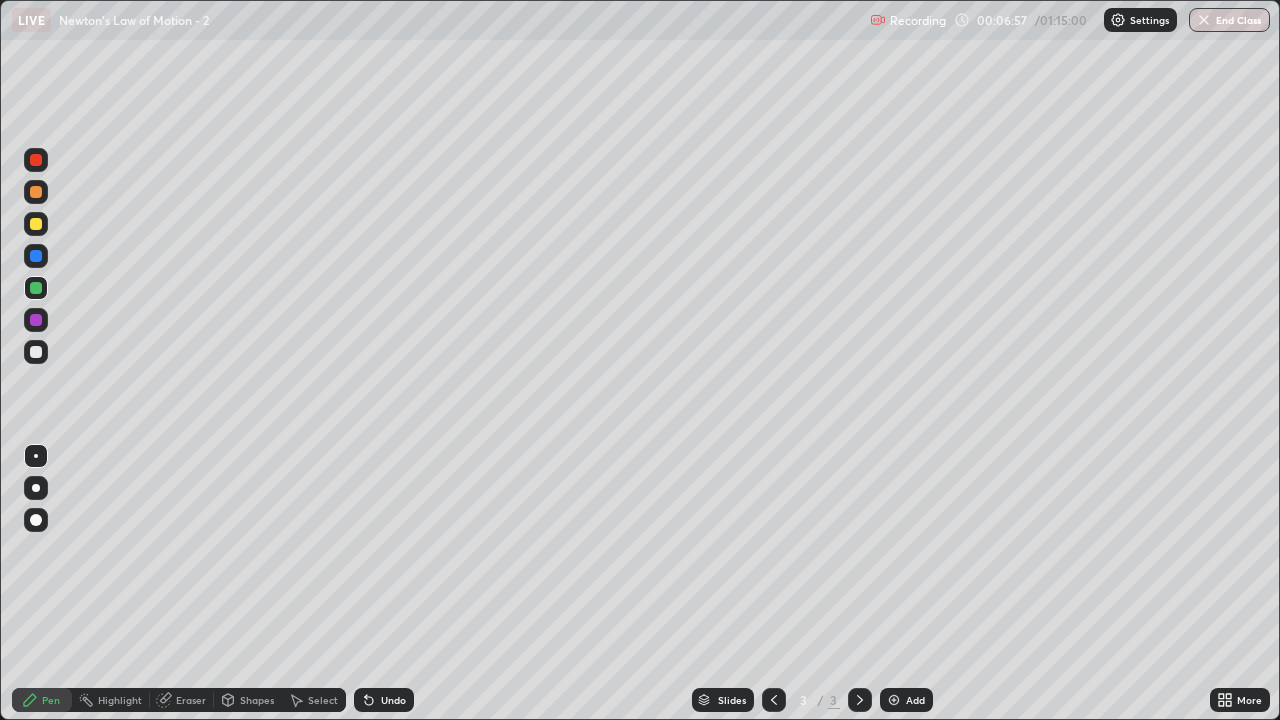 click on "Undo" at bounding box center (384, 700) 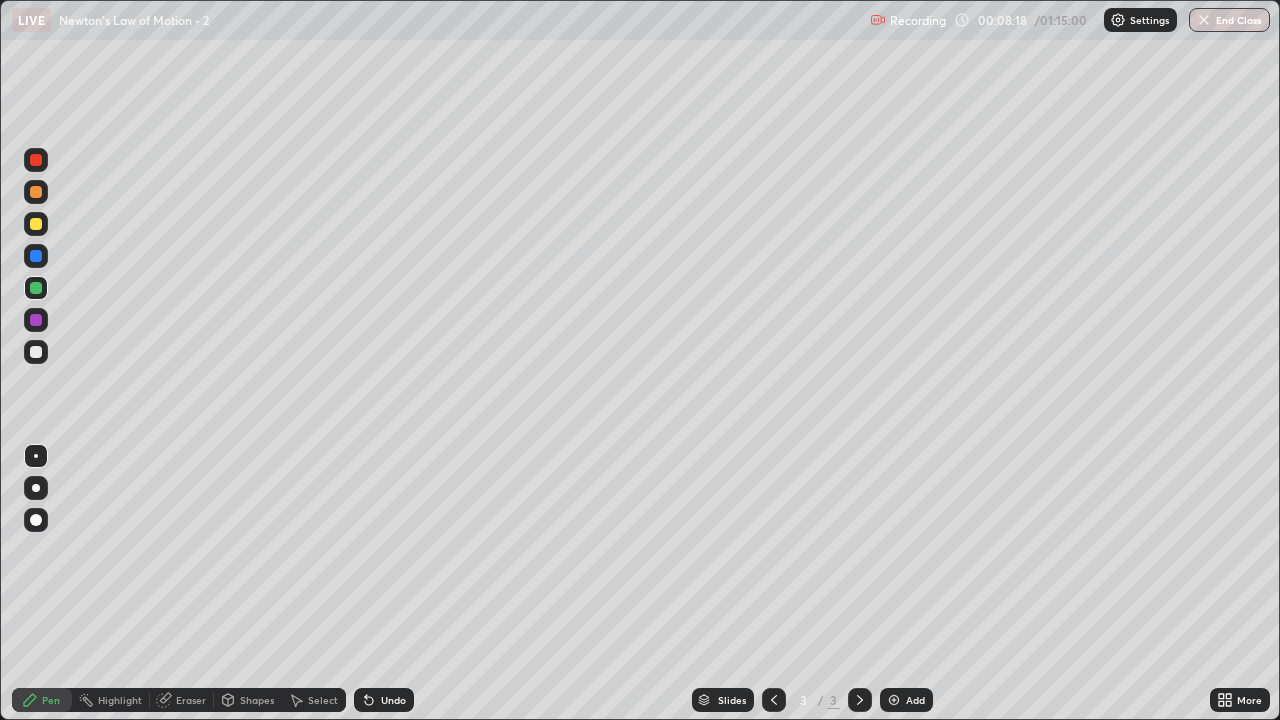 click on "Add" at bounding box center (906, 700) 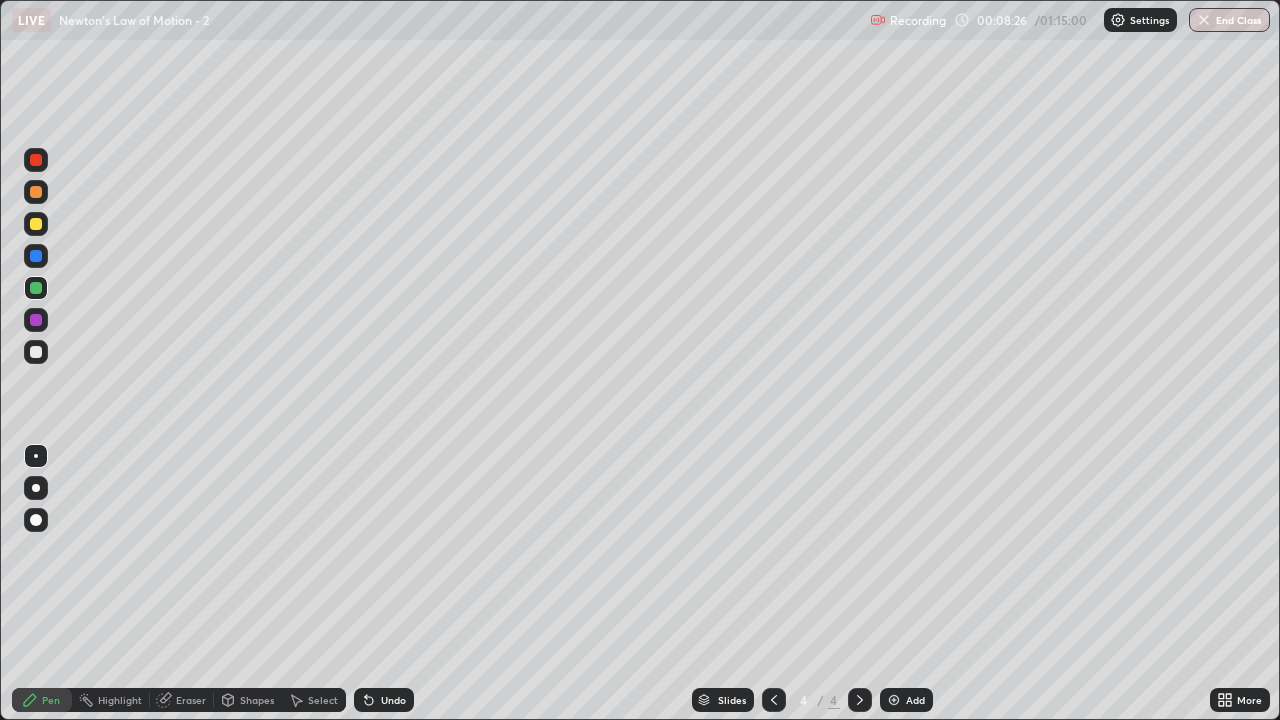 click on "Shapes" at bounding box center [248, 700] 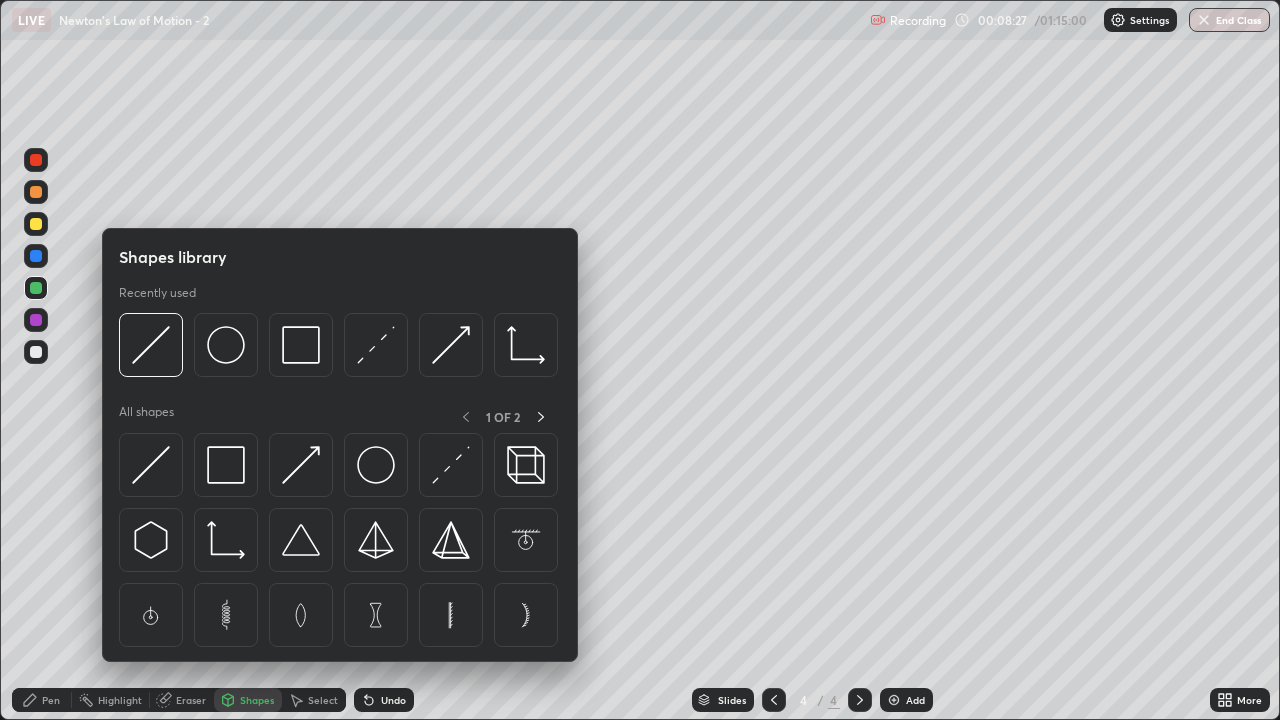 click on "Pen" at bounding box center (51, 700) 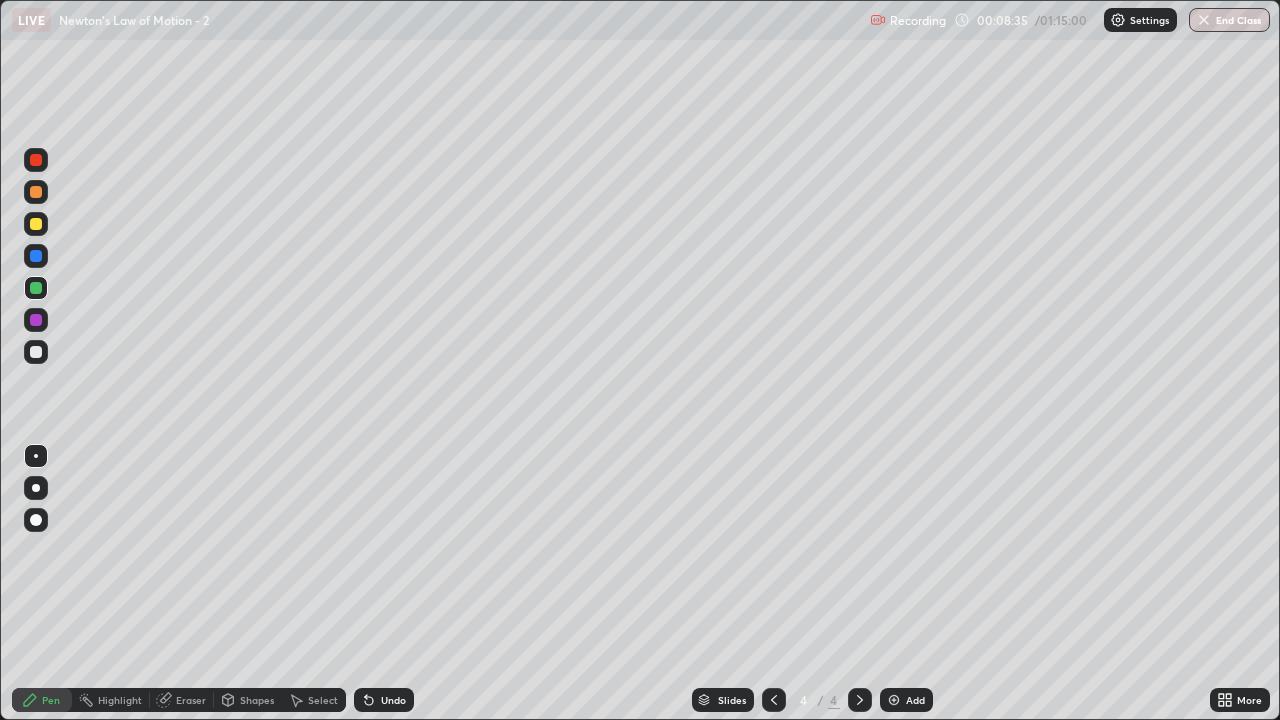 click on "Pen" at bounding box center [51, 700] 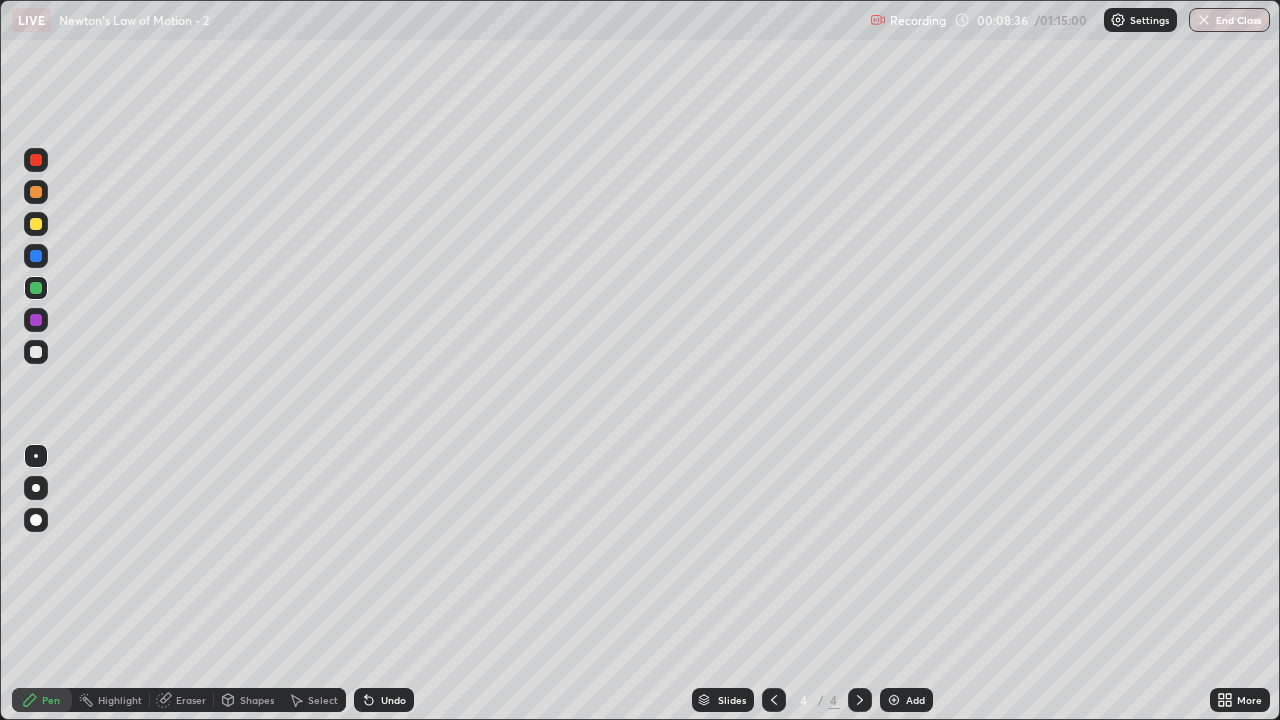 click at bounding box center (36, 352) 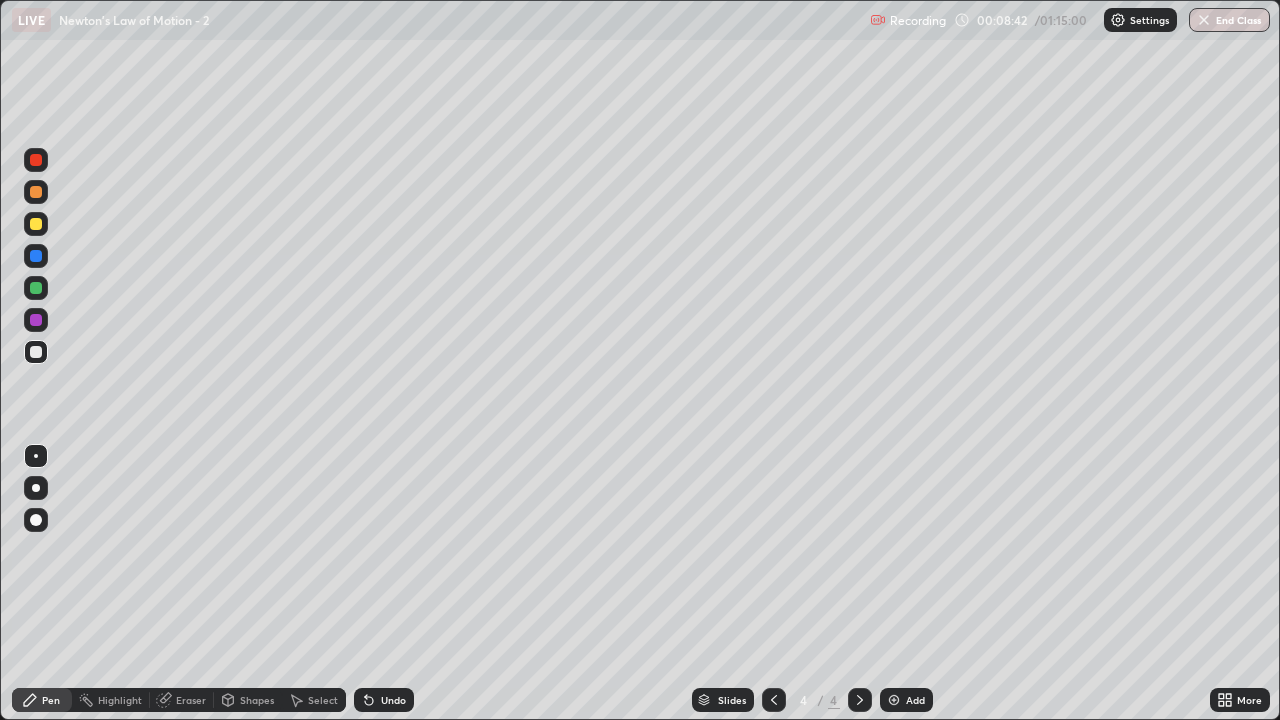 click on "Shapes" at bounding box center (257, 700) 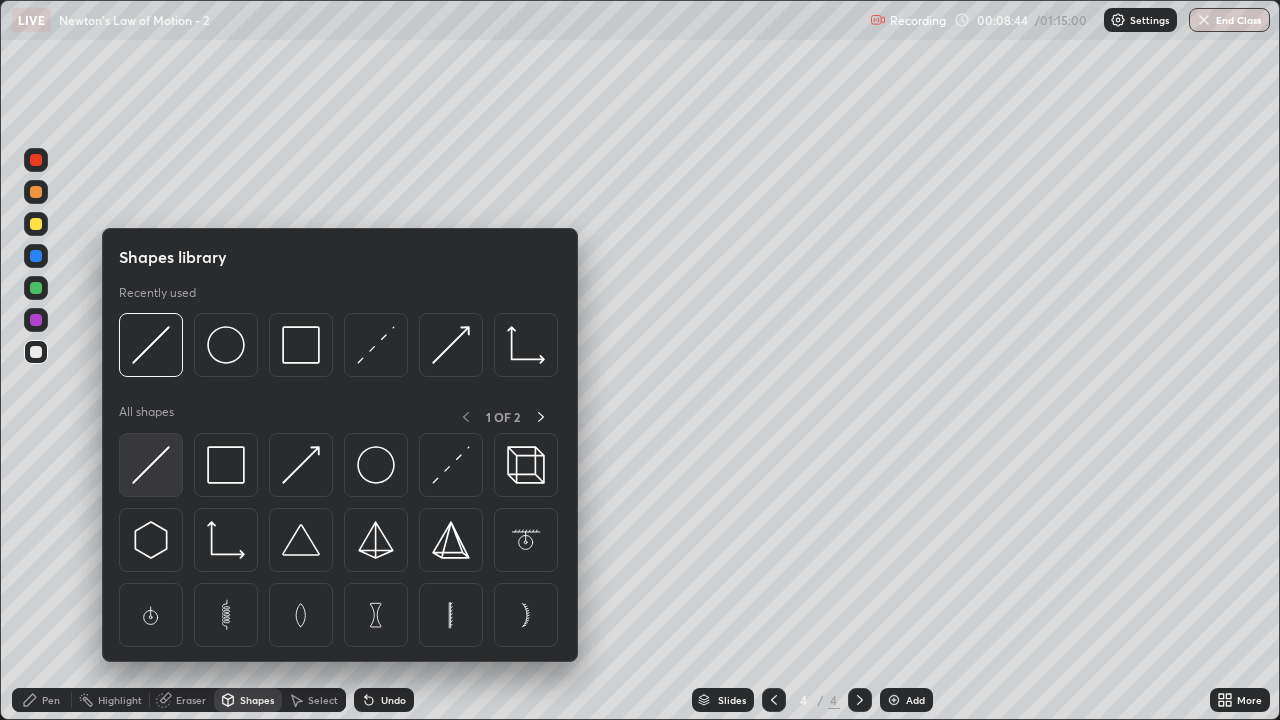 click at bounding box center [151, 465] 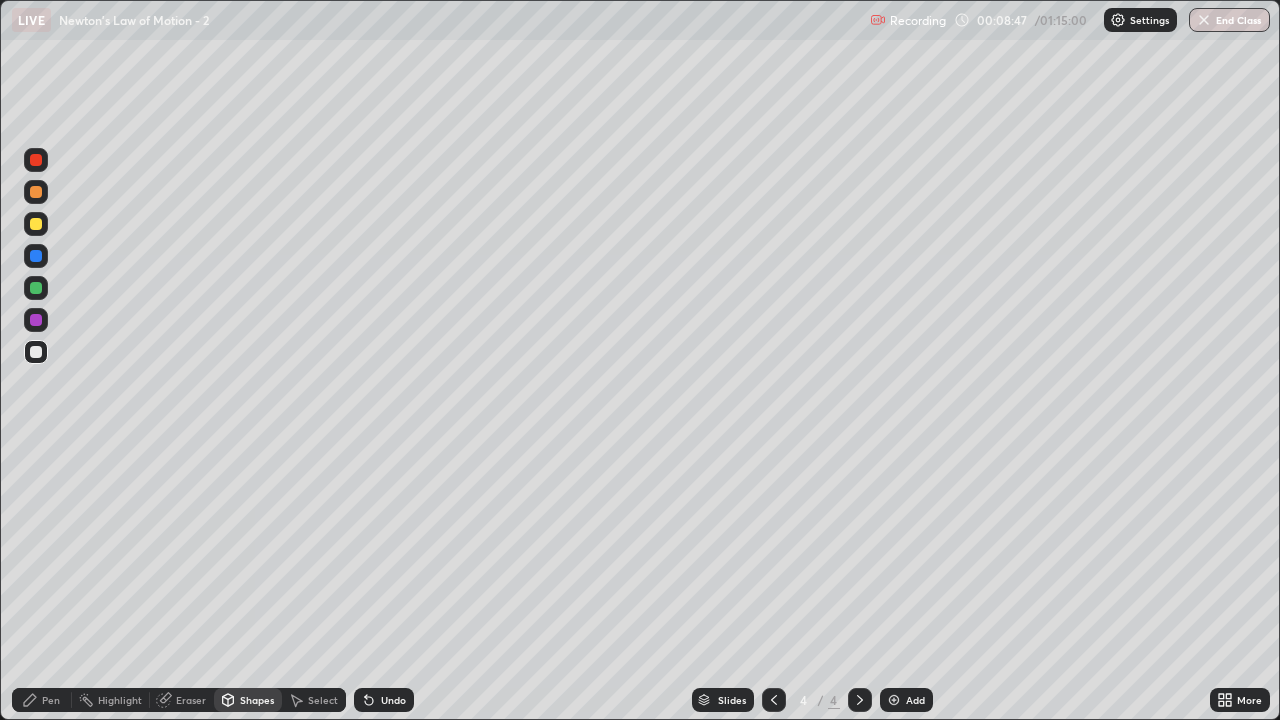 click on "Shapes" at bounding box center (248, 700) 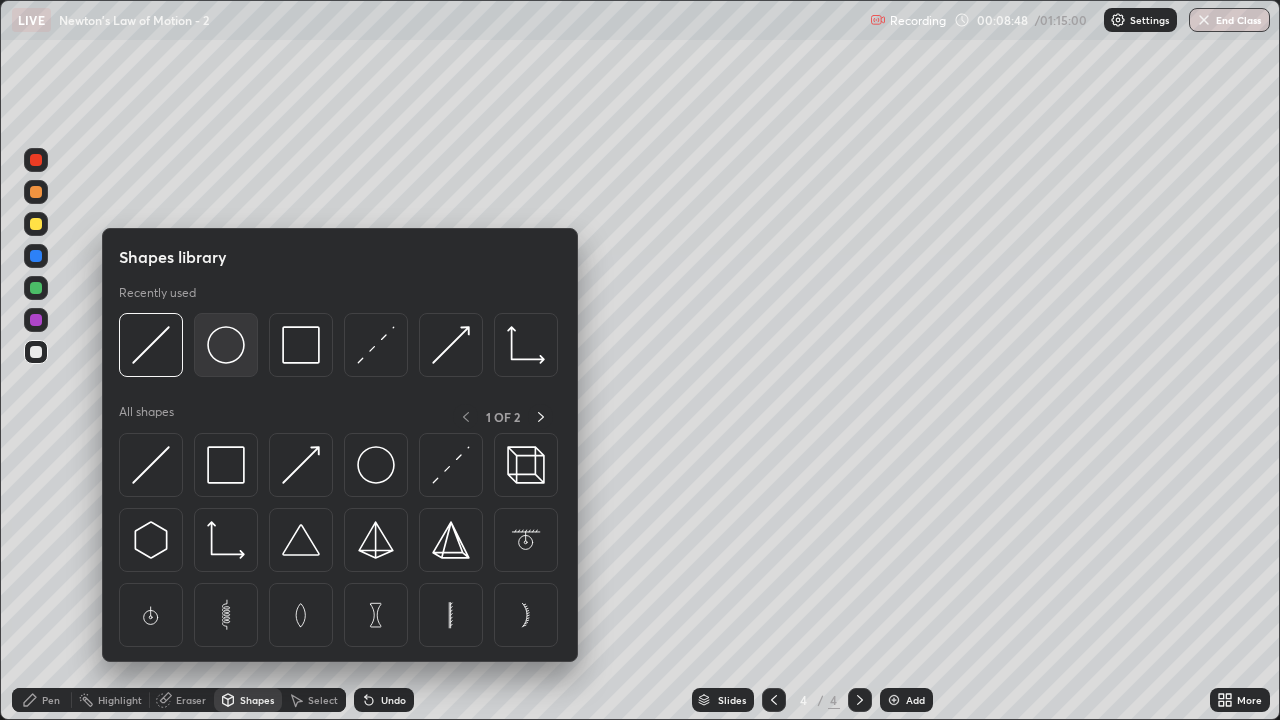 click at bounding box center (226, 345) 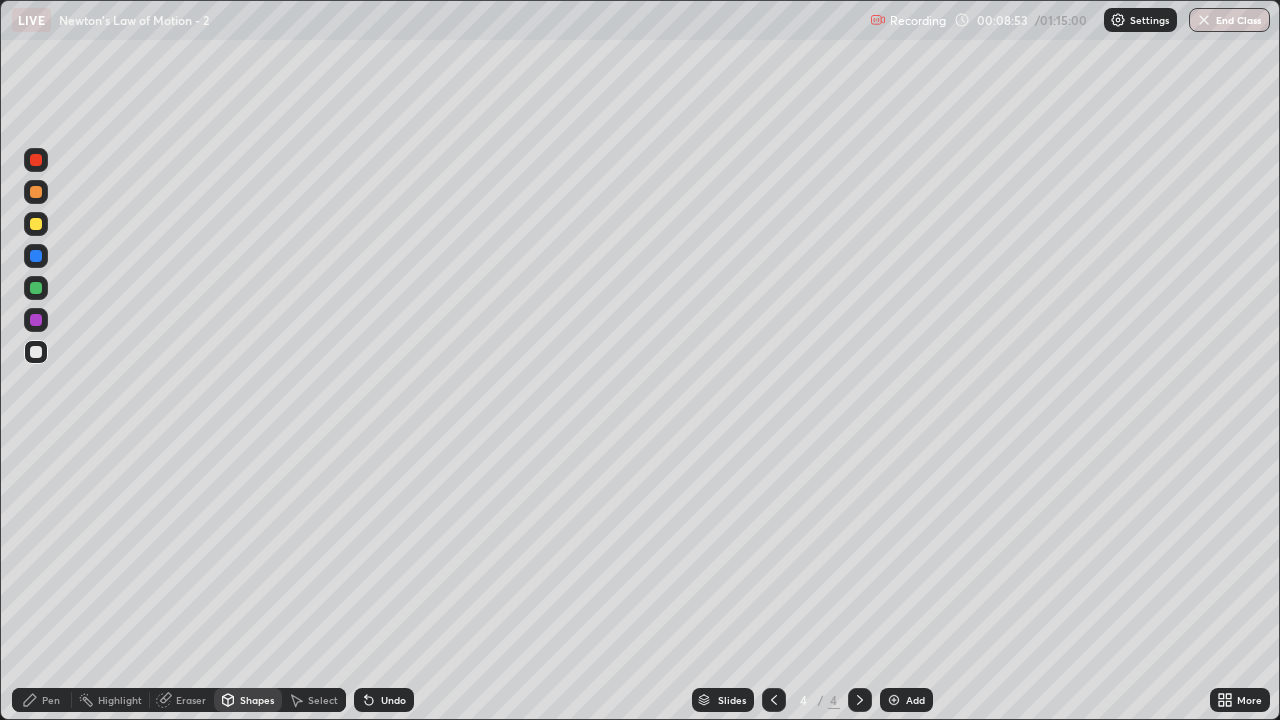 click on "Undo" at bounding box center (384, 700) 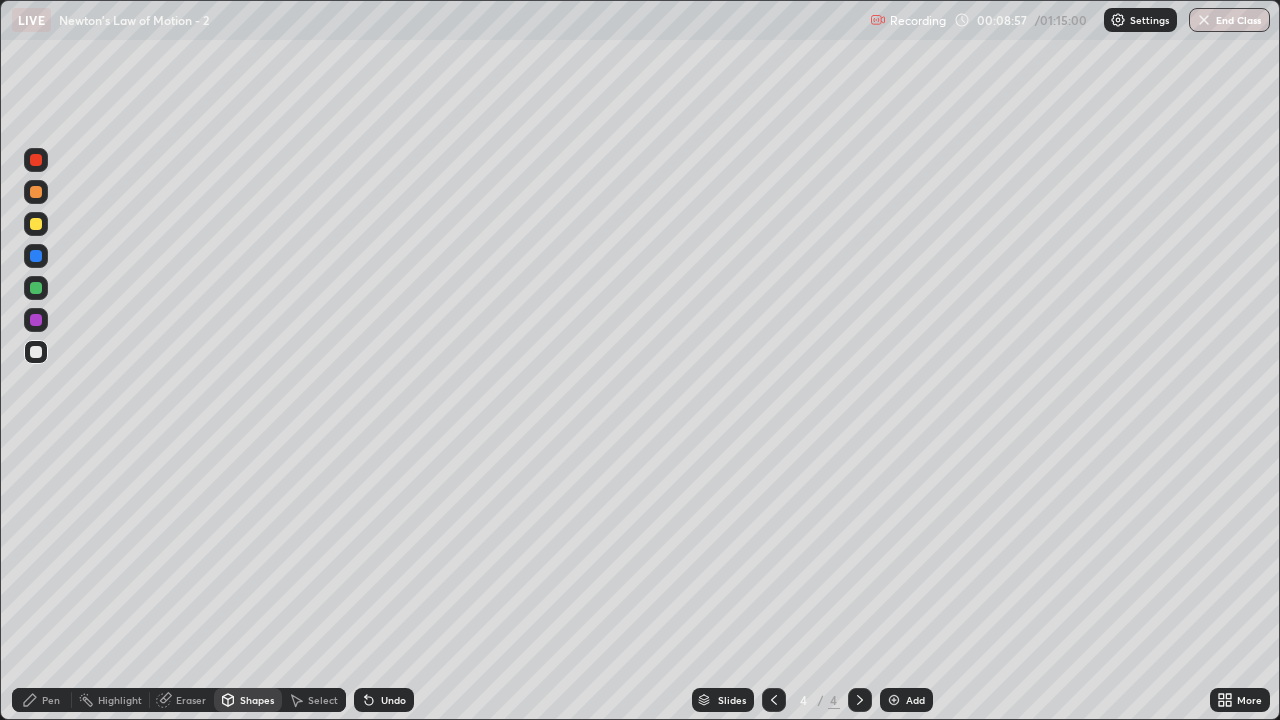 click on "Select" at bounding box center [323, 700] 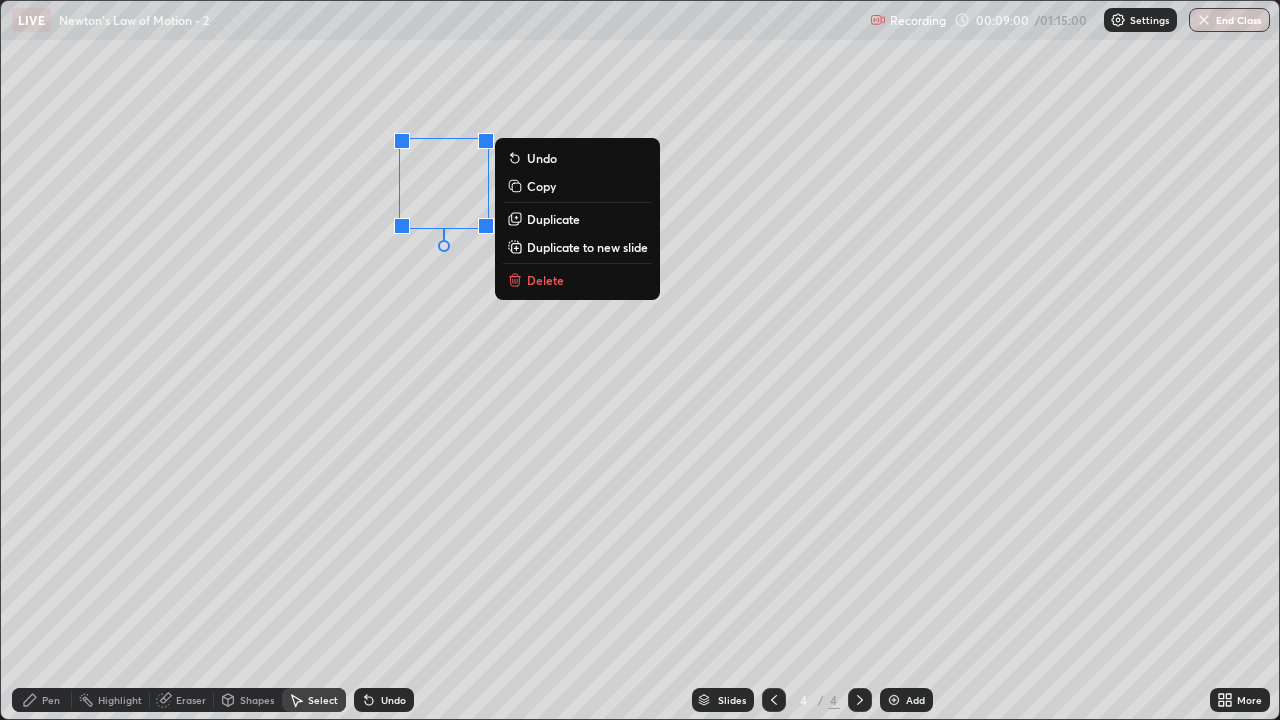 click on "0 ° Undo Copy Duplicate Duplicate to new slide Delete" at bounding box center [640, 360] 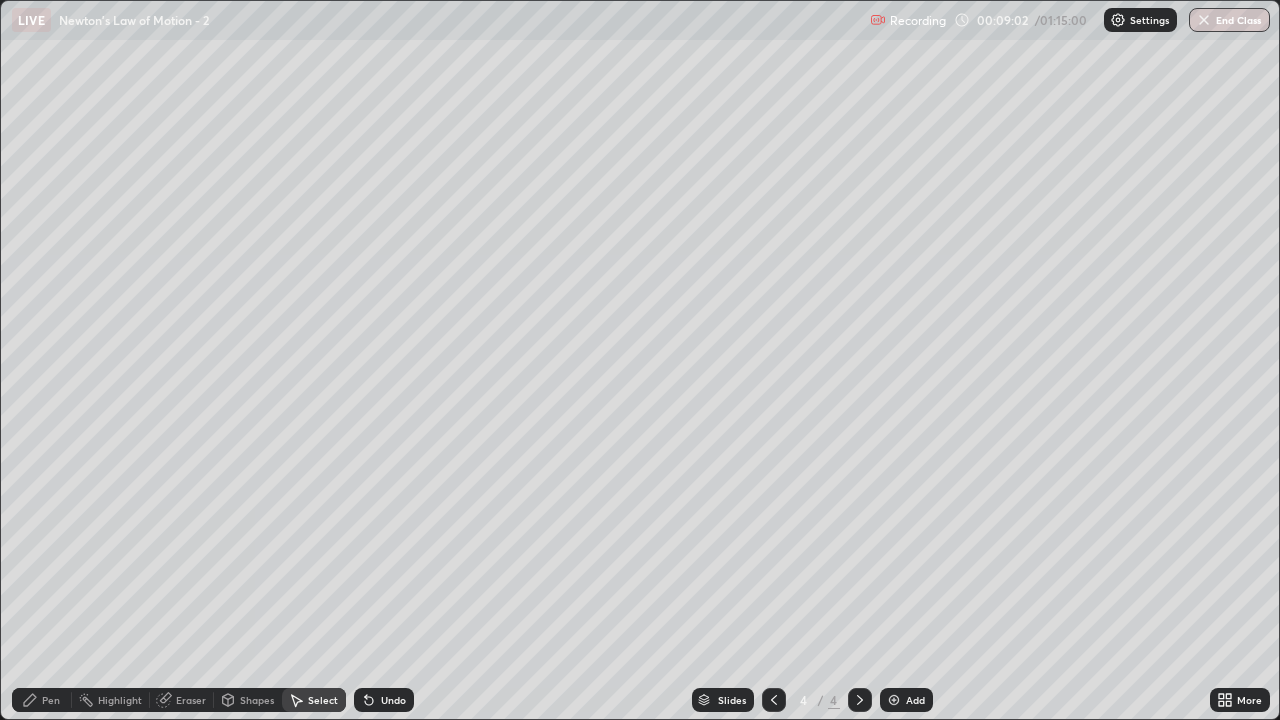 click on "Shapes" at bounding box center (257, 700) 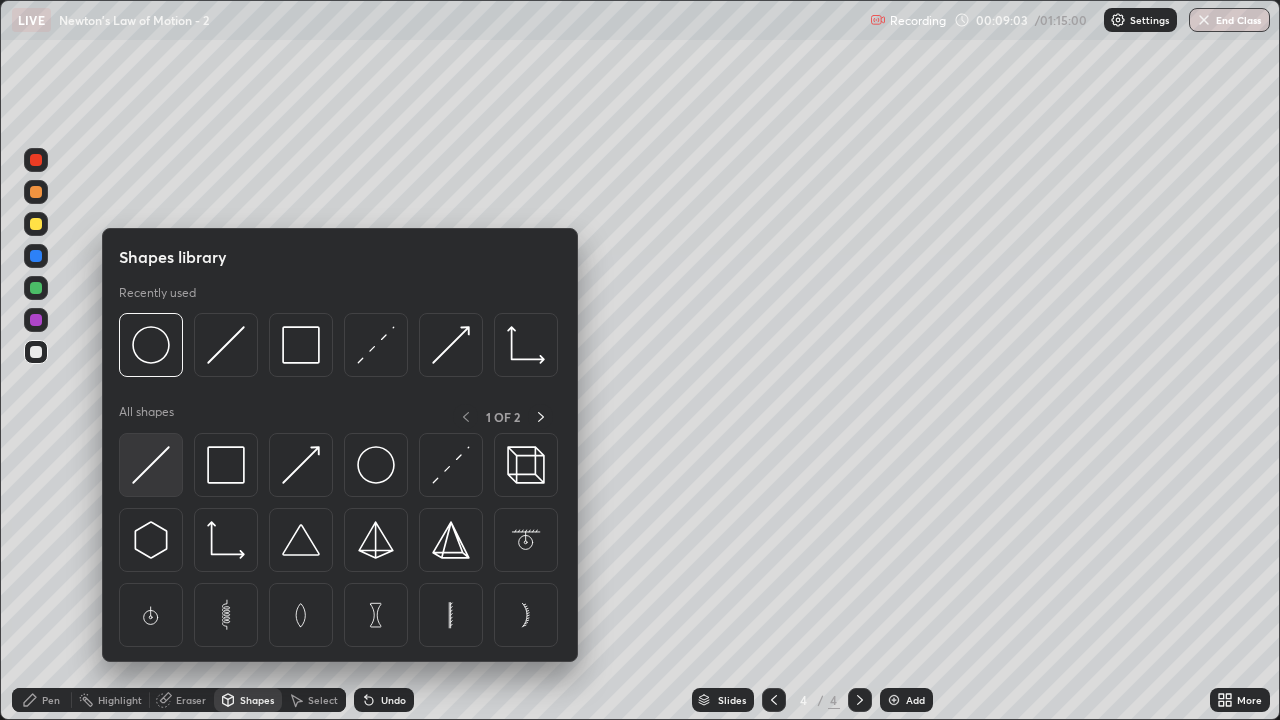 click at bounding box center [151, 465] 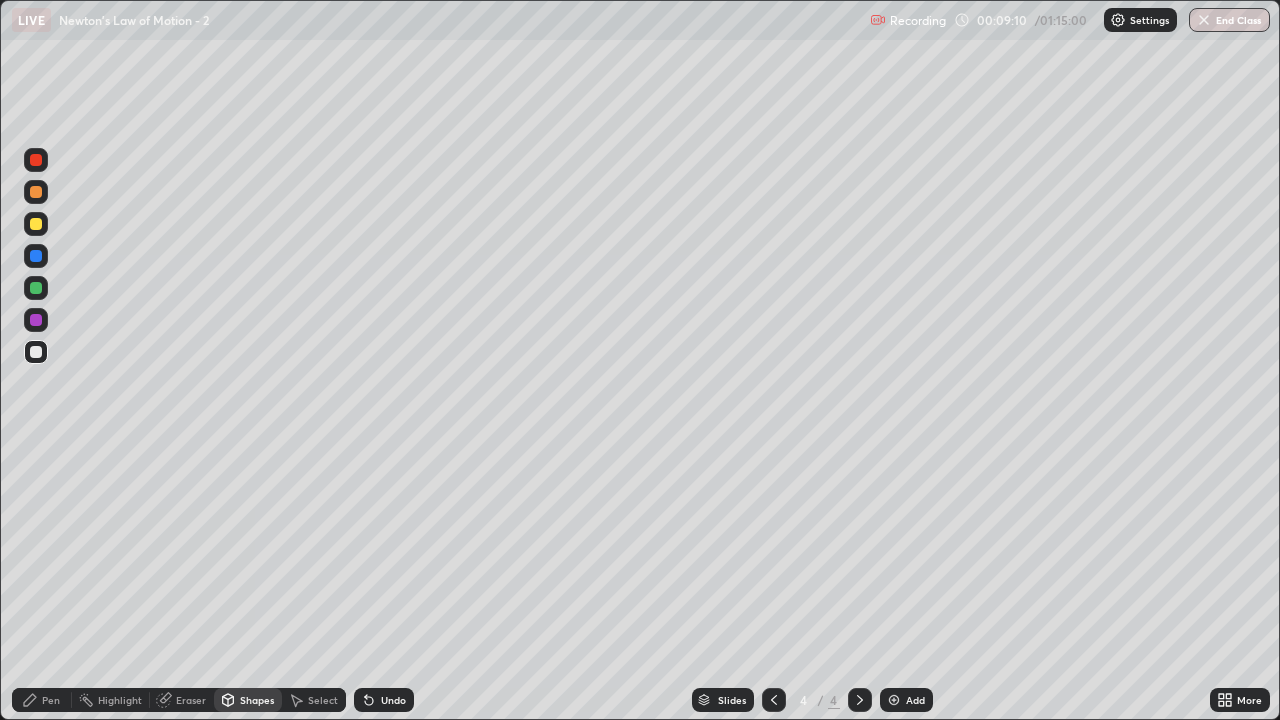 click on "Pen" at bounding box center [51, 700] 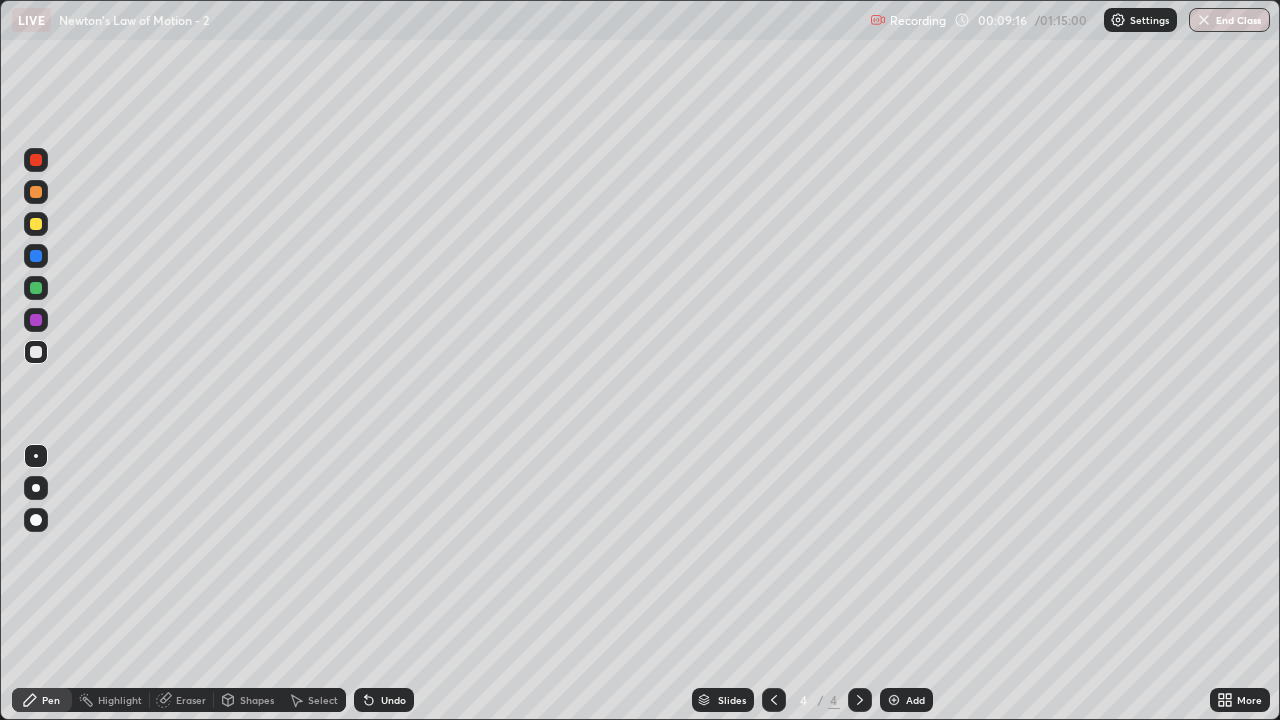 click on "Undo" at bounding box center (393, 700) 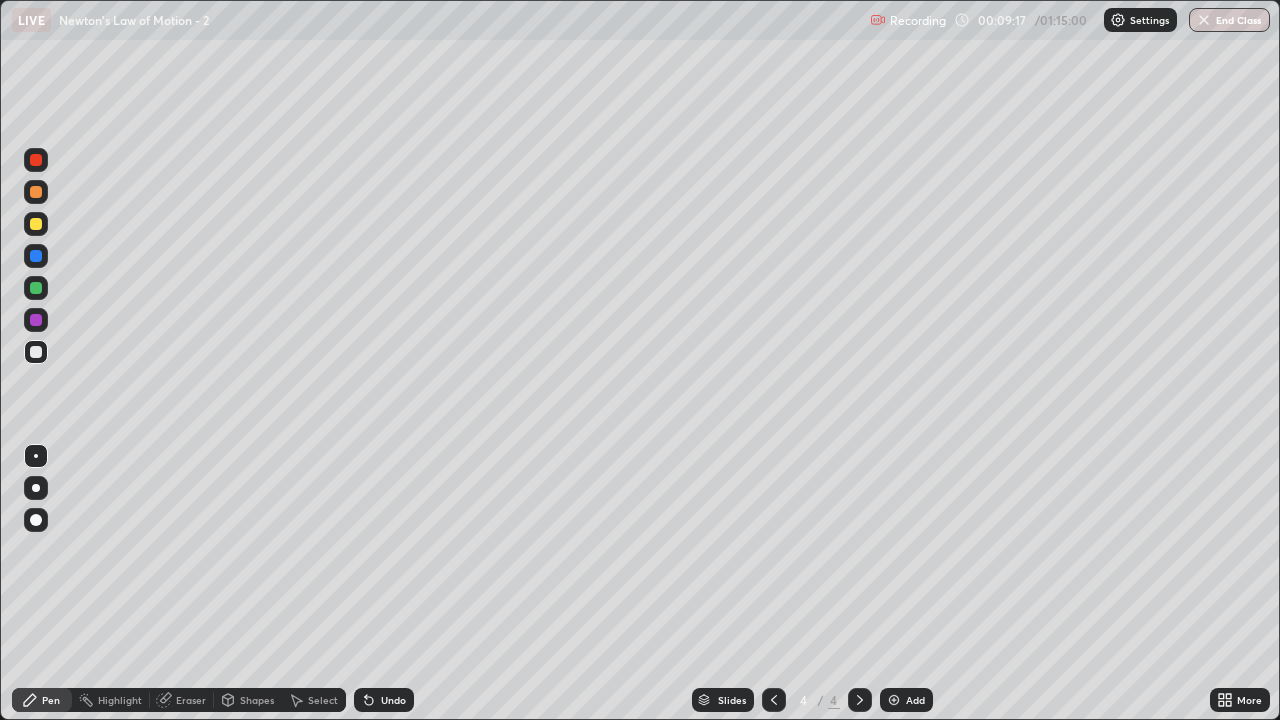 click on "Undo" at bounding box center (393, 700) 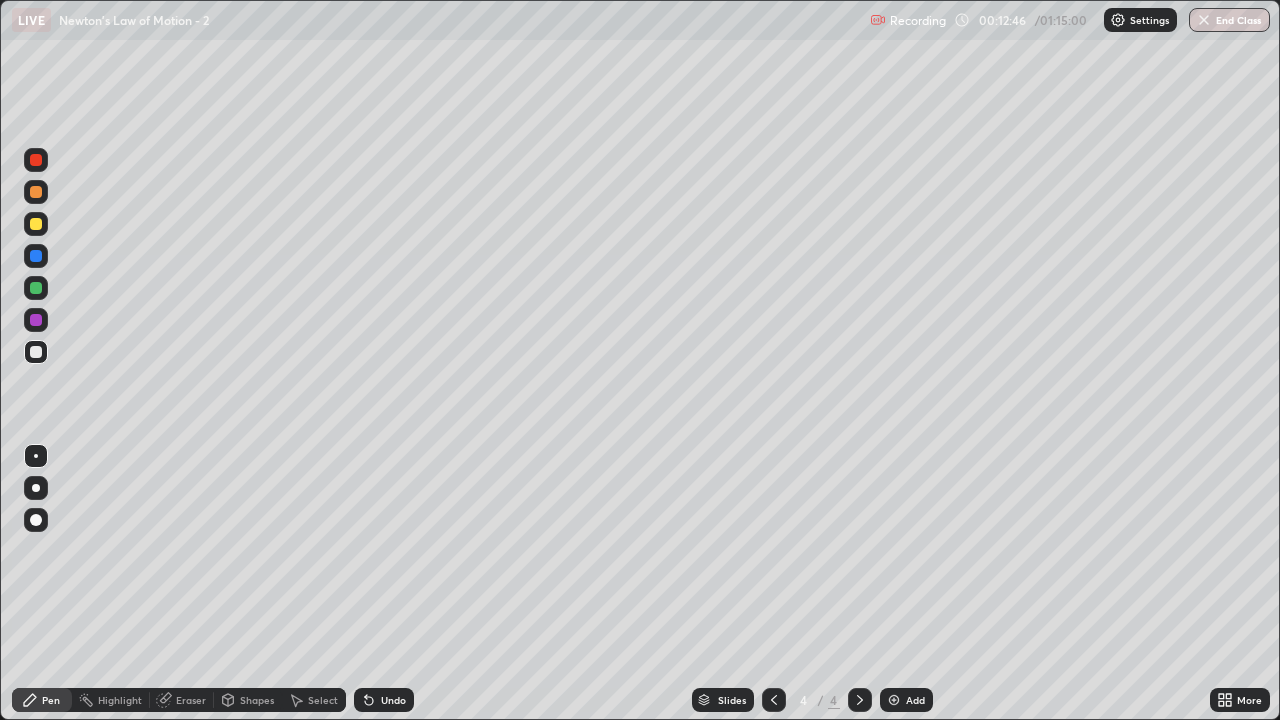 click on "Undo" at bounding box center [393, 700] 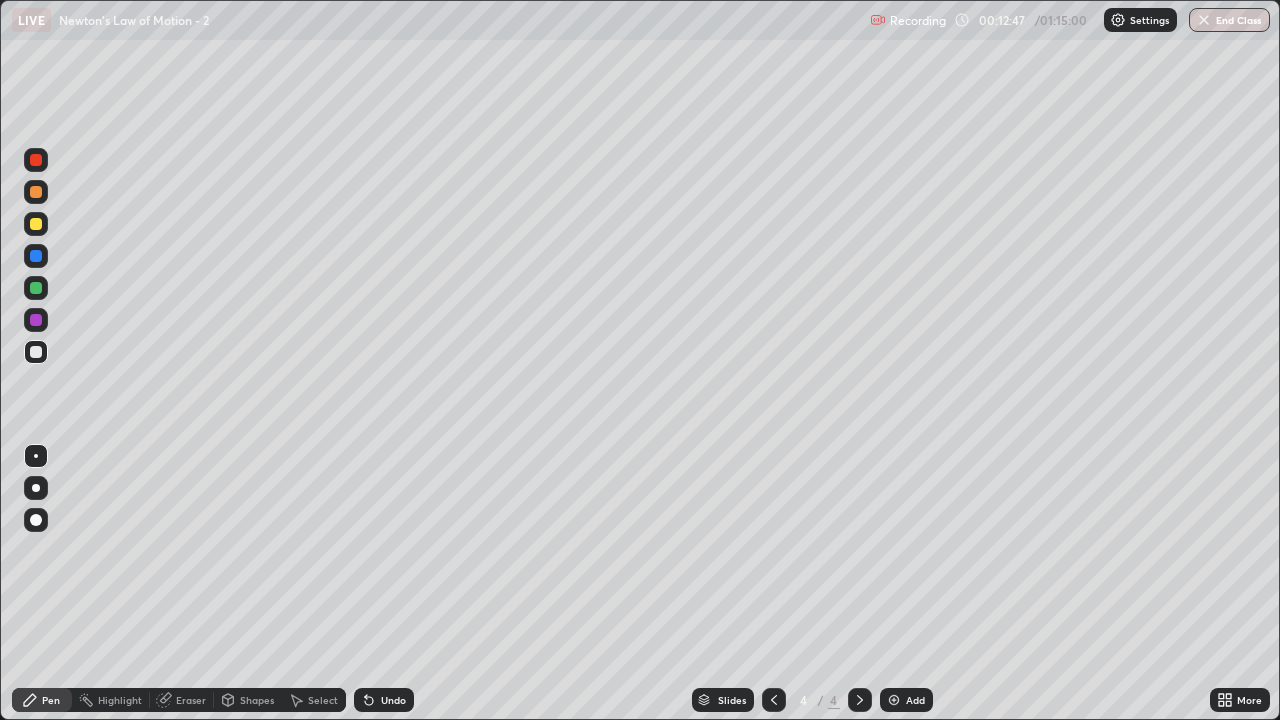 click at bounding box center [36, 288] 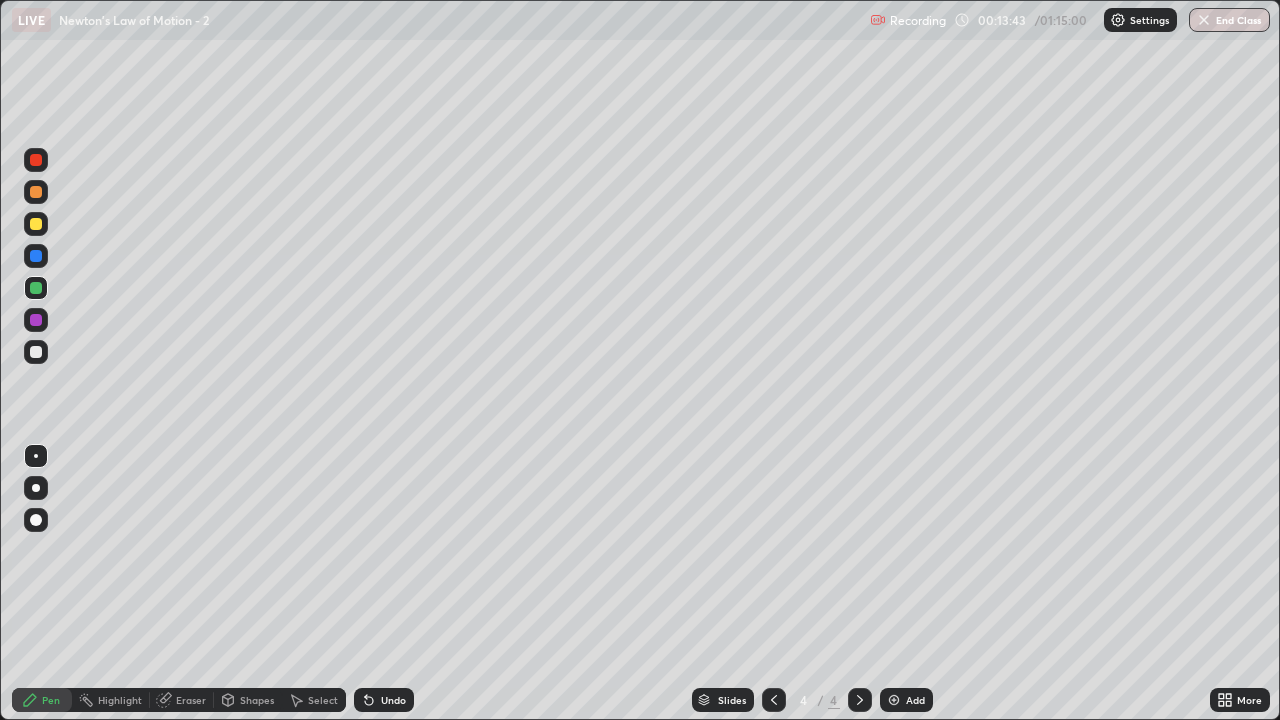 click on "Undo" at bounding box center [393, 700] 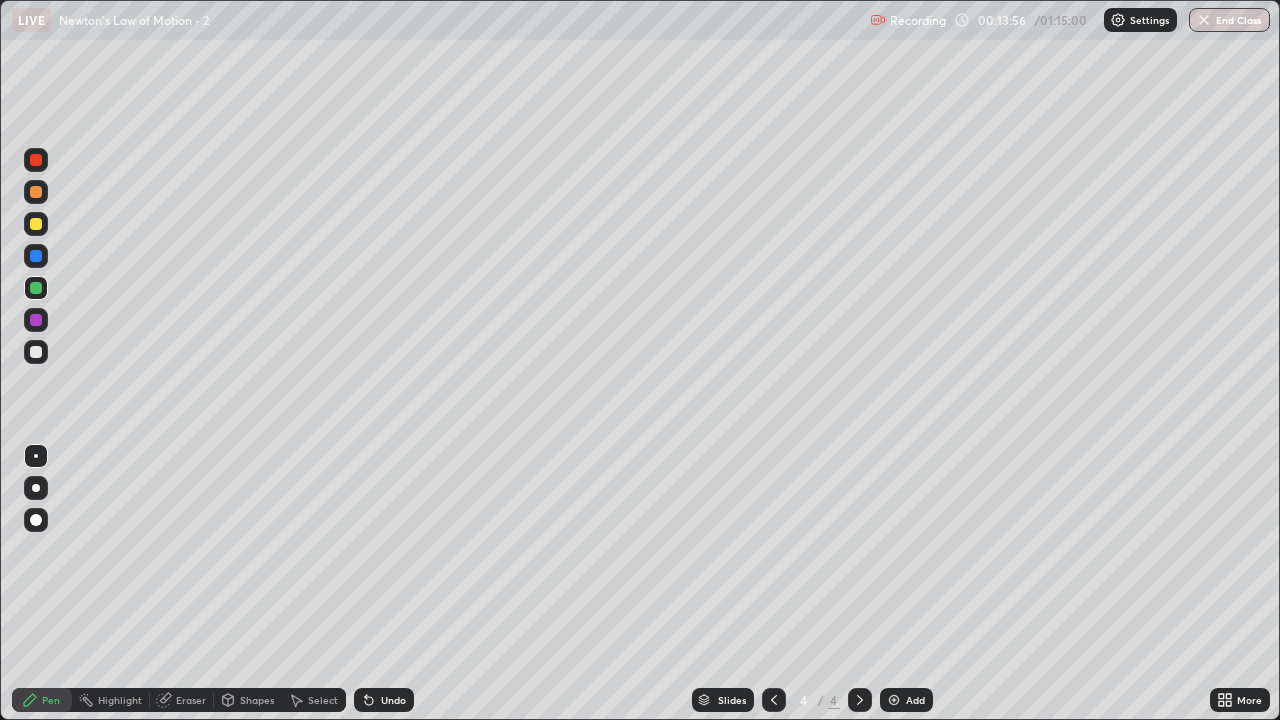 click at bounding box center (36, 192) 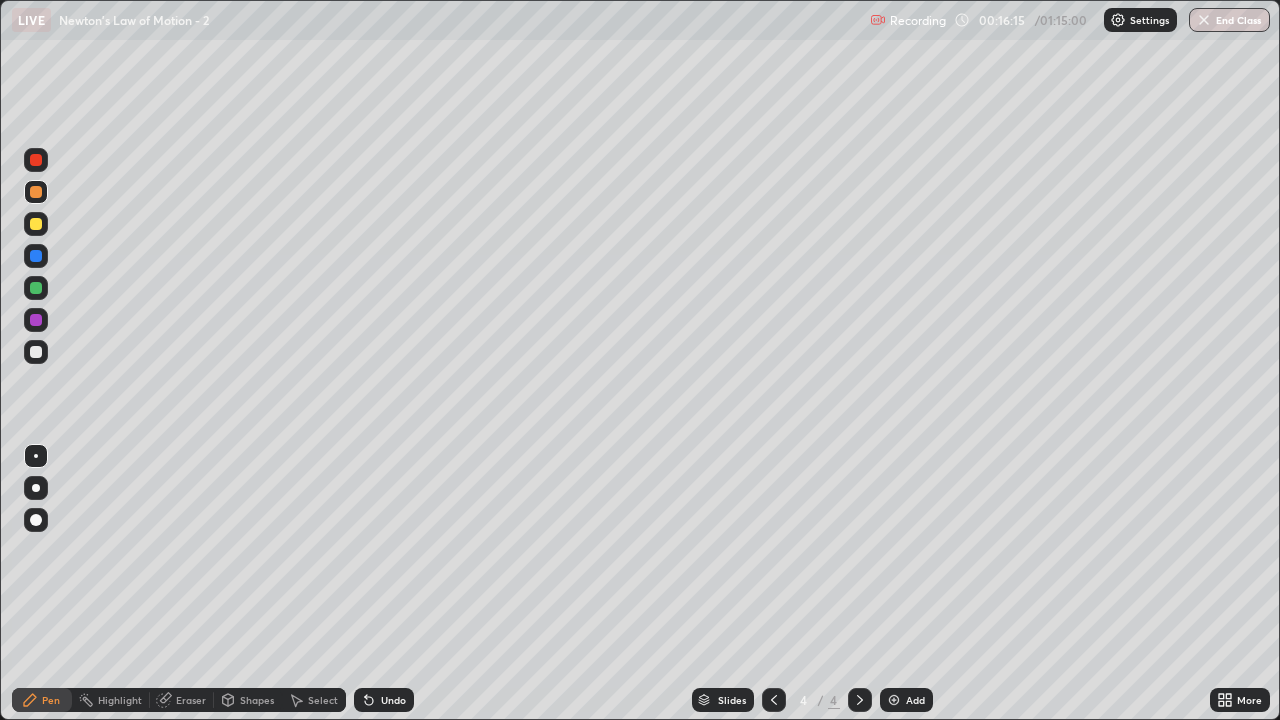 click on "Add" at bounding box center [915, 700] 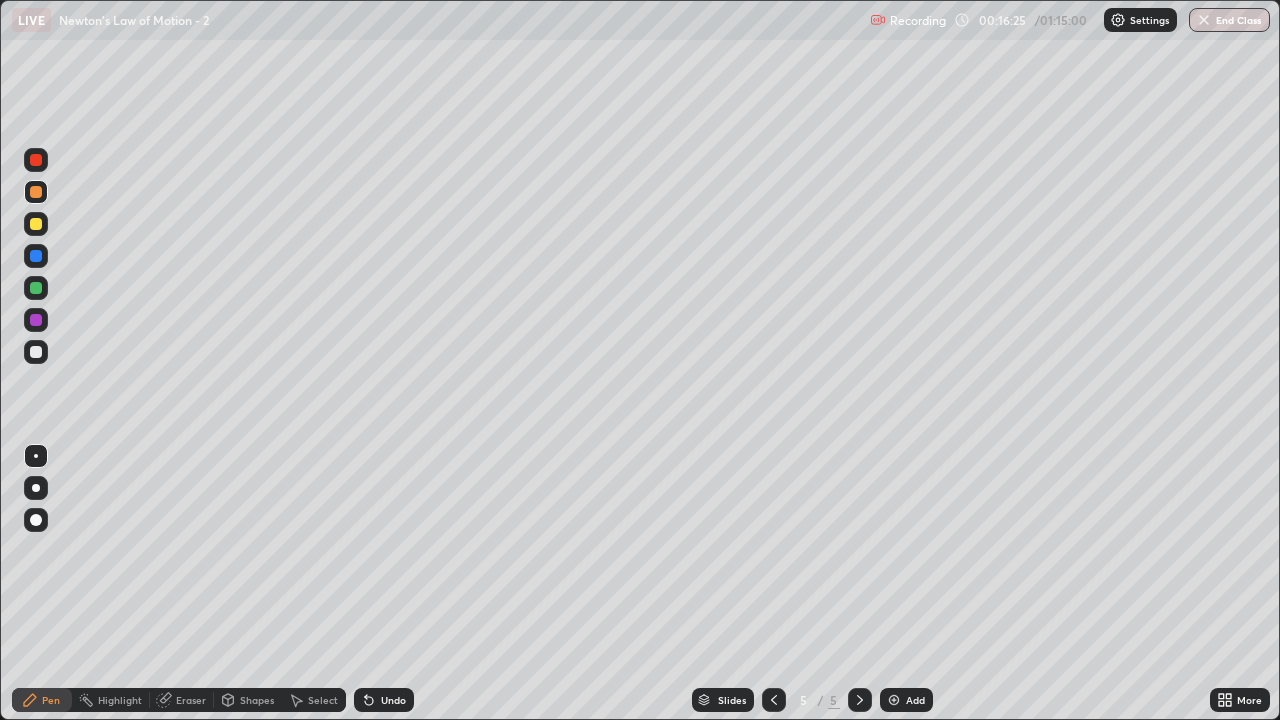 click at bounding box center [36, 352] 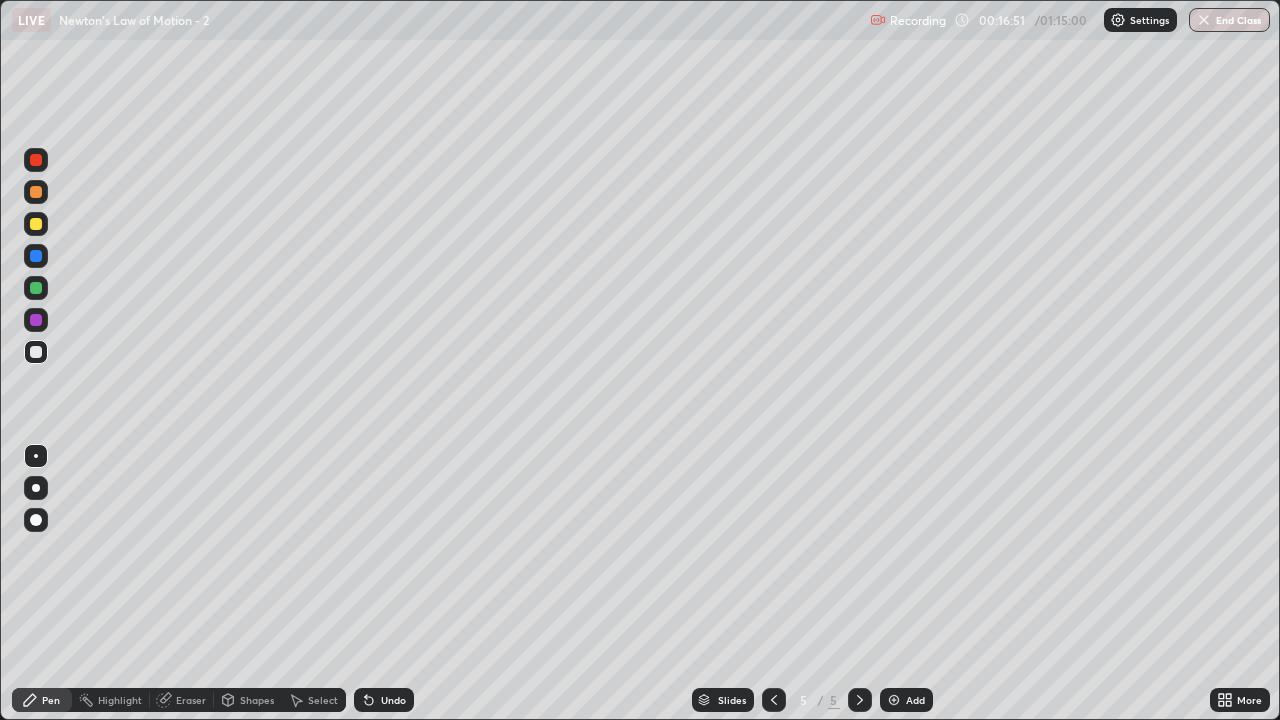 click at bounding box center (36, 288) 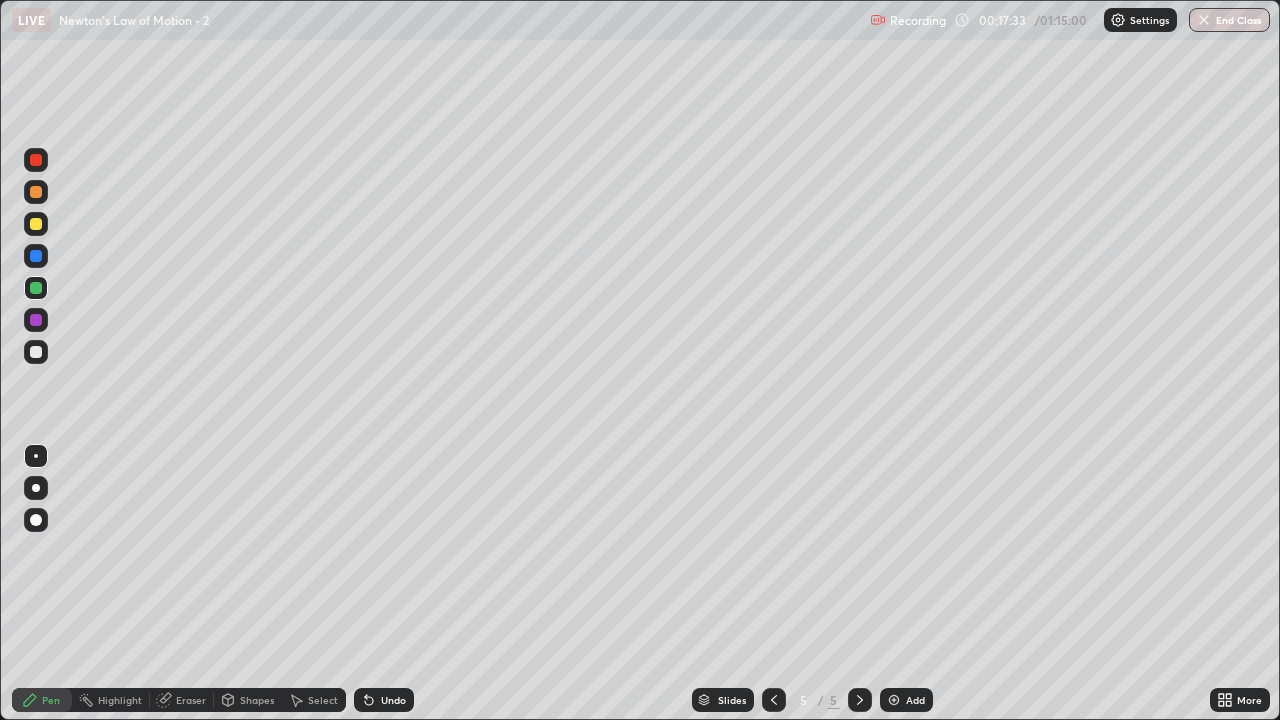 click on "Undo" at bounding box center (380, 700) 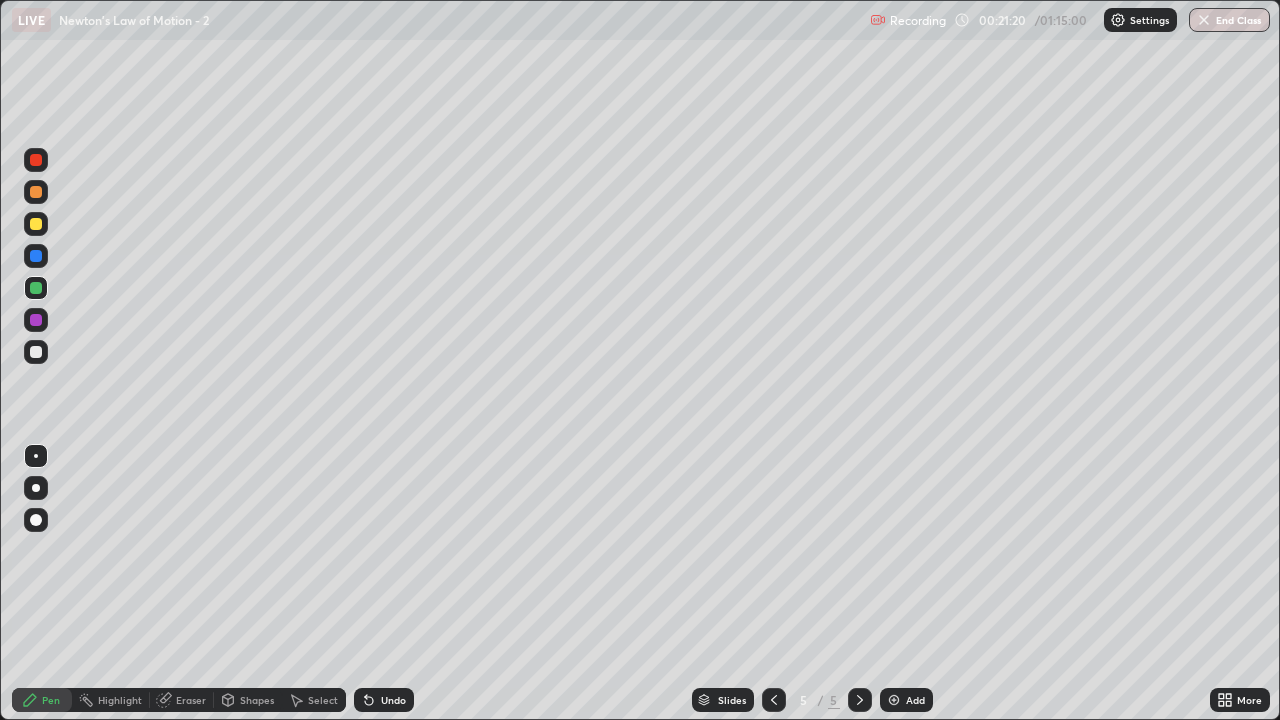 click at bounding box center [36, 352] 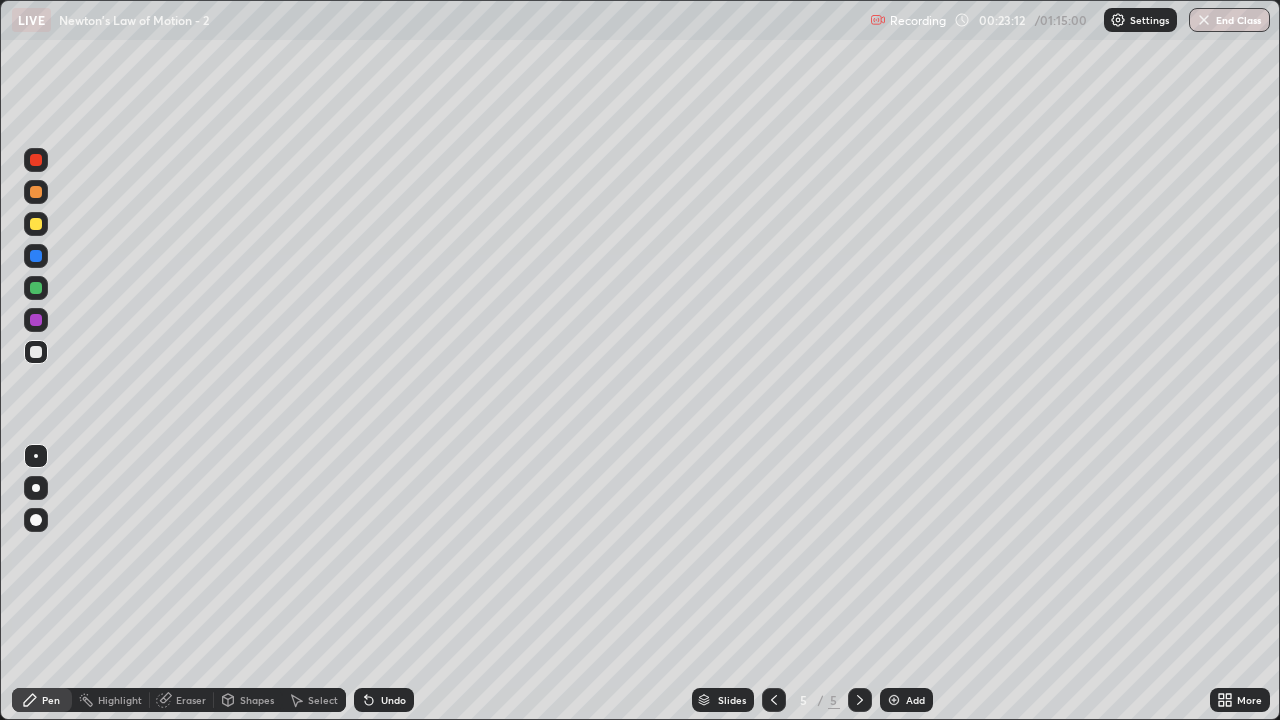 click on "Add" at bounding box center [915, 700] 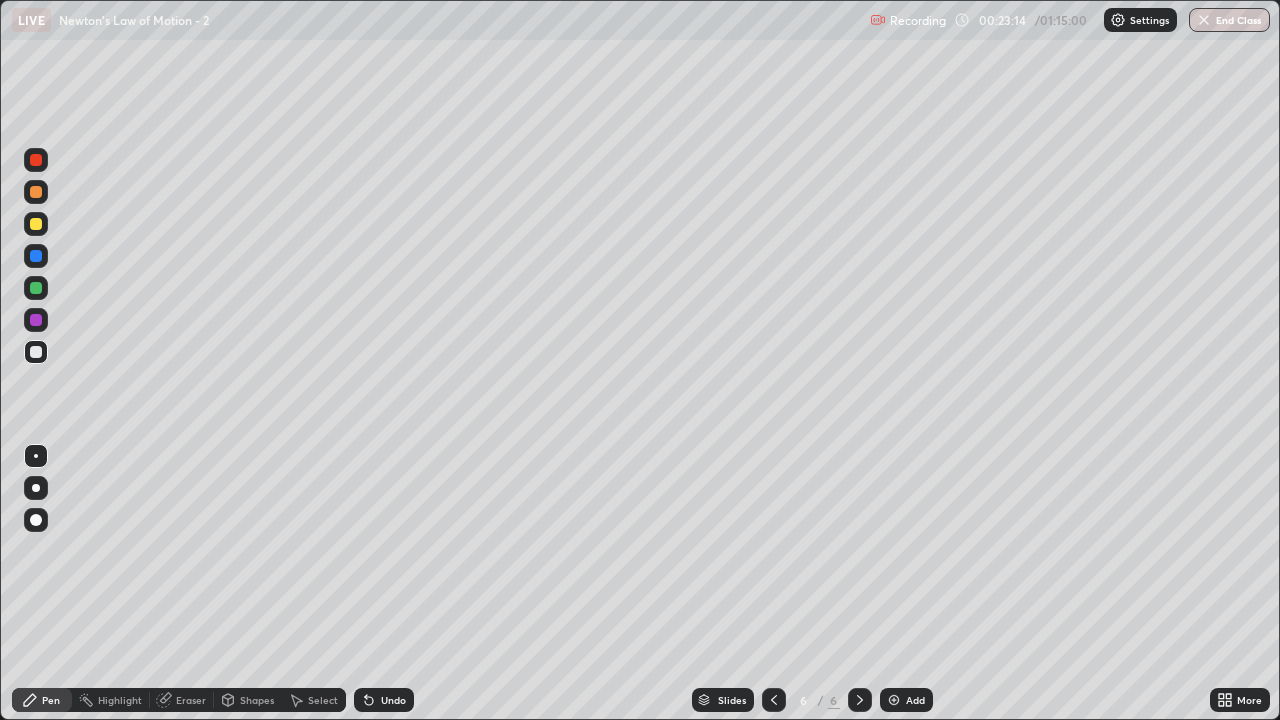 click on "Shapes" at bounding box center [257, 700] 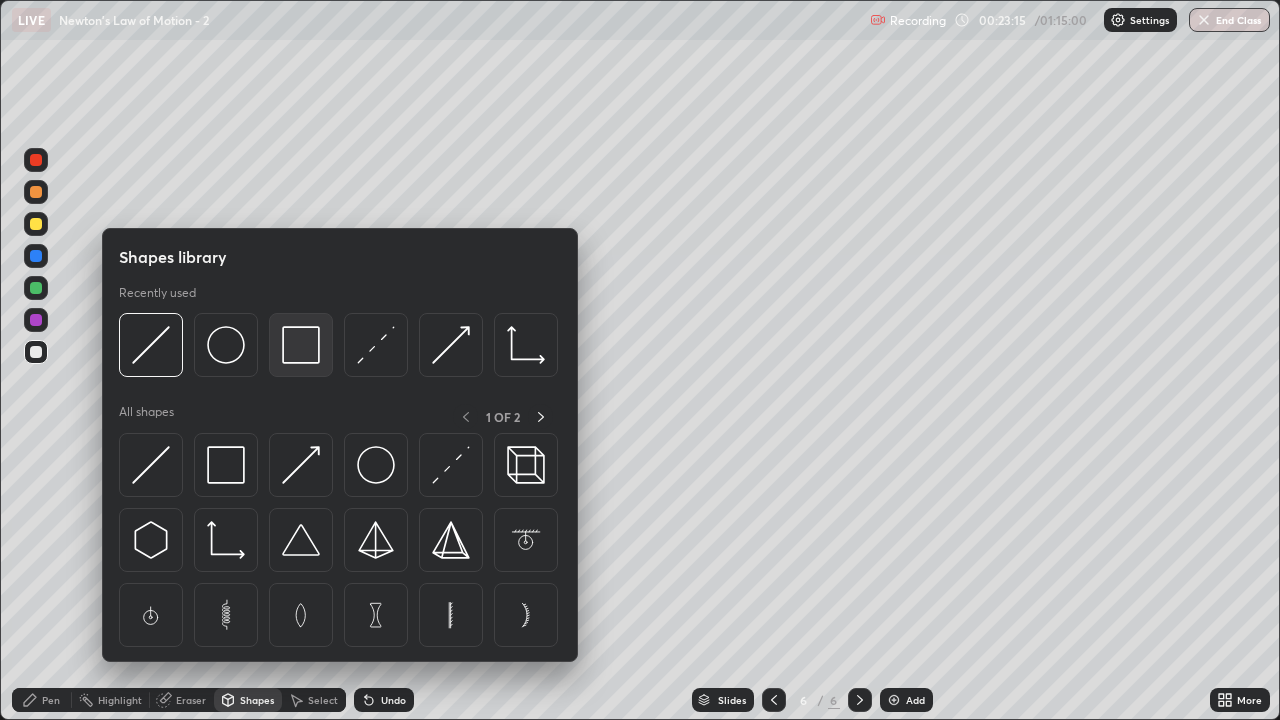click at bounding box center (301, 345) 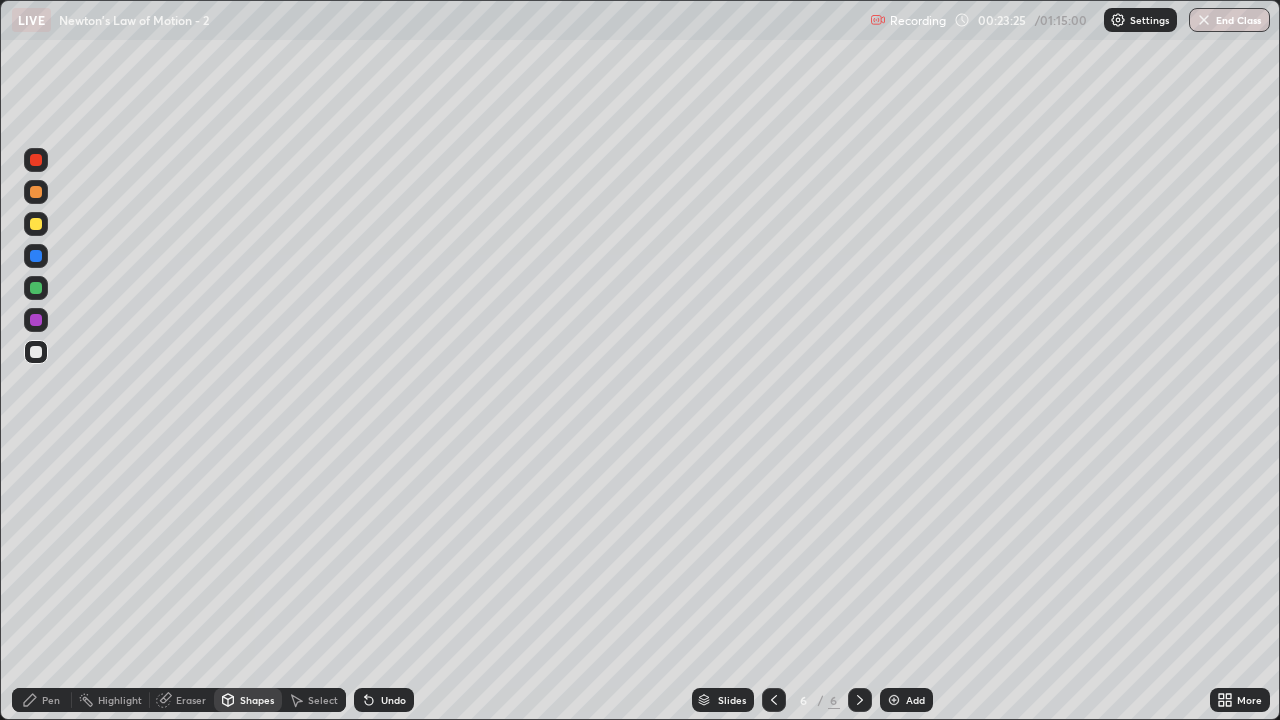 click on "Pen" at bounding box center (51, 700) 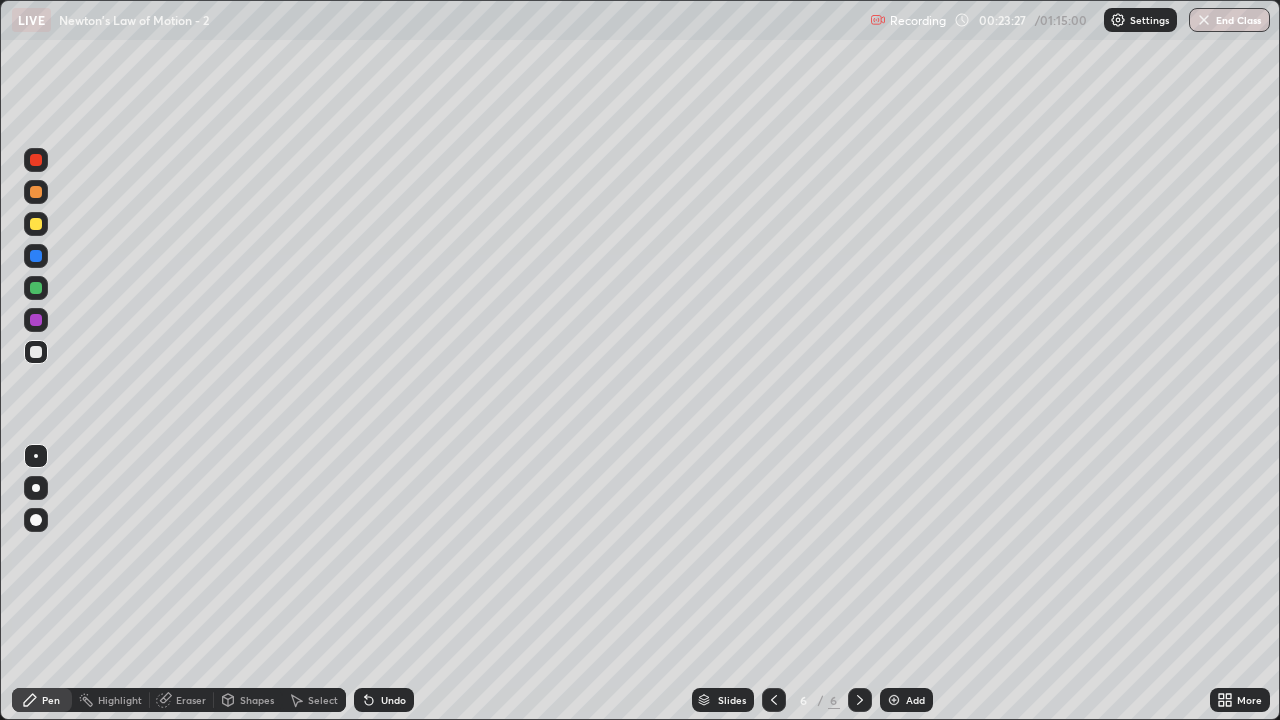 click at bounding box center [36, 352] 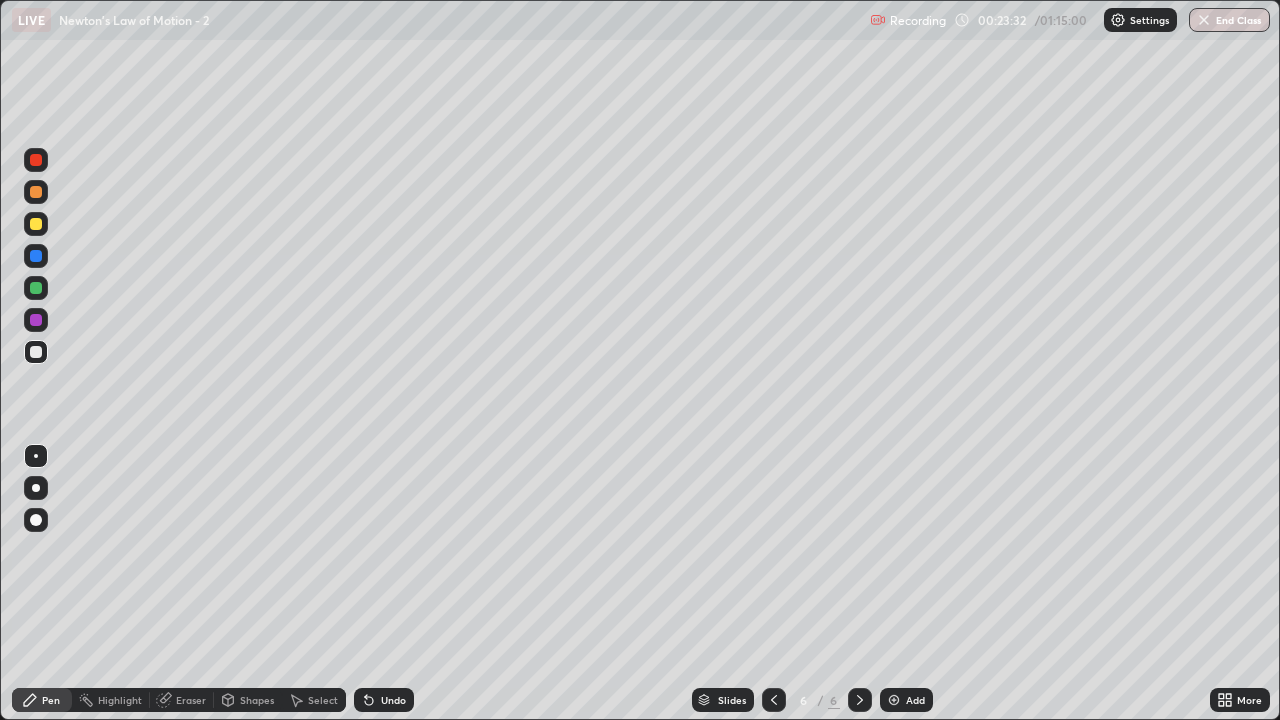 click 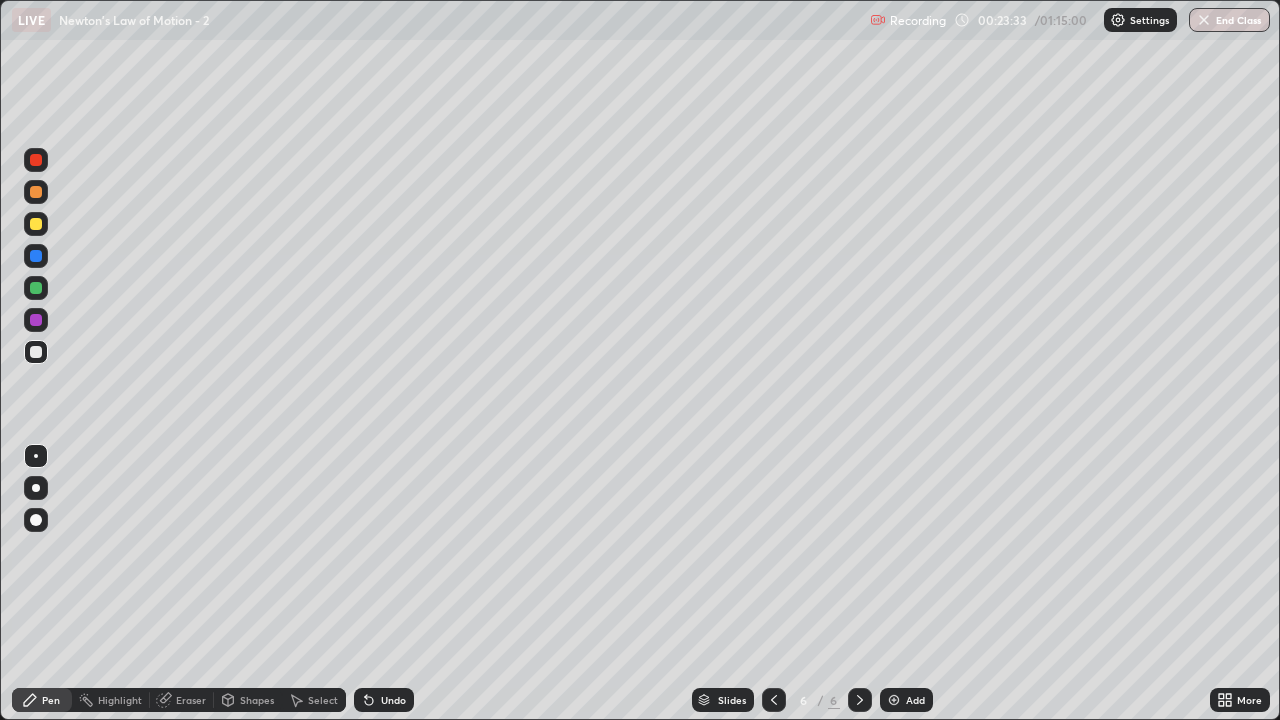 click on "Undo" at bounding box center (384, 700) 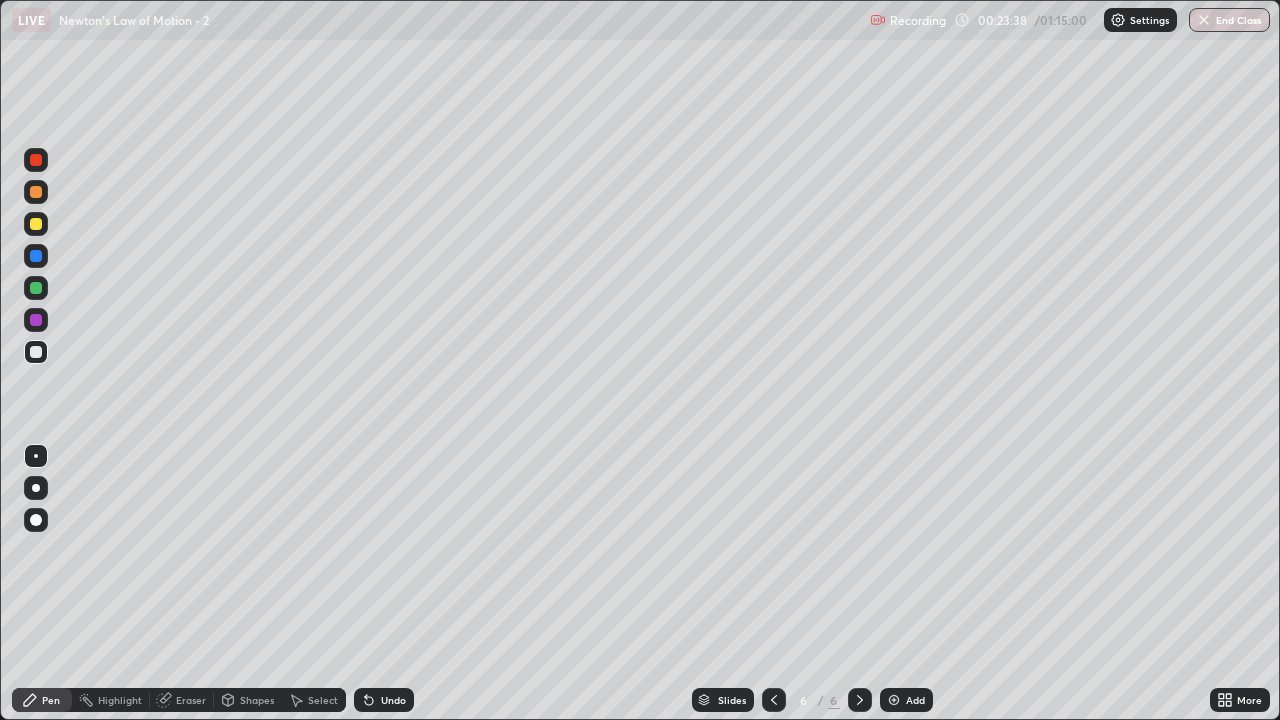click at bounding box center (36, 224) 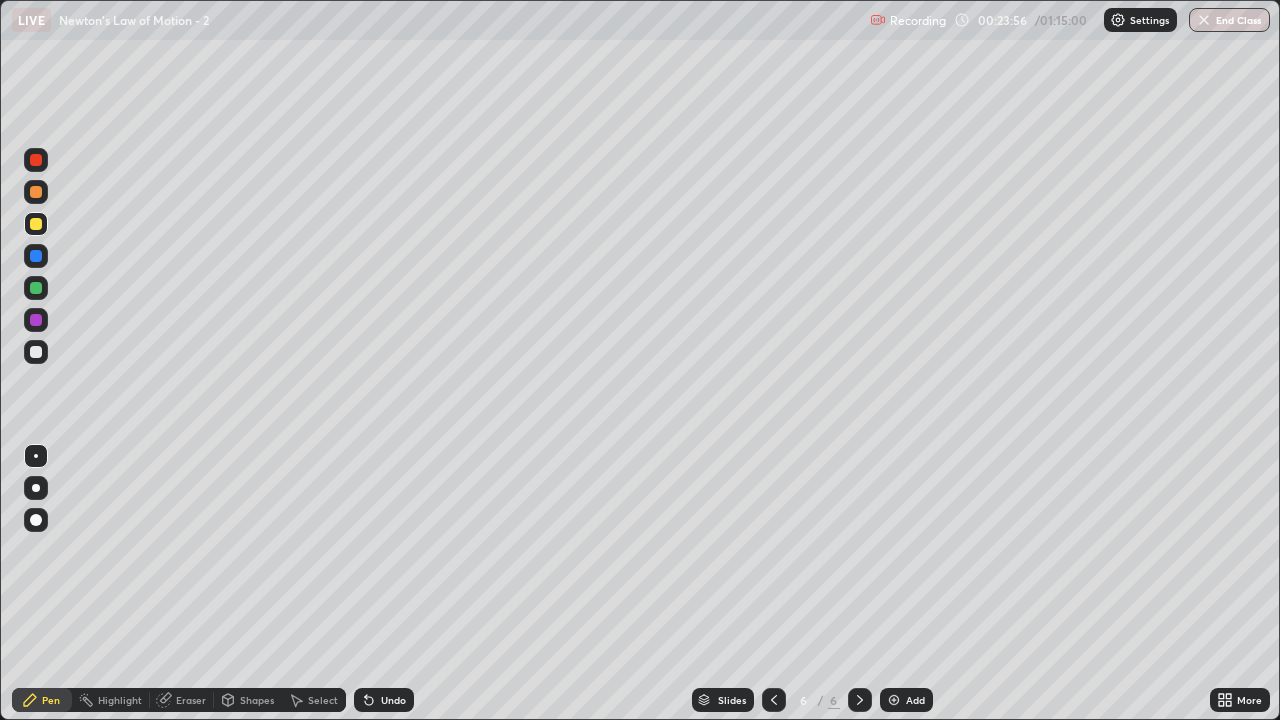 click at bounding box center [36, 288] 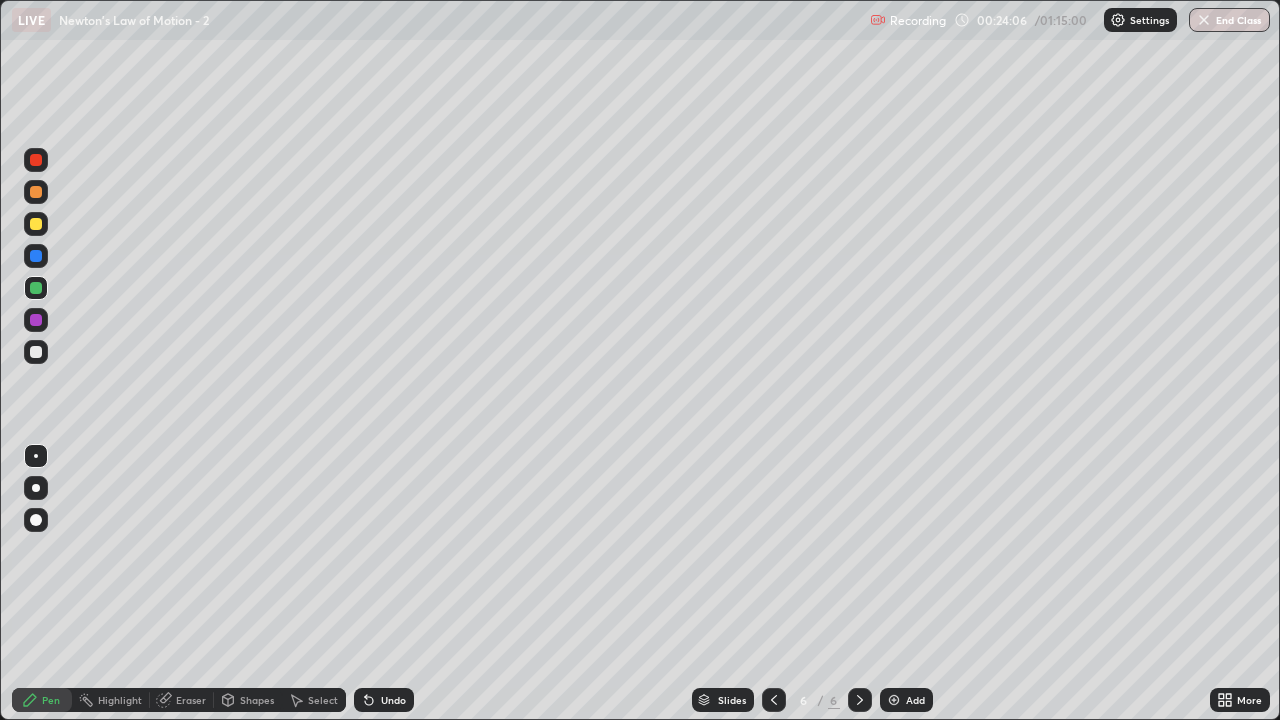 click on "Undo" at bounding box center [393, 700] 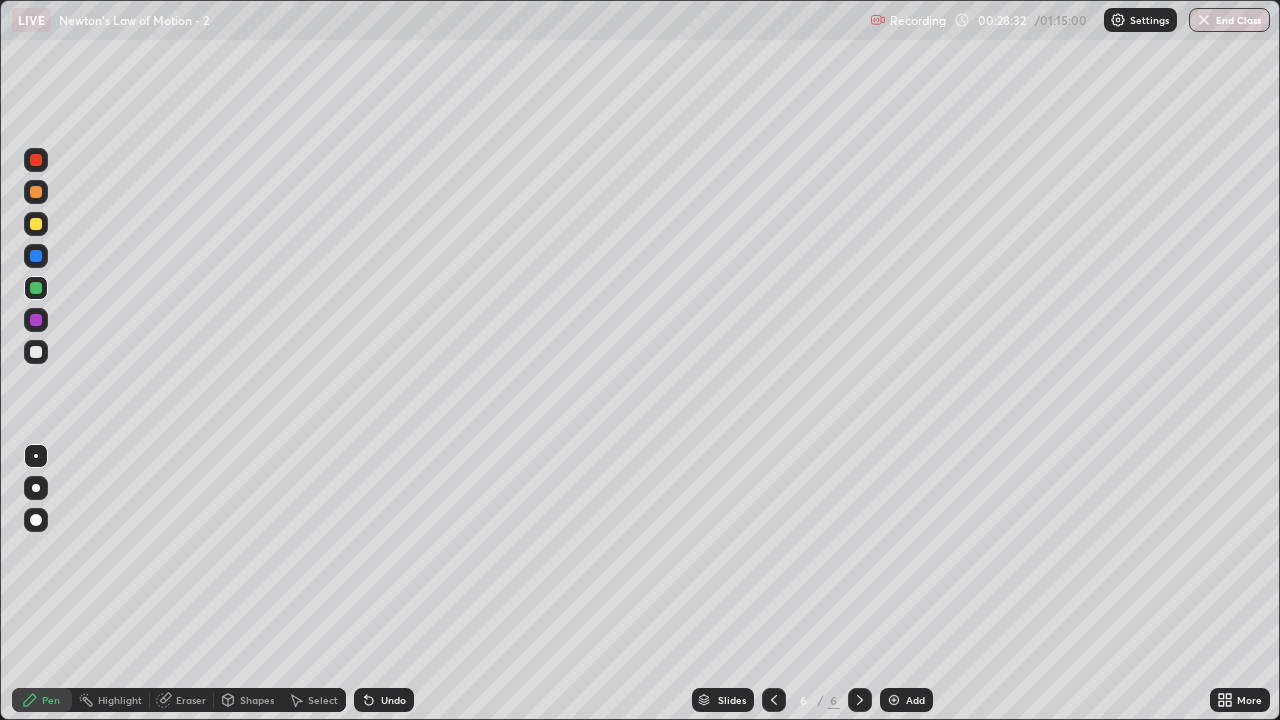 click at bounding box center [36, 224] 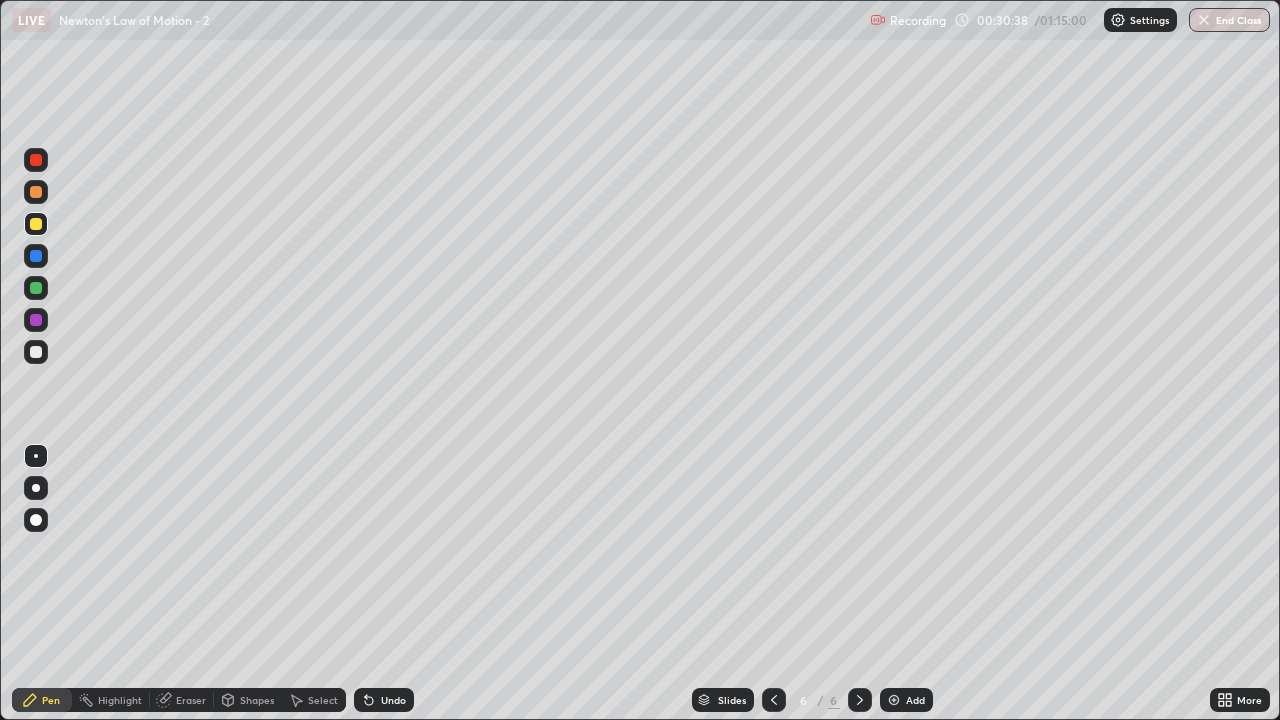 click on "Add" at bounding box center [915, 700] 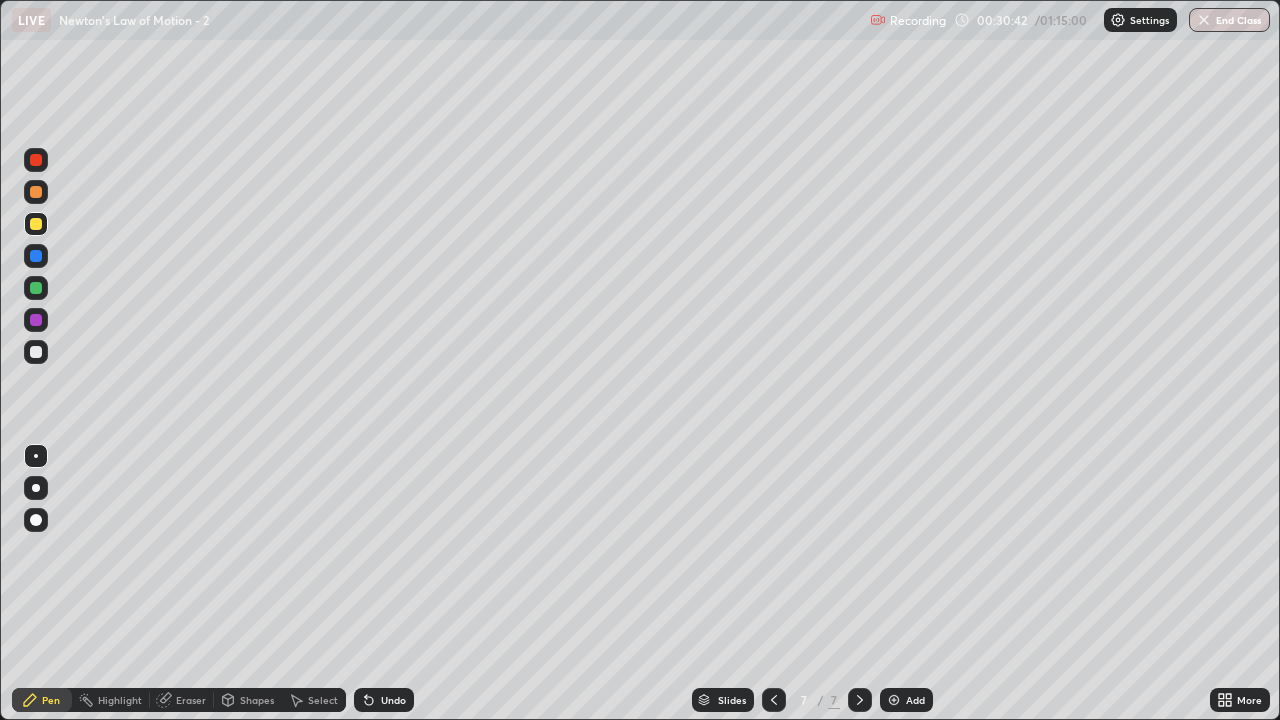 click at bounding box center [36, 352] 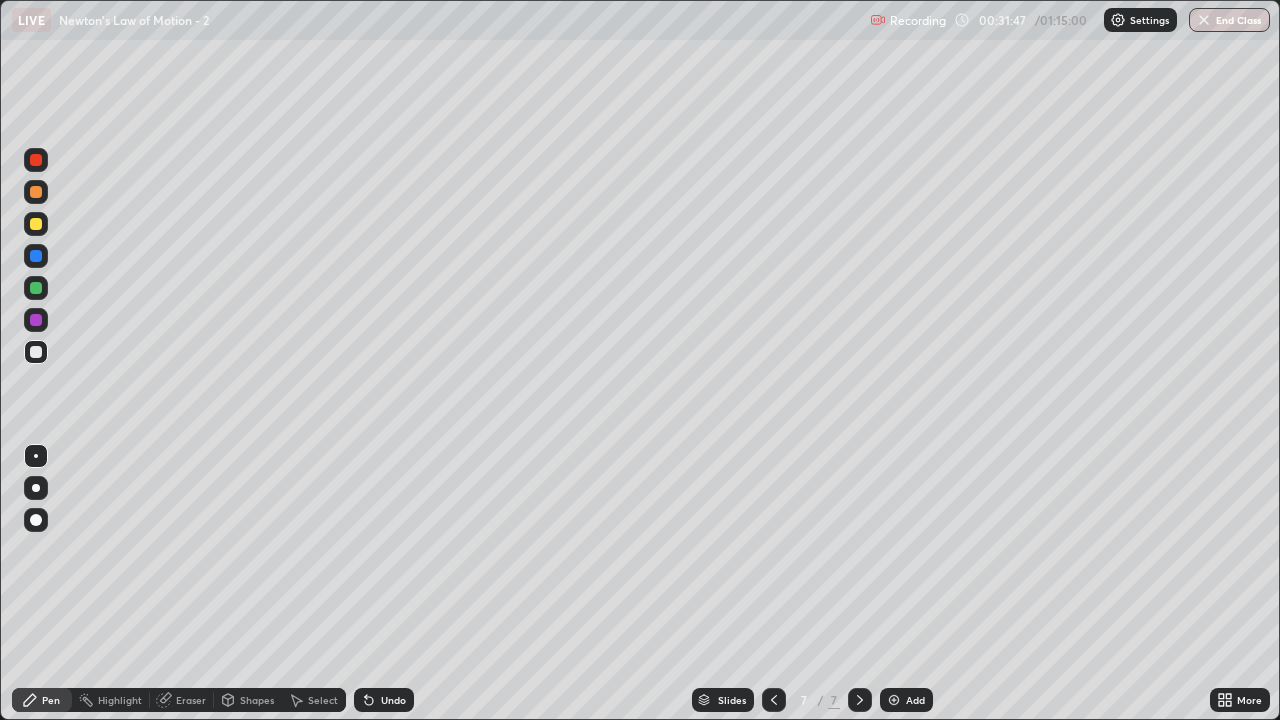 click on "Undo" at bounding box center [393, 700] 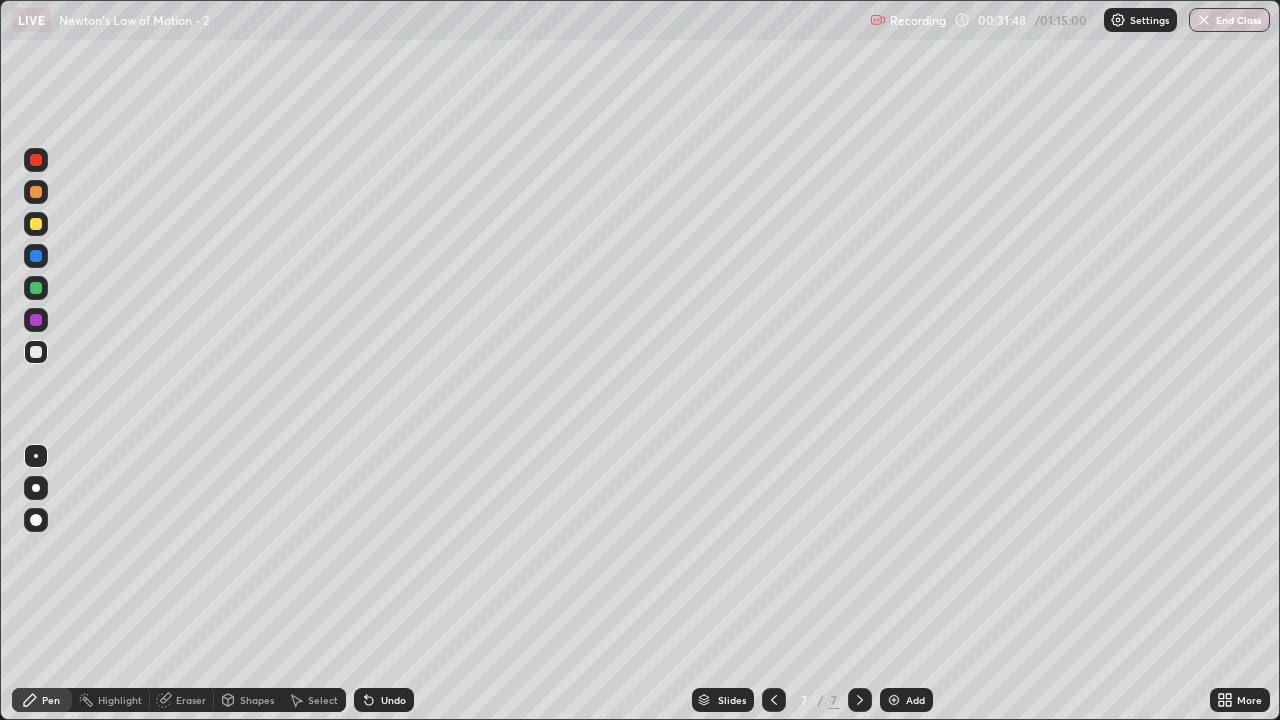 click on "Undo" at bounding box center (393, 700) 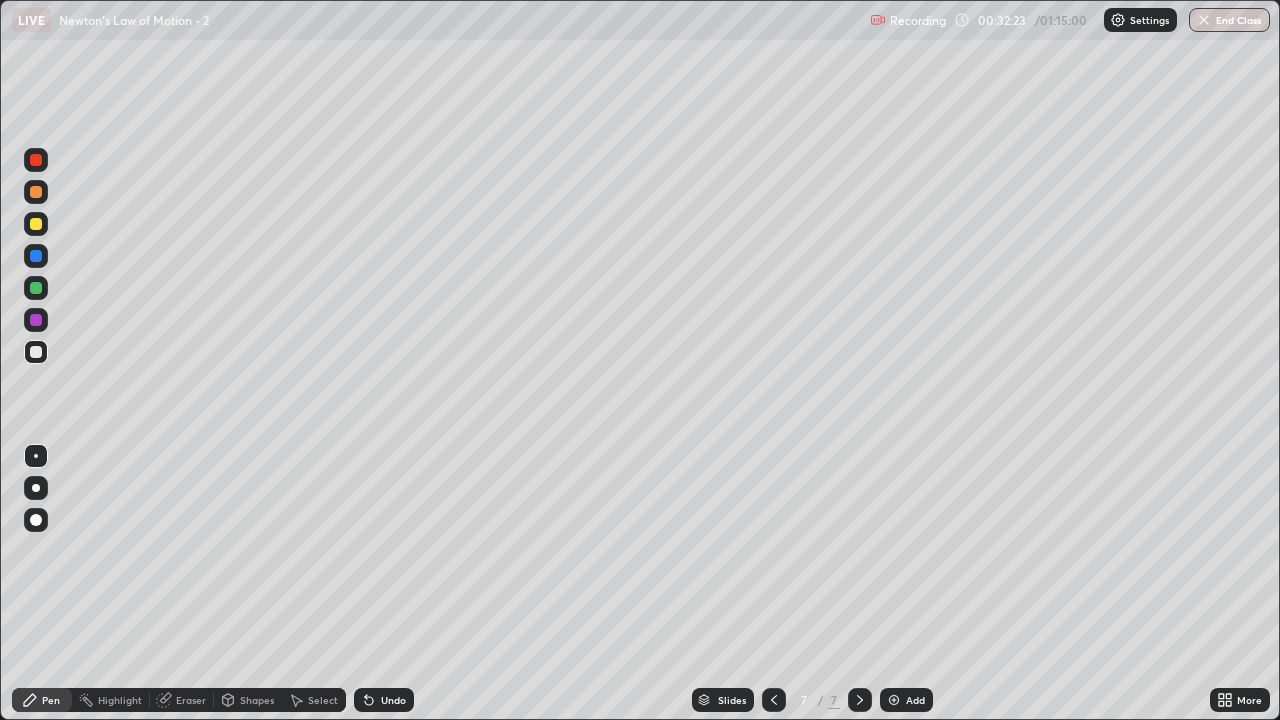 click on "Undo" at bounding box center [393, 700] 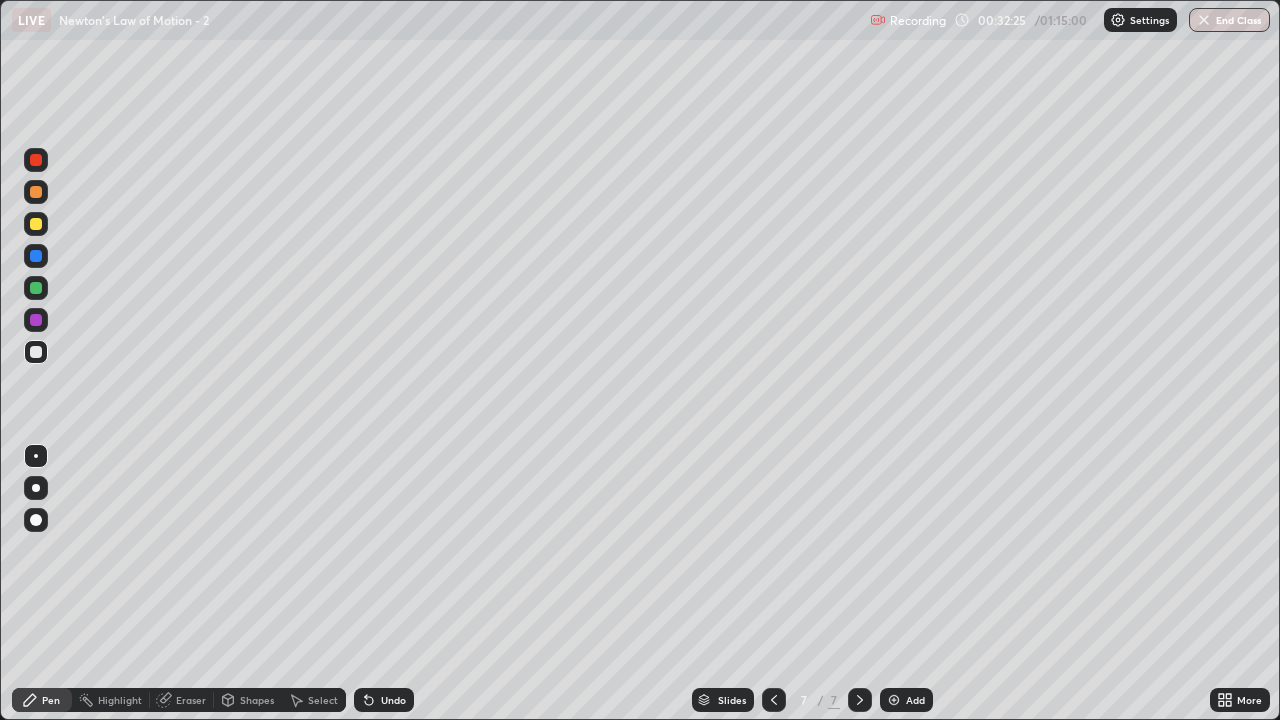 click on "Undo" at bounding box center [393, 700] 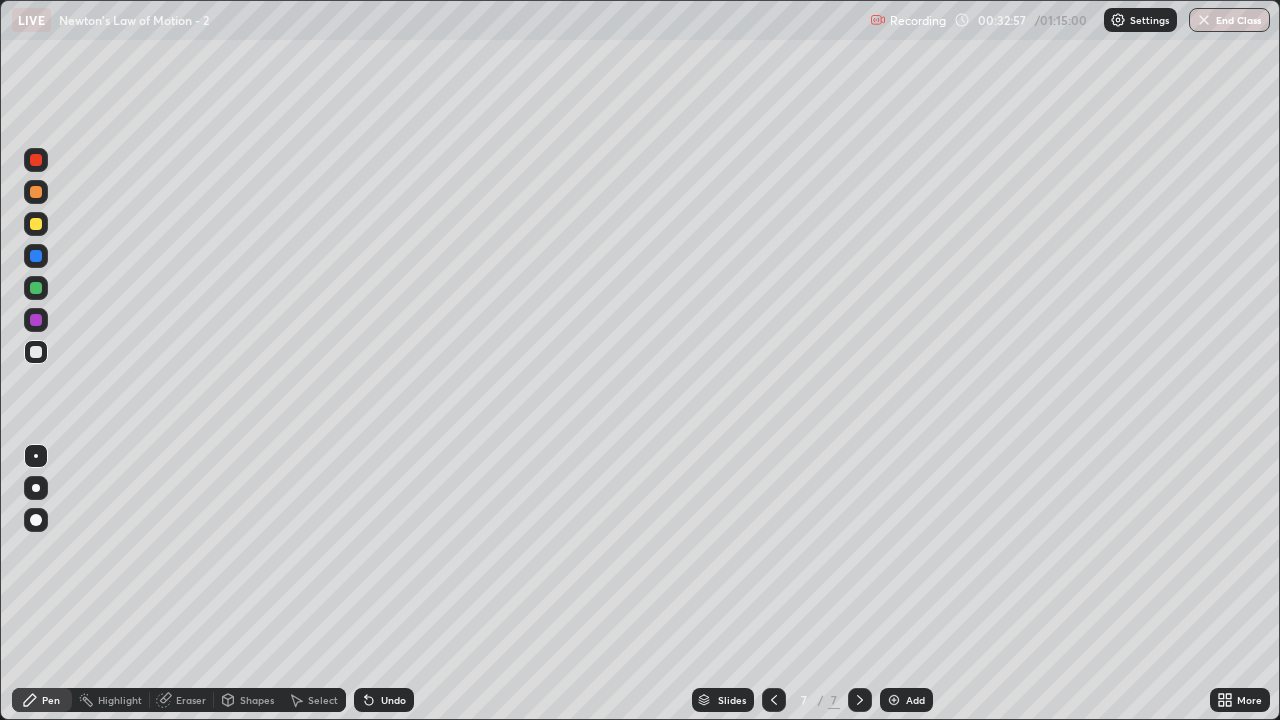 click on "Select" at bounding box center [323, 700] 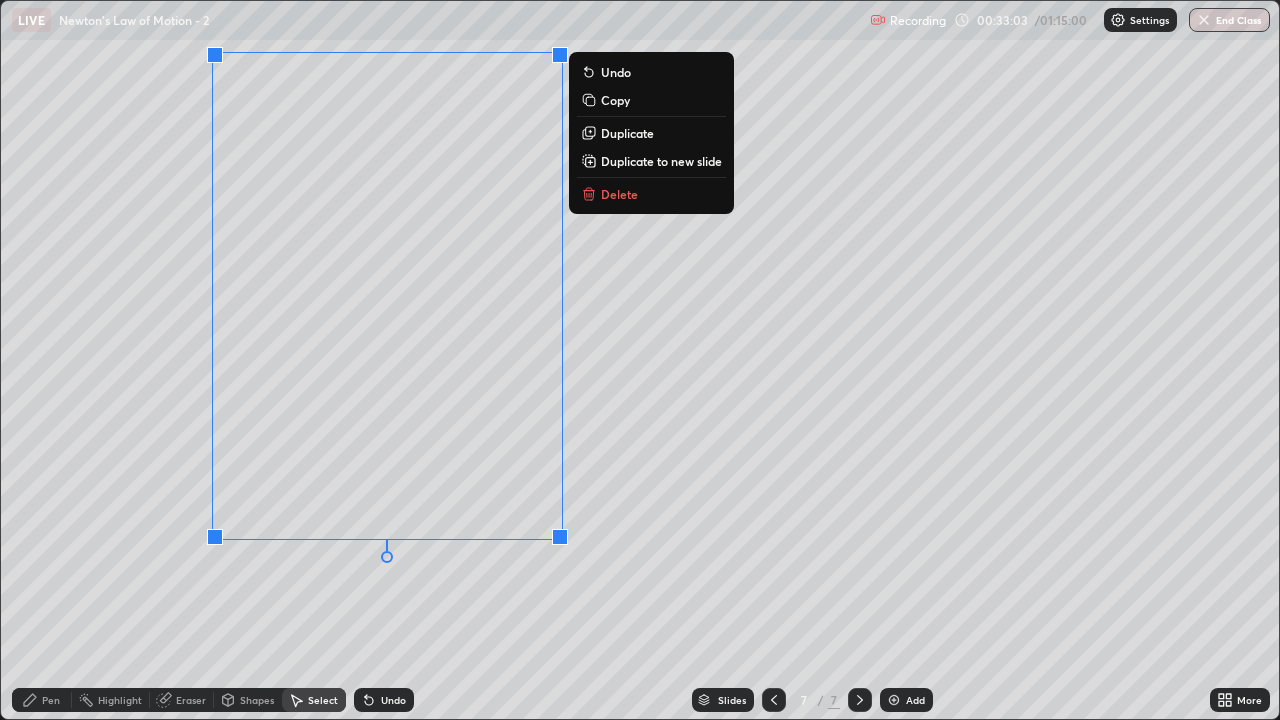 click on "0 ° Undo Copy Duplicate Duplicate to new slide Delete" at bounding box center (640, 360) 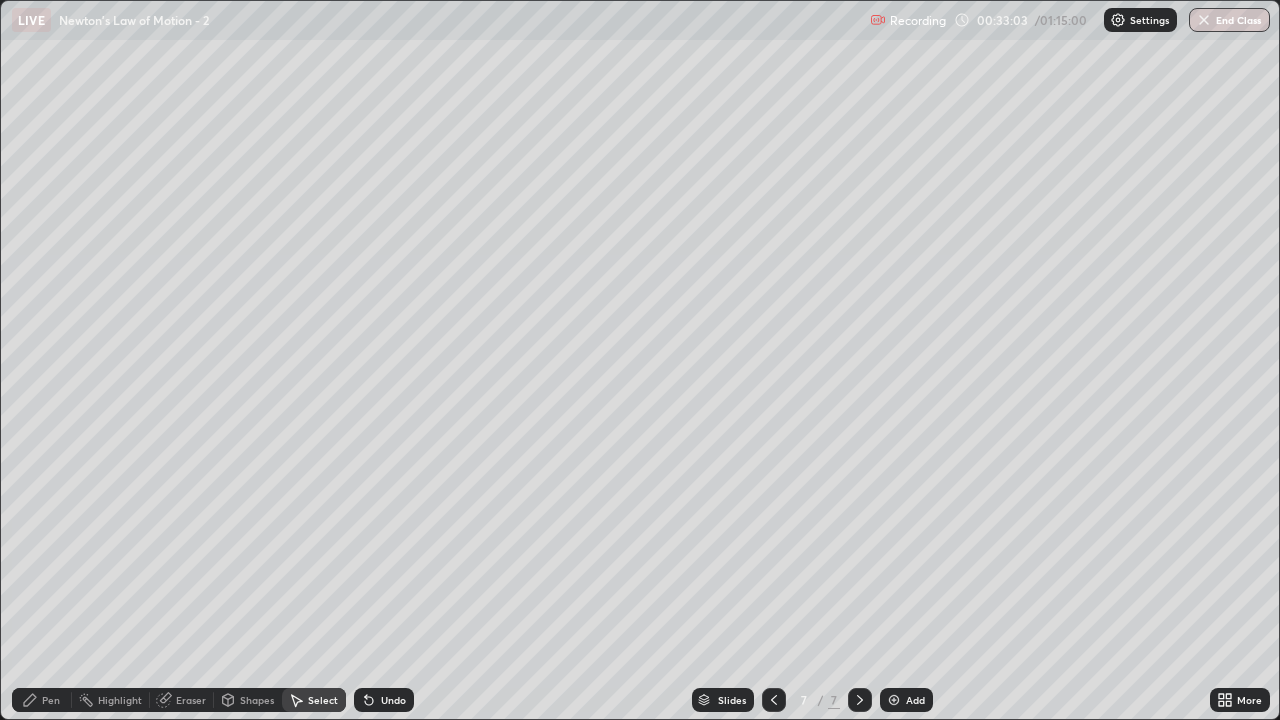 click on "Undo" at bounding box center [380, 700] 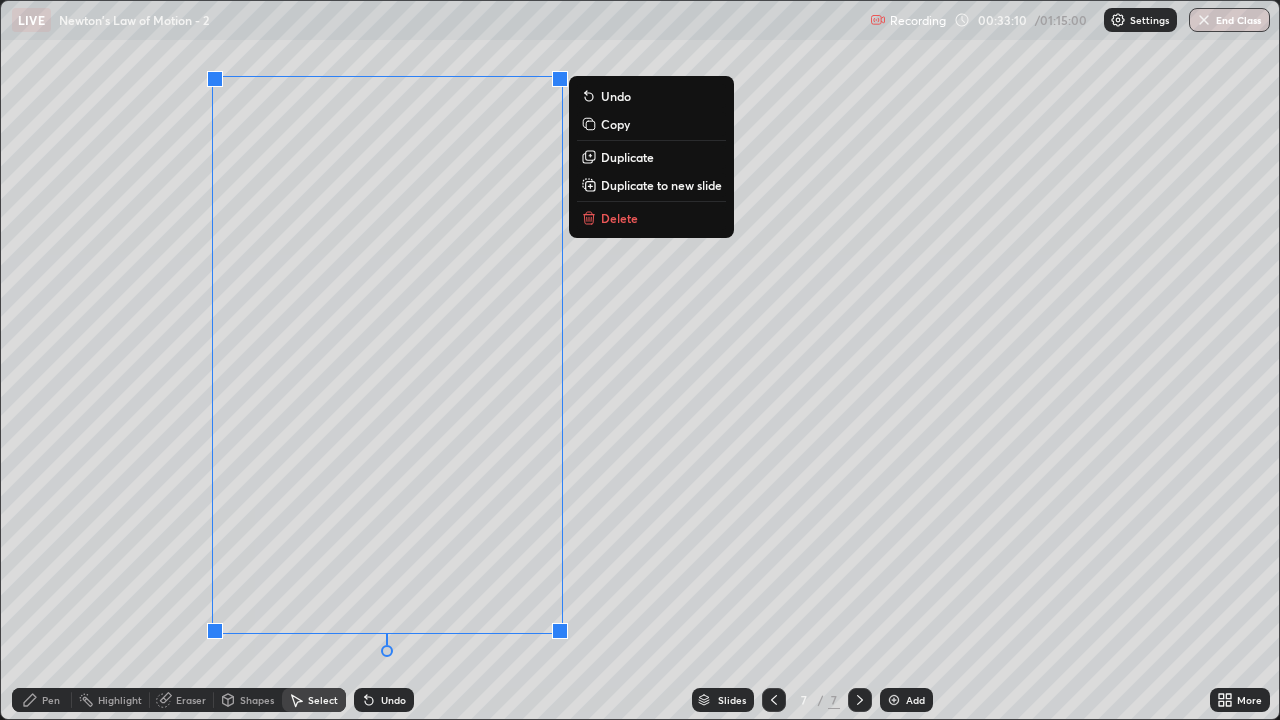 click on "0 ° Undo Copy Duplicate Duplicate to new slide Delete" at bounding box center (640, 360) 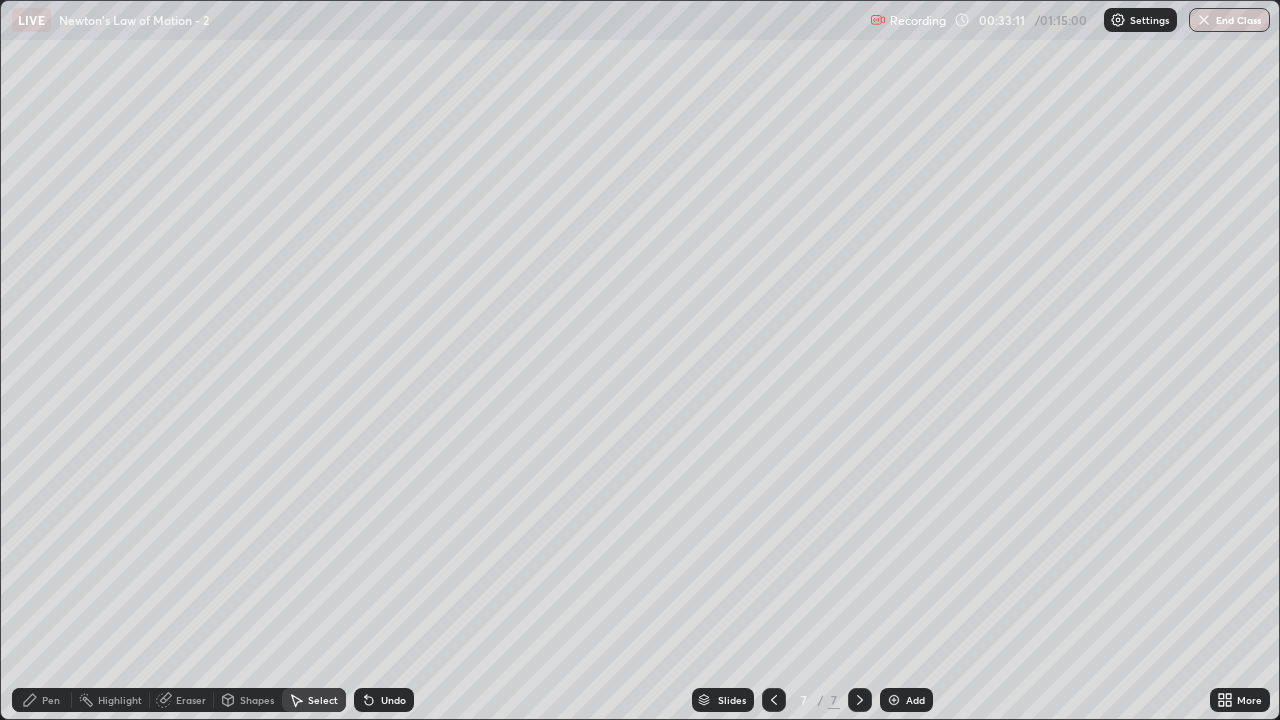 click on "Pen" at bounding box center [42, 700] 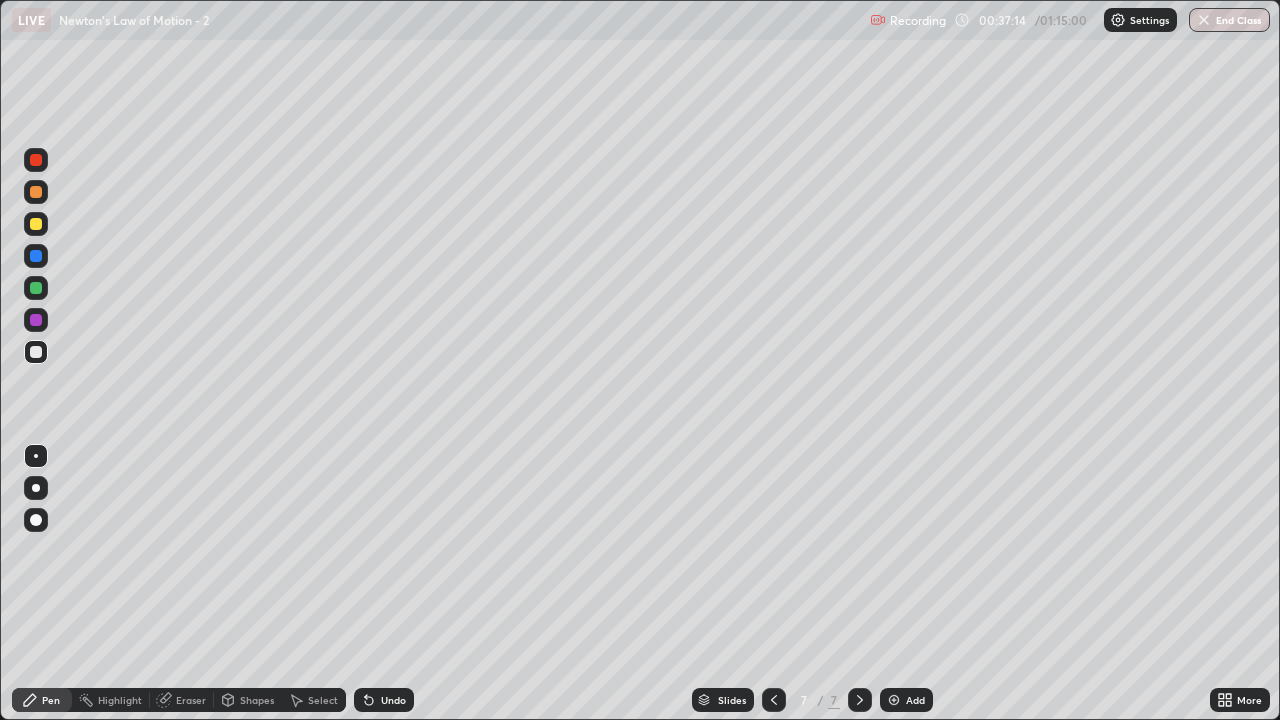 click at bounding box center [36, 224] 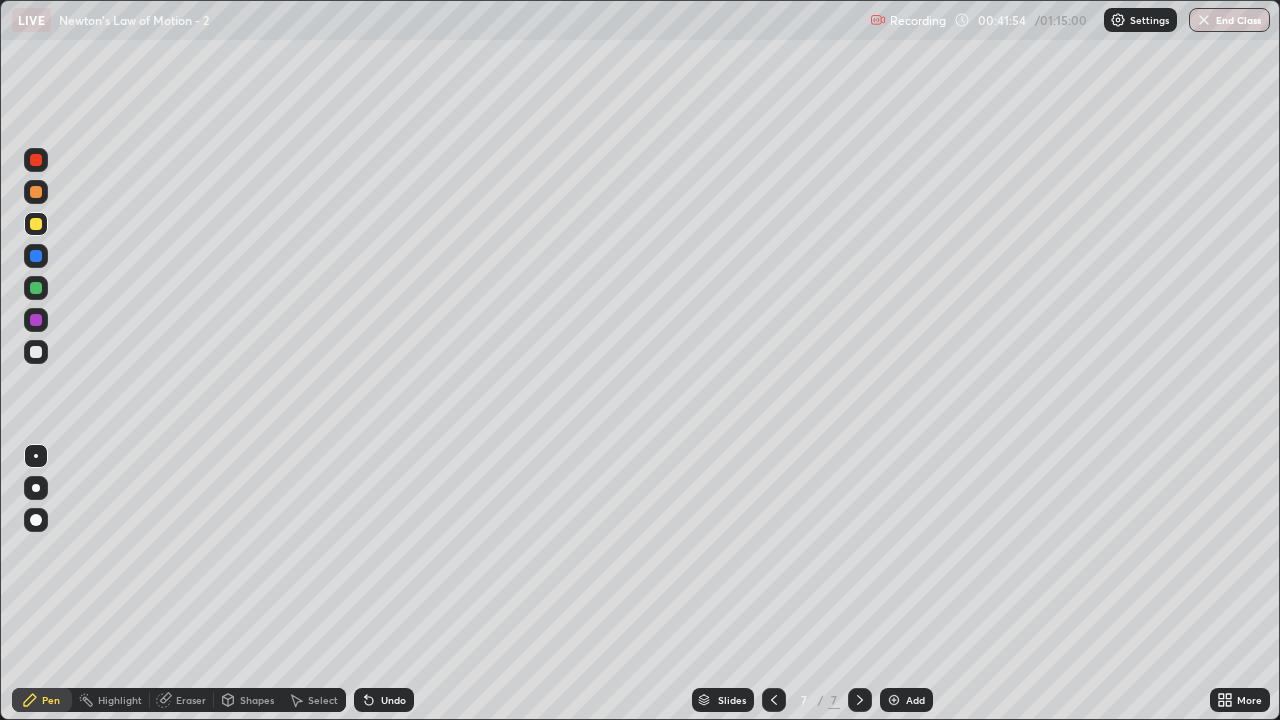 click on "Add" at bounding box center [915, 700] 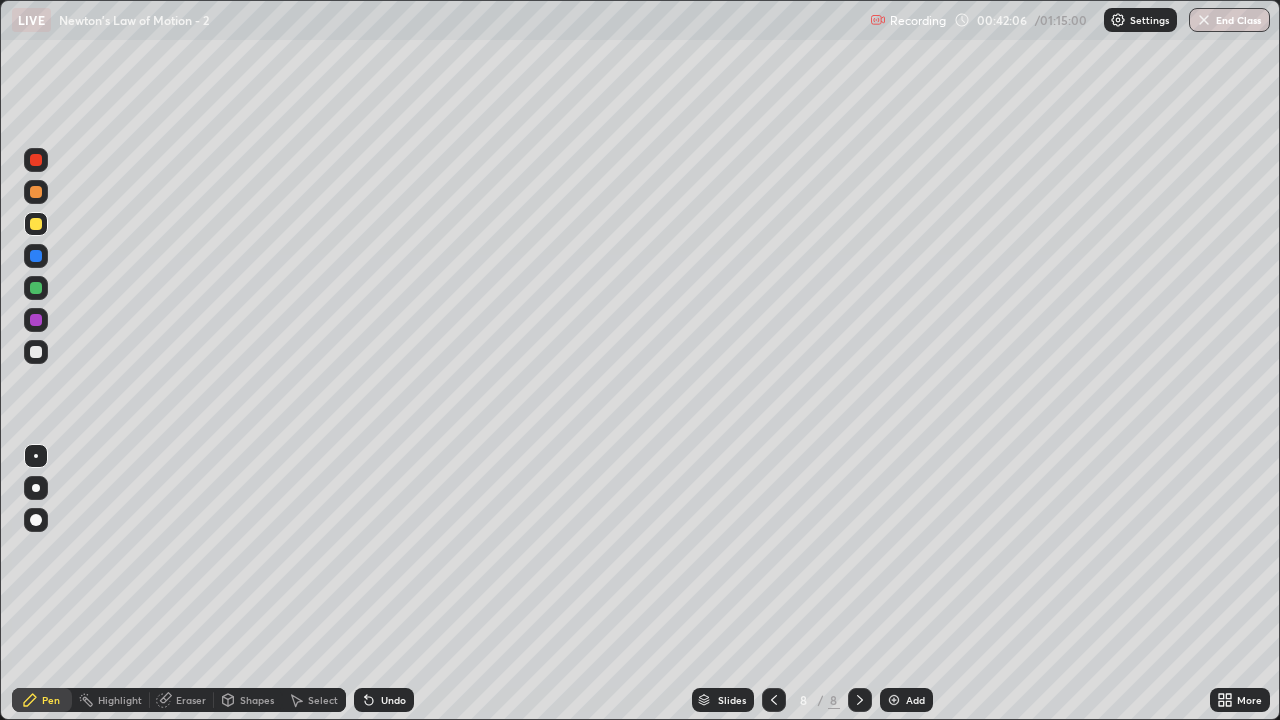 click at bounding box center [36, 288] 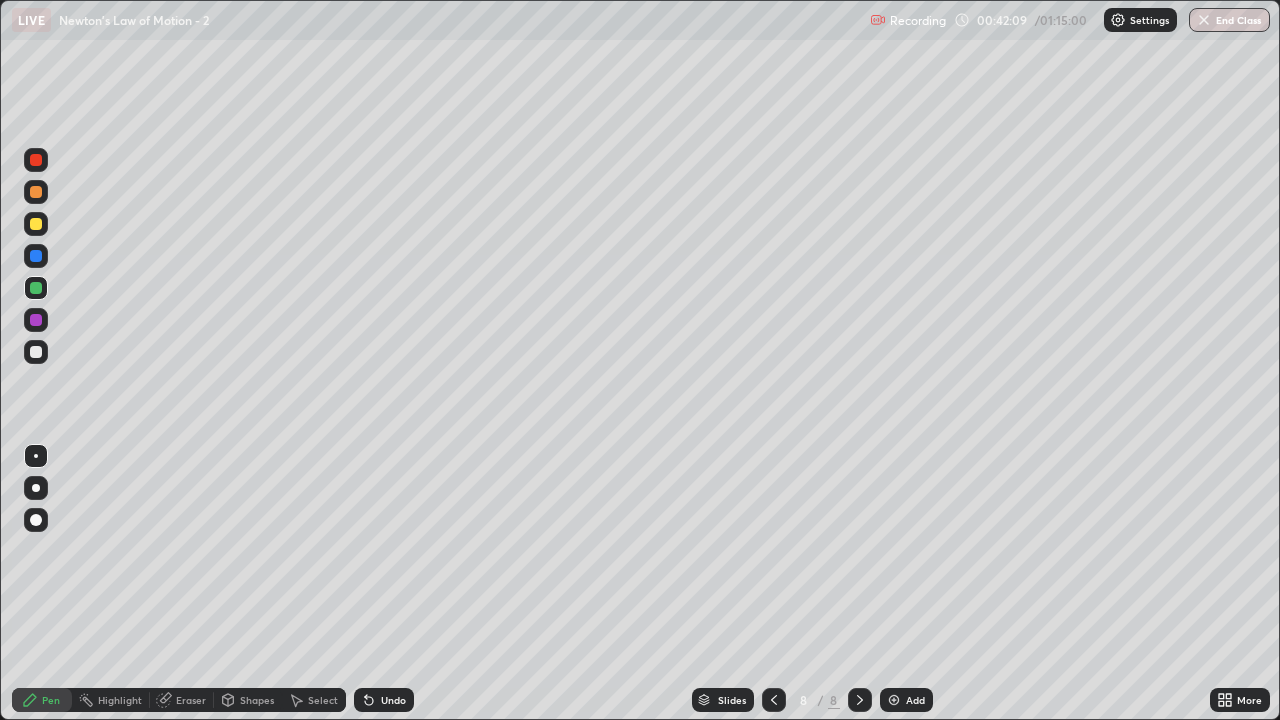 click on "Undo" at bounding box center [393, 700] 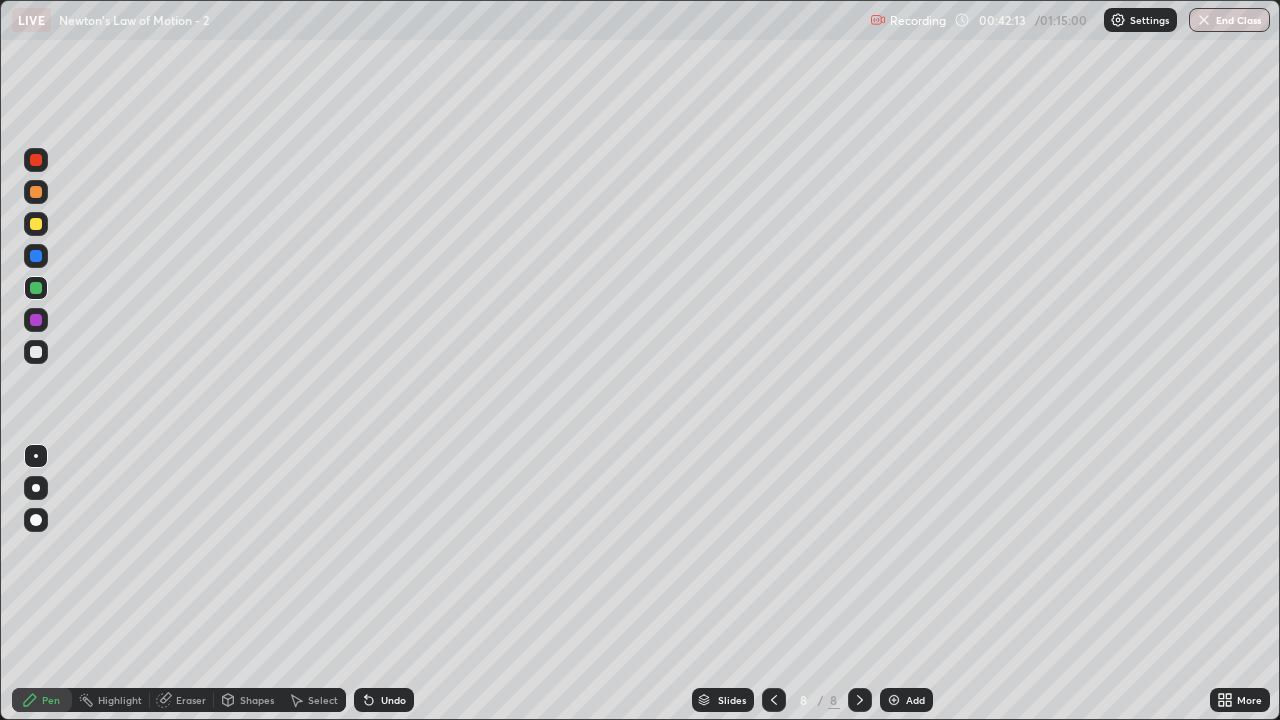 click on "Undo" at bounding box center (393, 700) 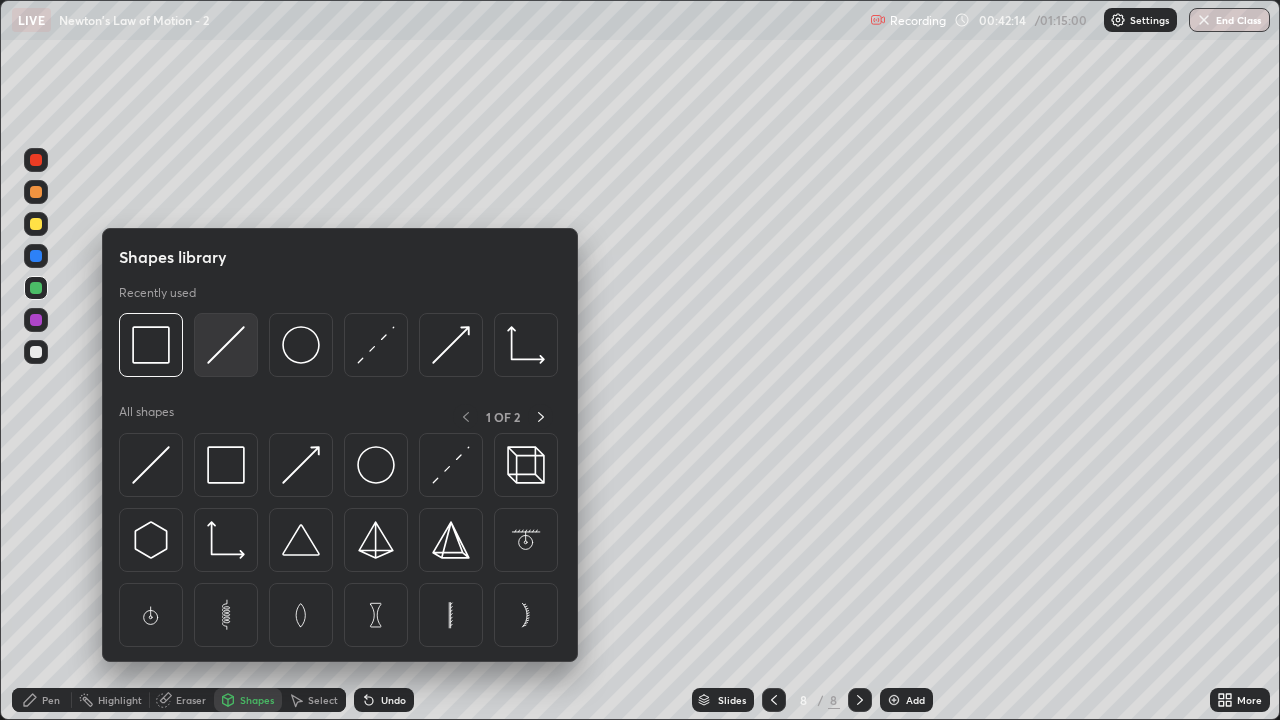 click at bounding box center [226, 345] 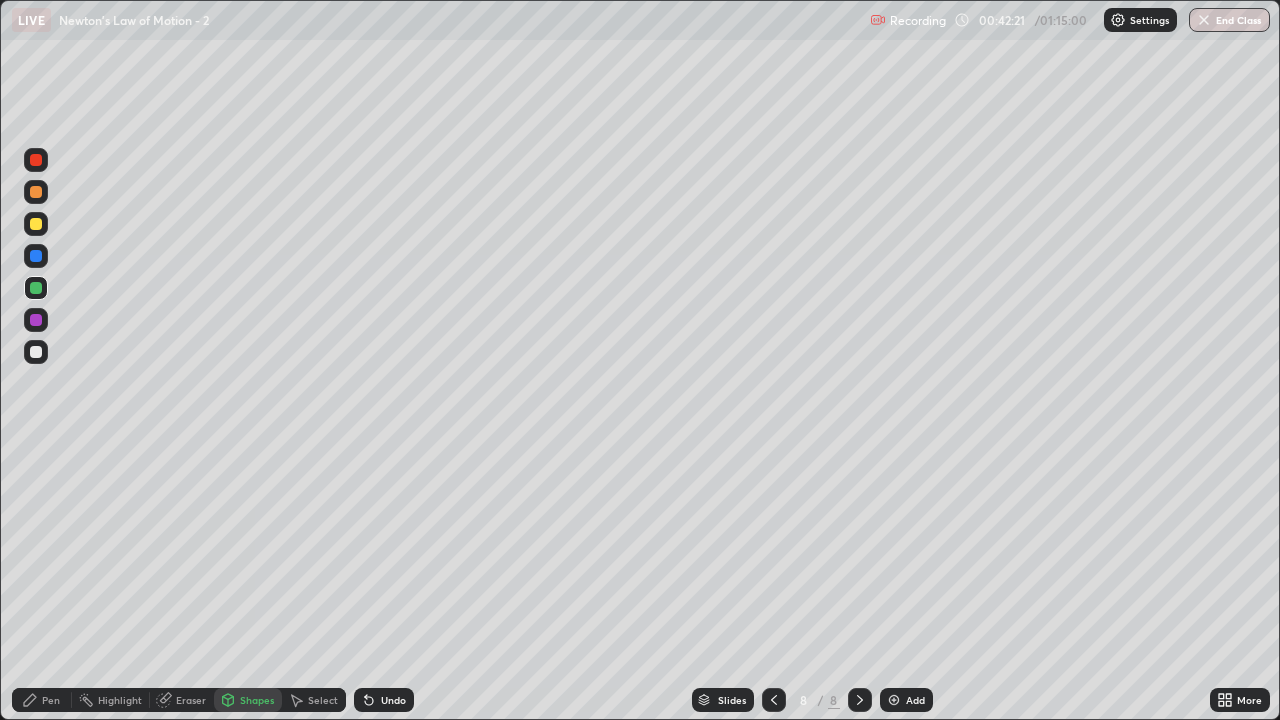 click on "Shapes" at bounding box center [257, 700] 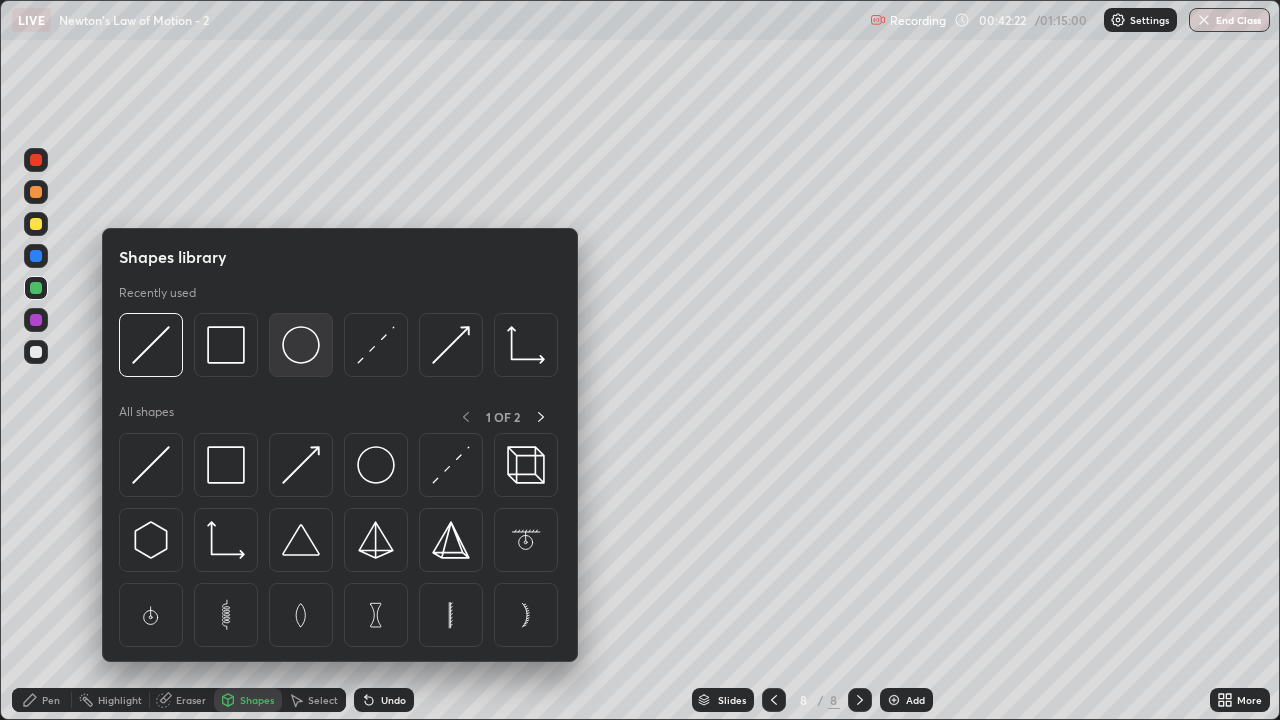 click at bounding box center (301, 345) 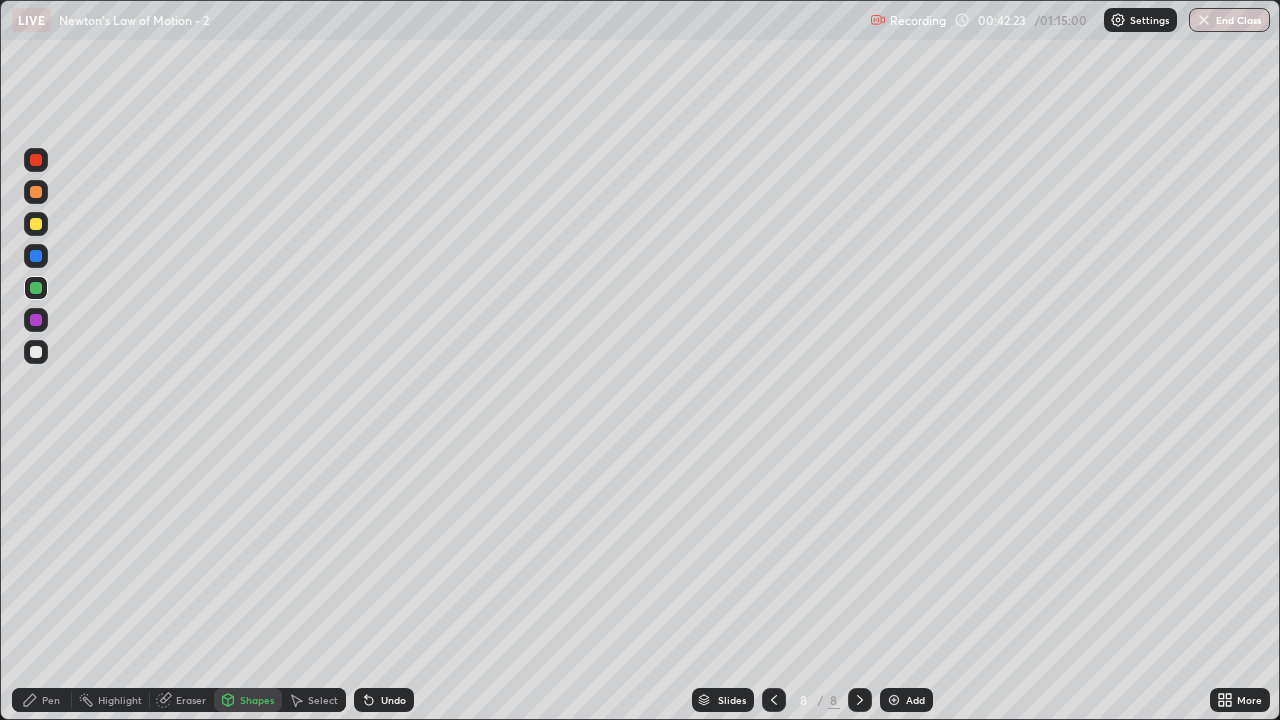 click at bounding box center (36, 224) 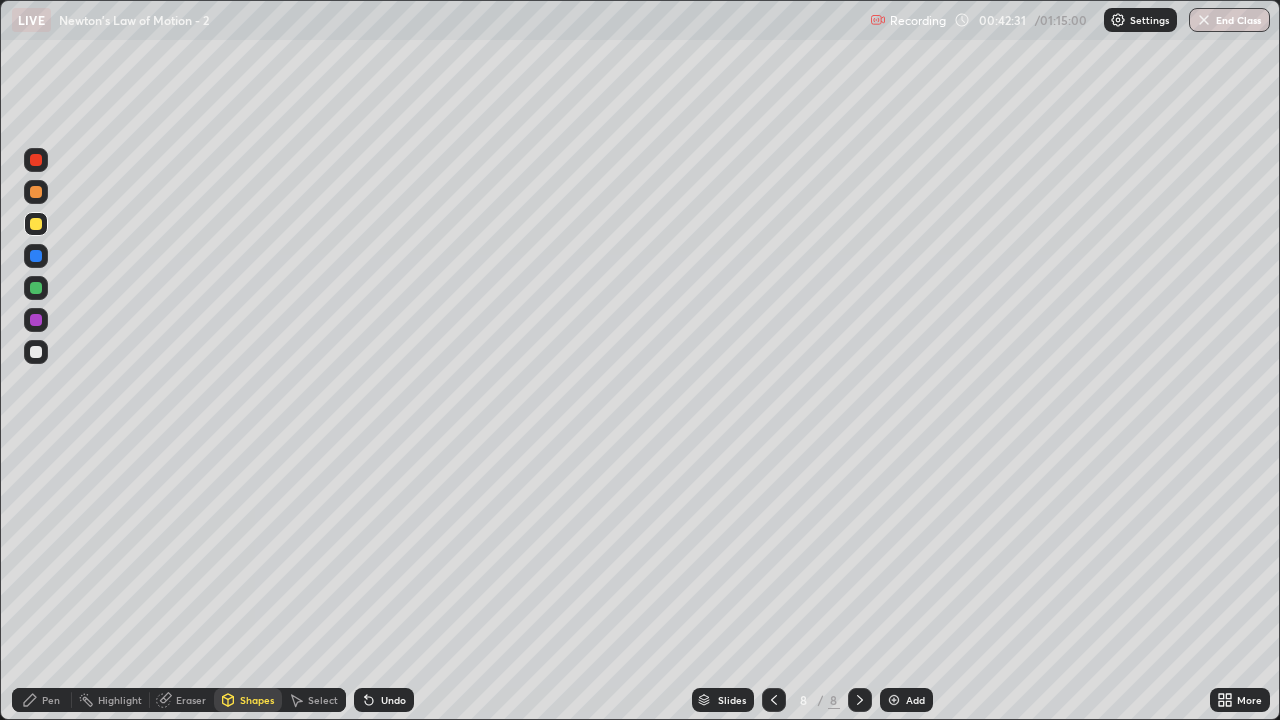 click on "Shapes" at bounding box center [257, 700] 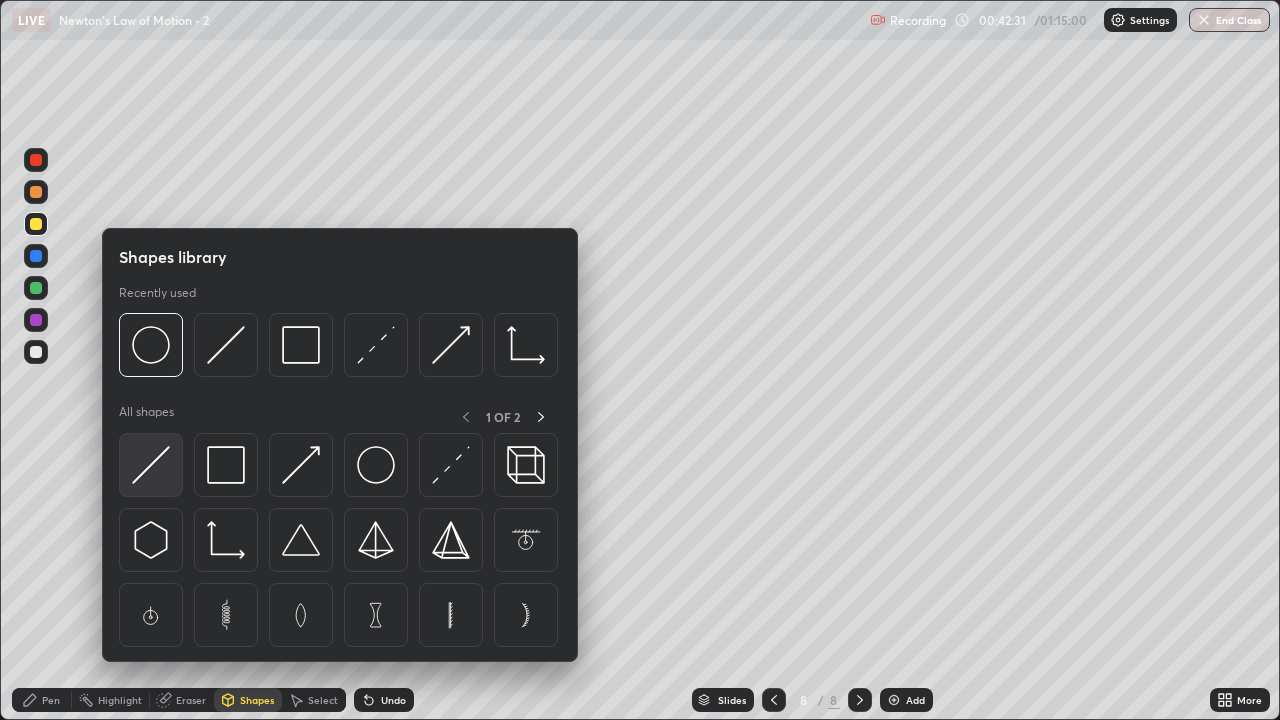 click at bounding box center [151, 465] 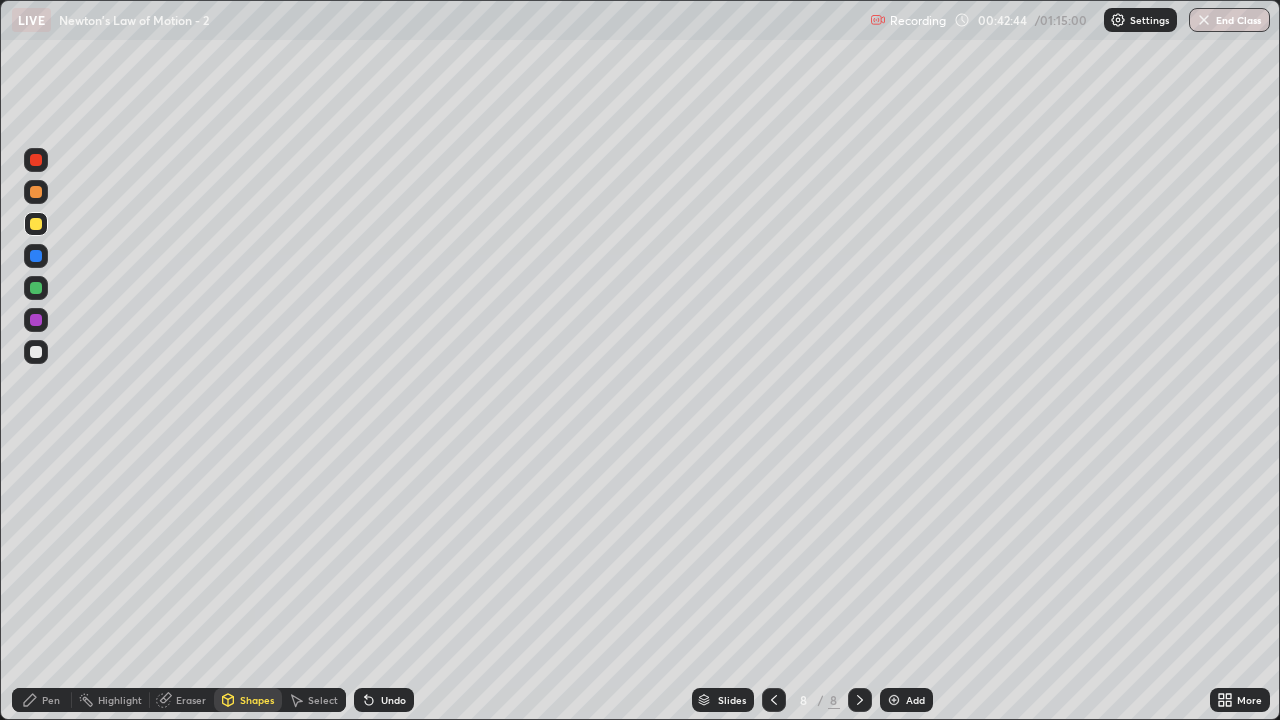 click on "Shapes" at bounding box center [257, 700] 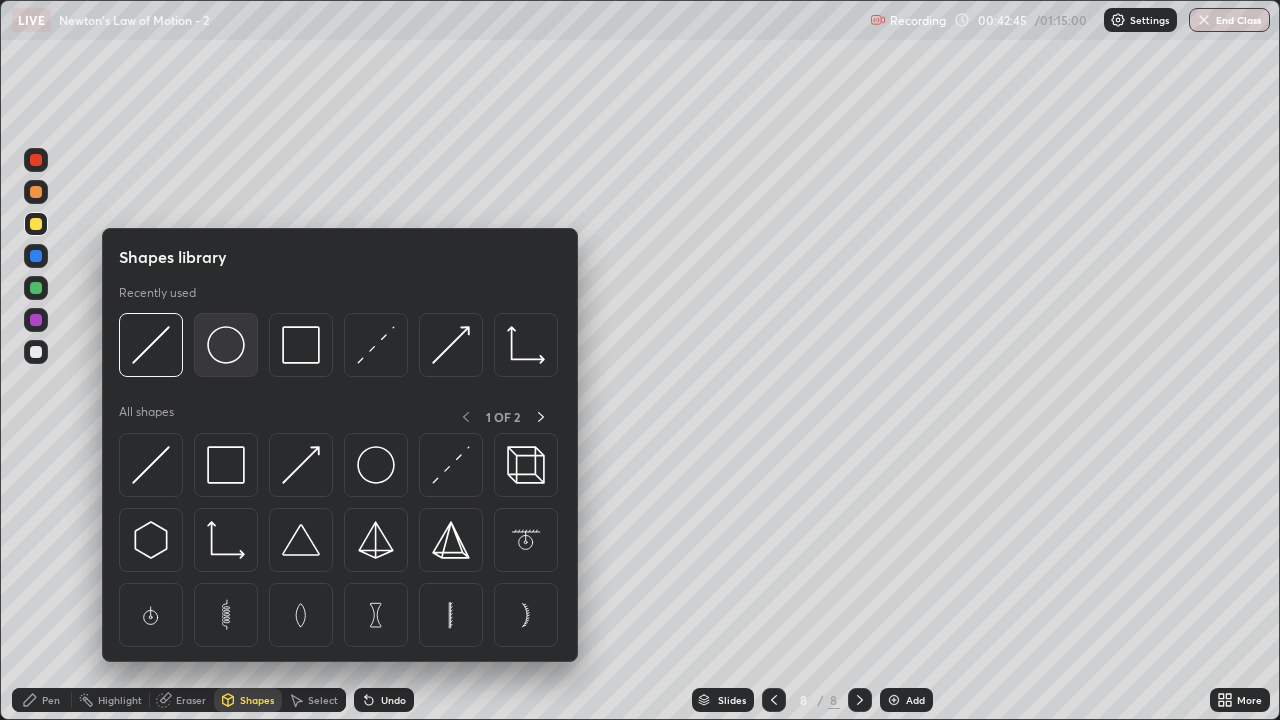 click at bounding box center (226, 345) 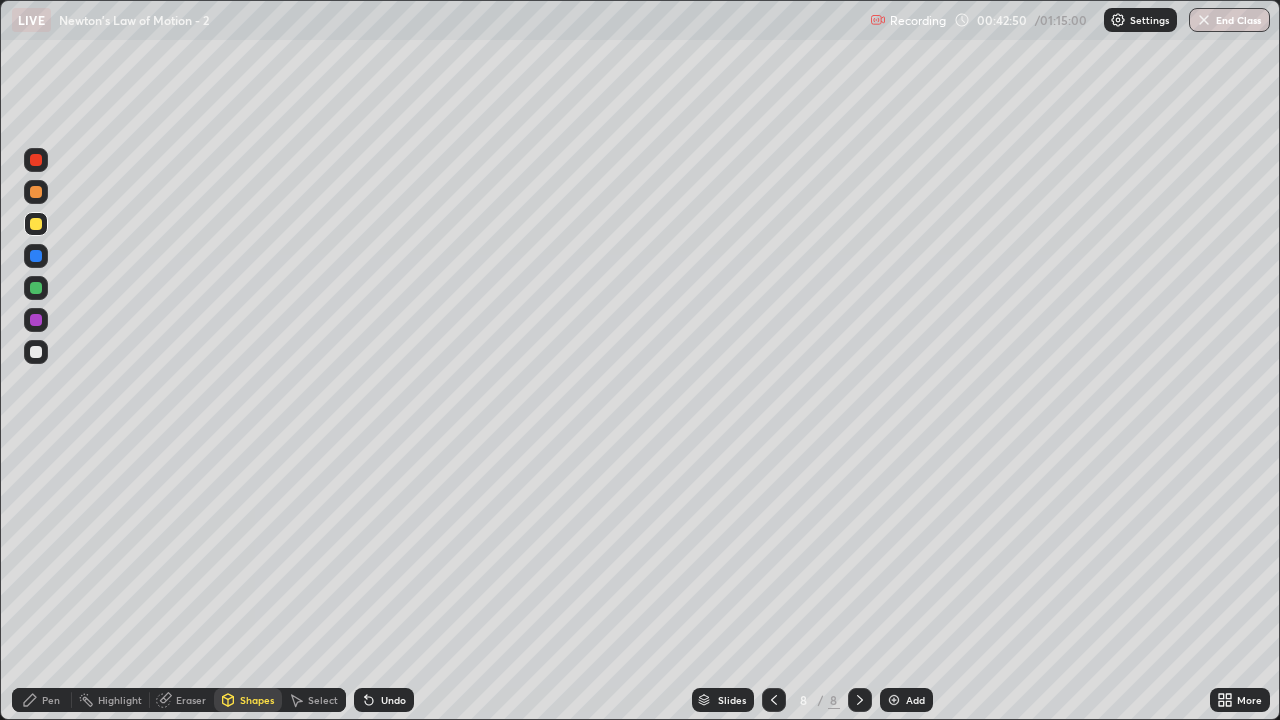 click on "Select" at bounding box center (323, 700) 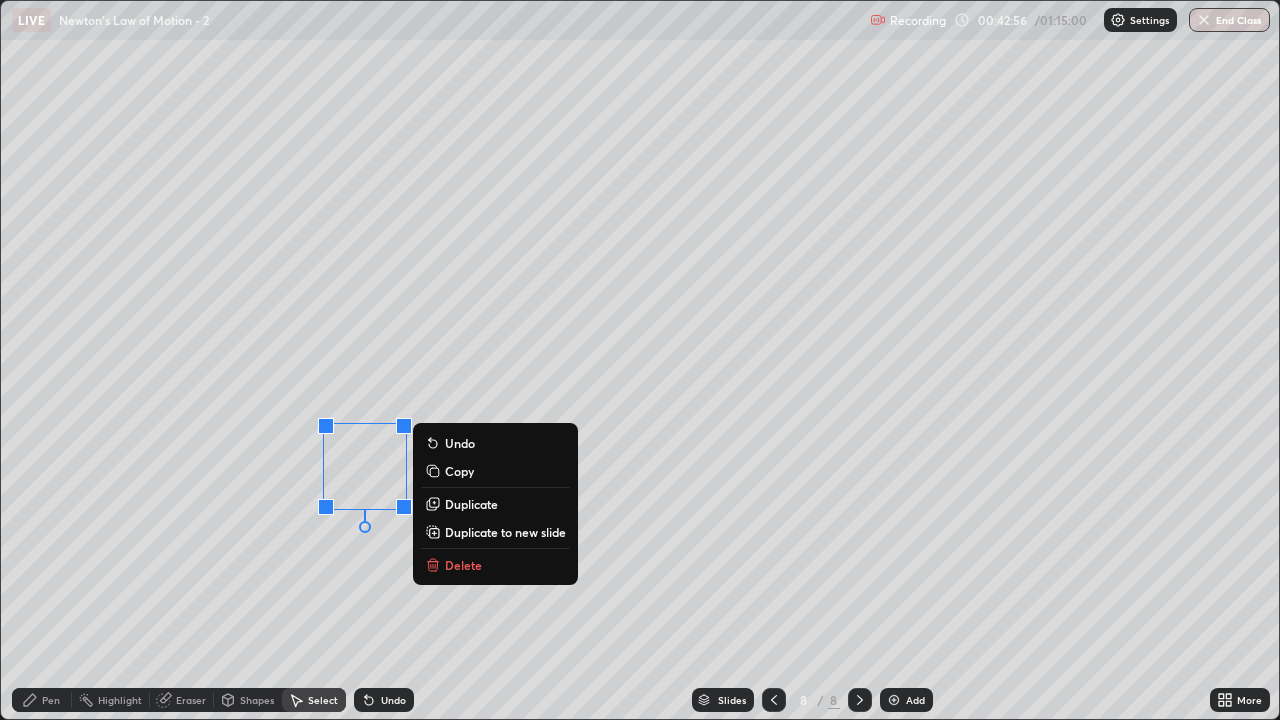 click on "0 ° Undo Copy Duplicate Duplicate to new slide Delete" at bounding box center (640, 360) 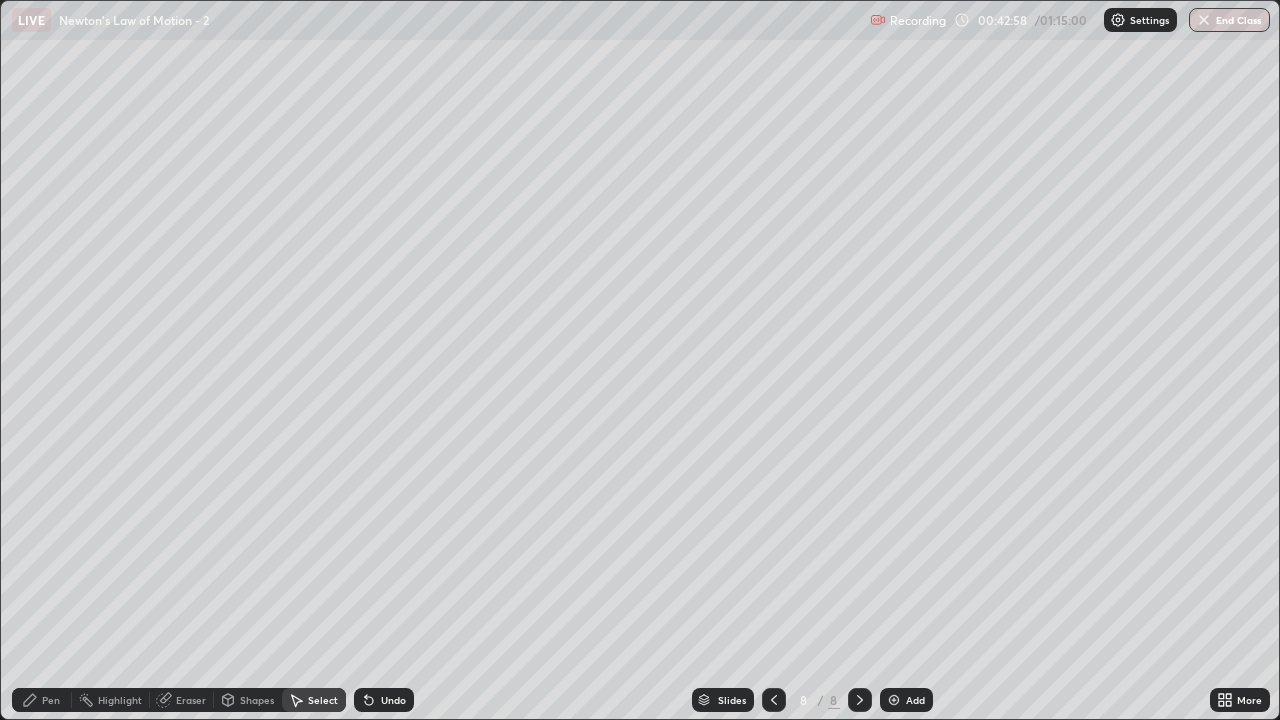 click on "Pen" at bounding box center [42, 700] 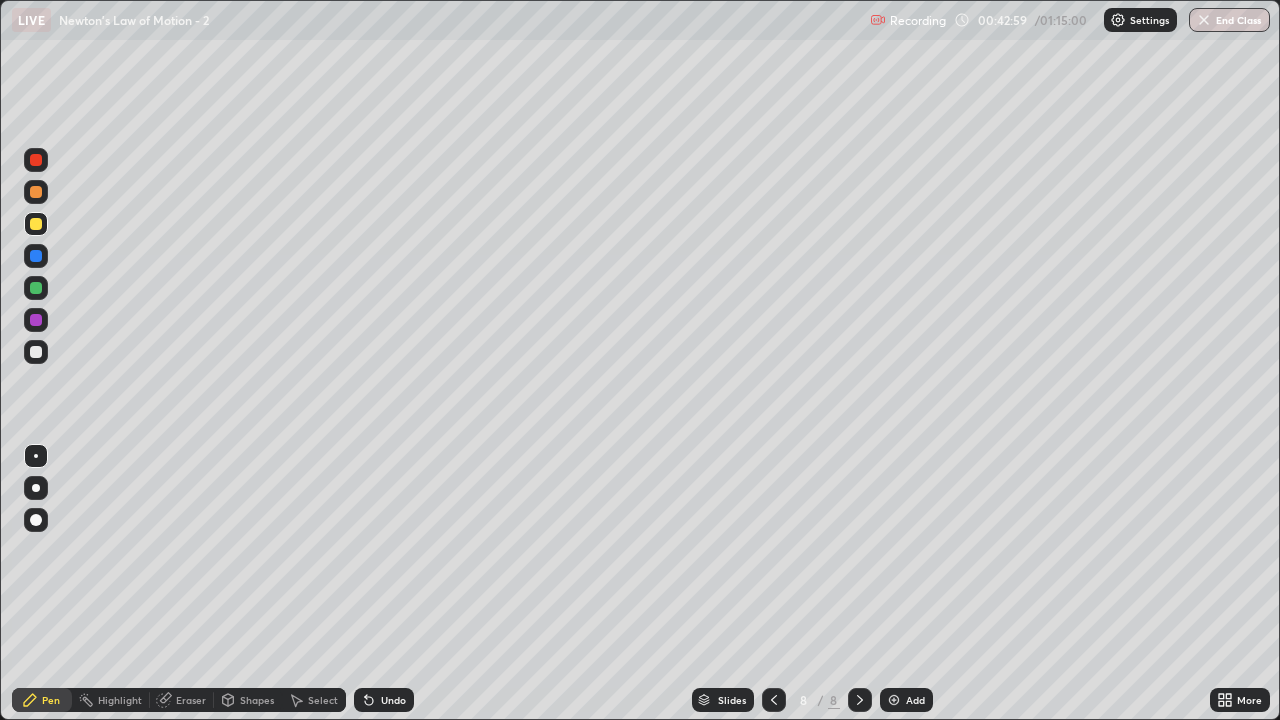 click on "Shapes" at bounding box center (257, 700) 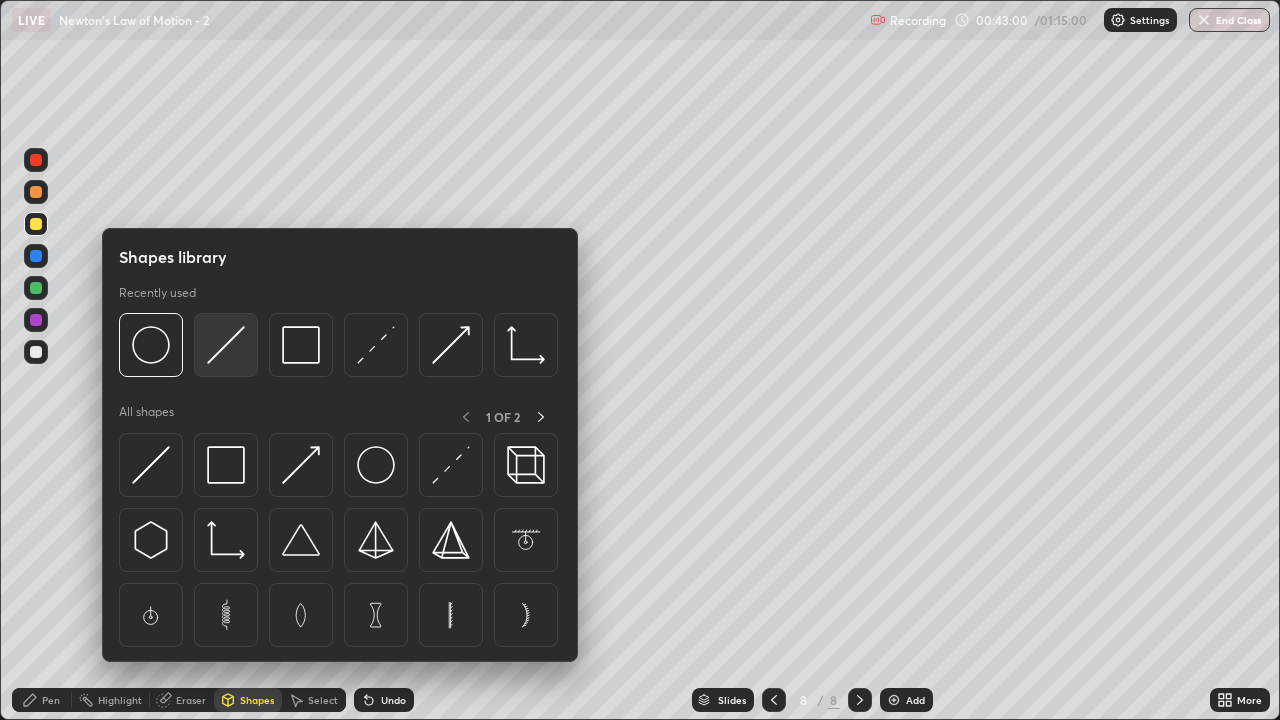 click at bounding box center [226, 345] 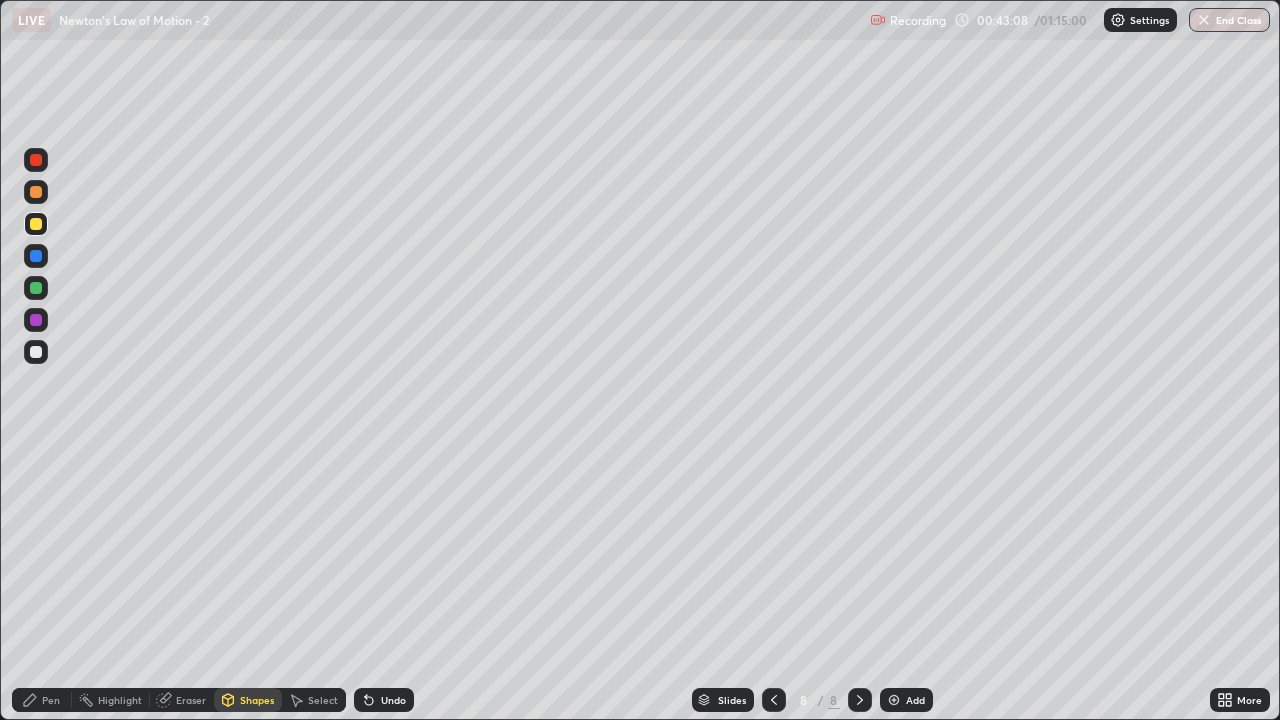 click on "Shapes" at bounding box center (257, 700) 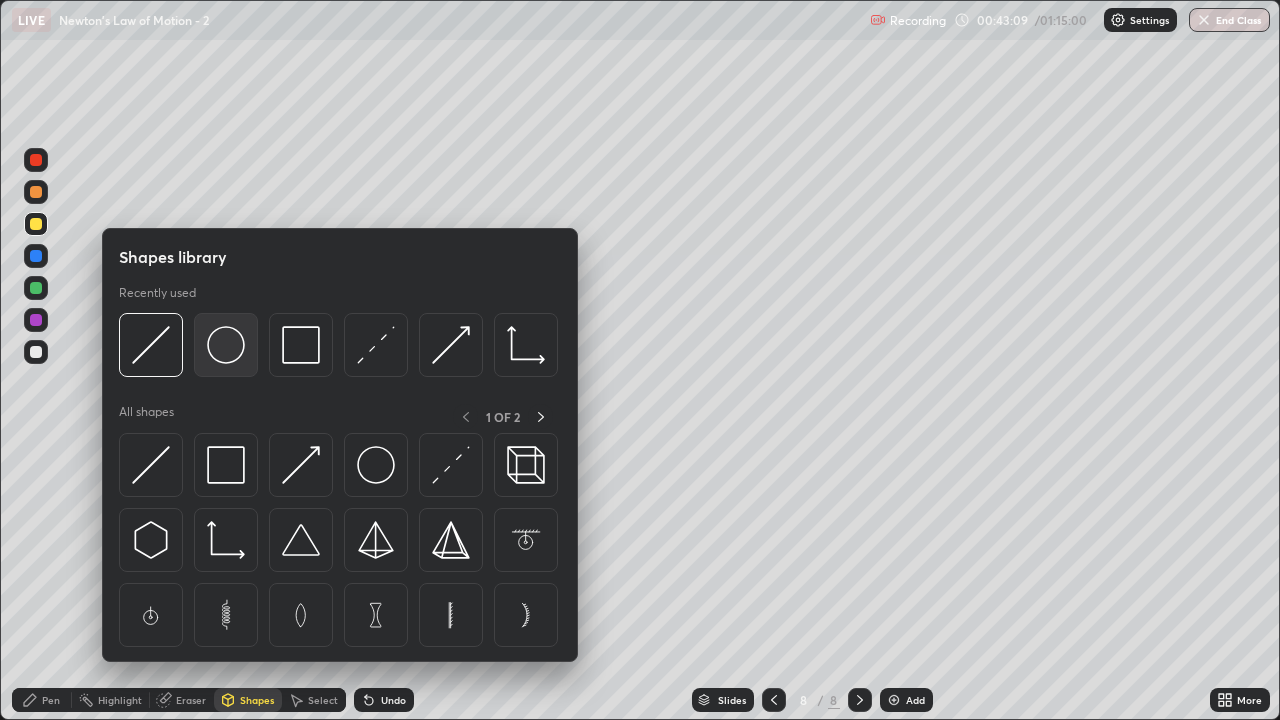 click at bounding box center (226, 345) 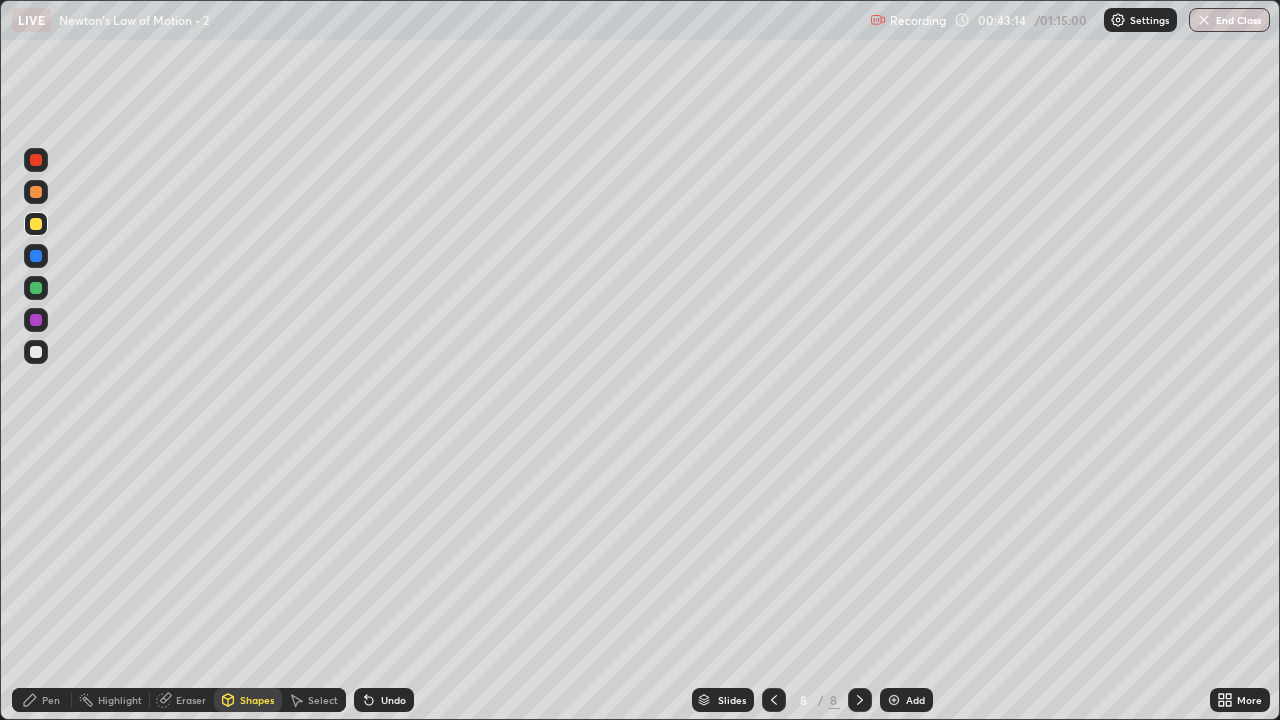 click on "Select" at bounding box center (323, 700) 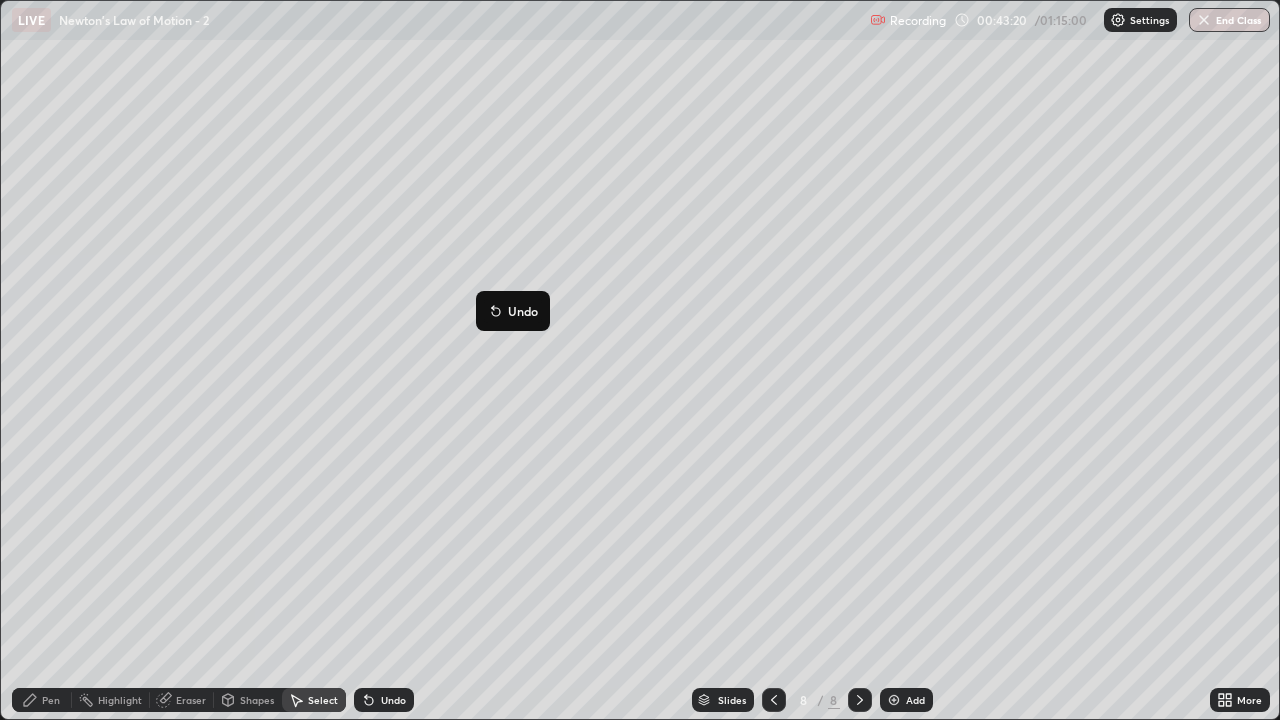 click on "0 ° Undo Copy Duplicate Duplicate to new slide Delete" at bounding box center (640, 360) 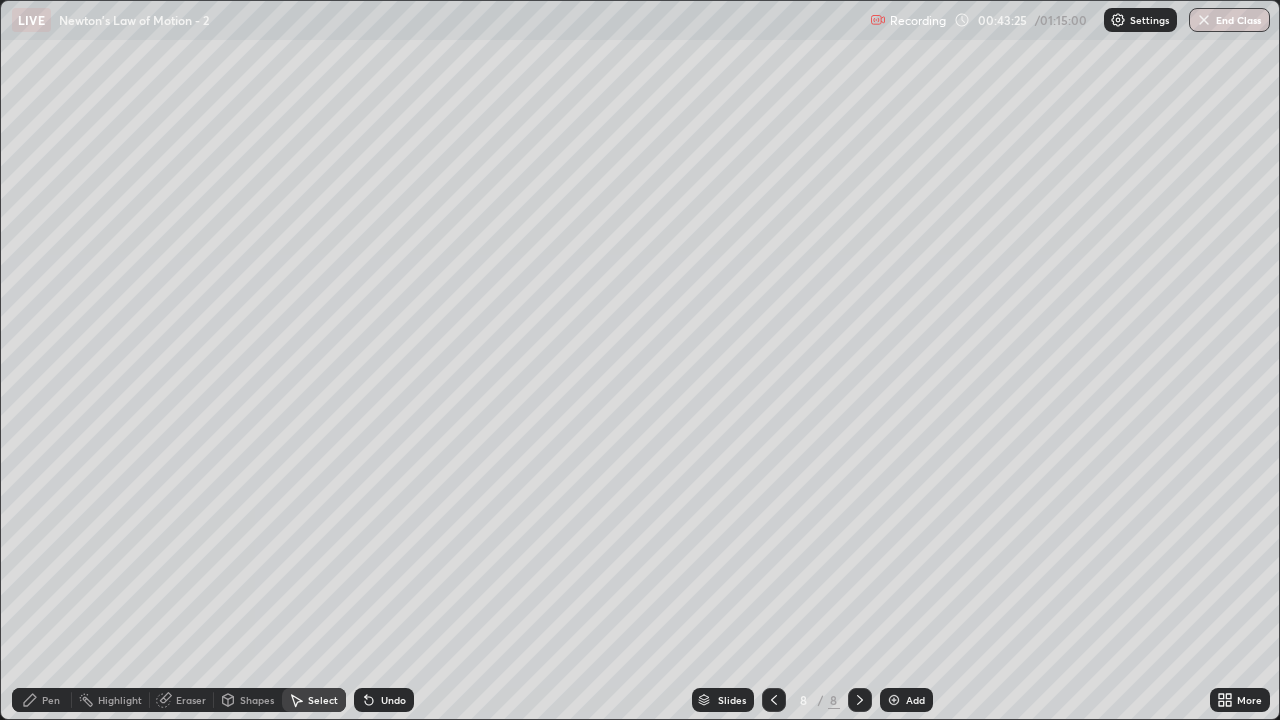 click 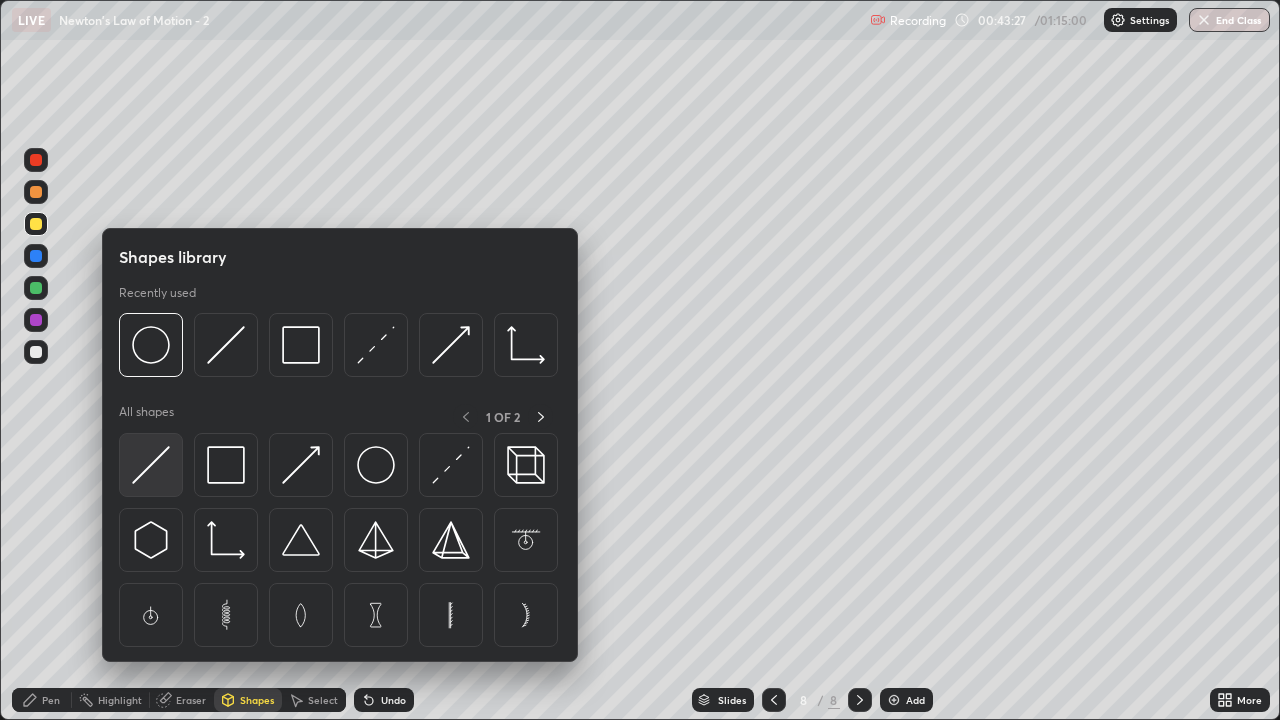 click at bounding box center (151, 465) 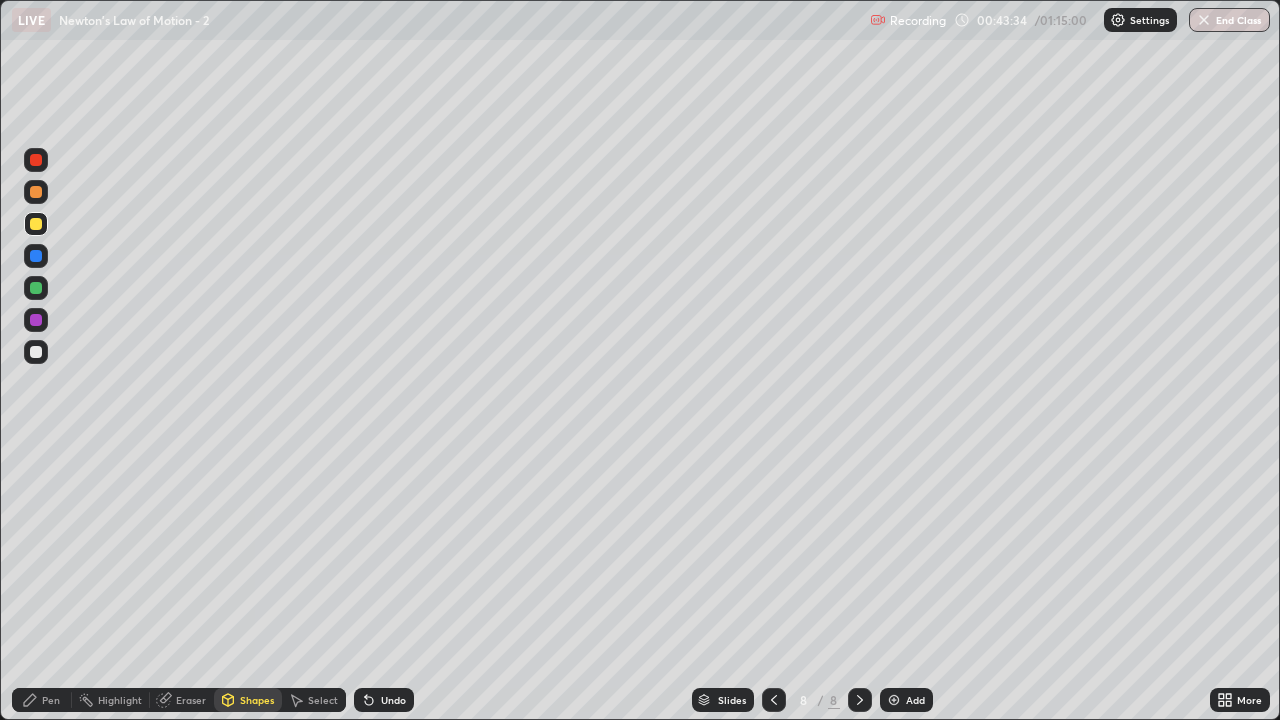 click on "Pen" at bounding box center (42, 700) 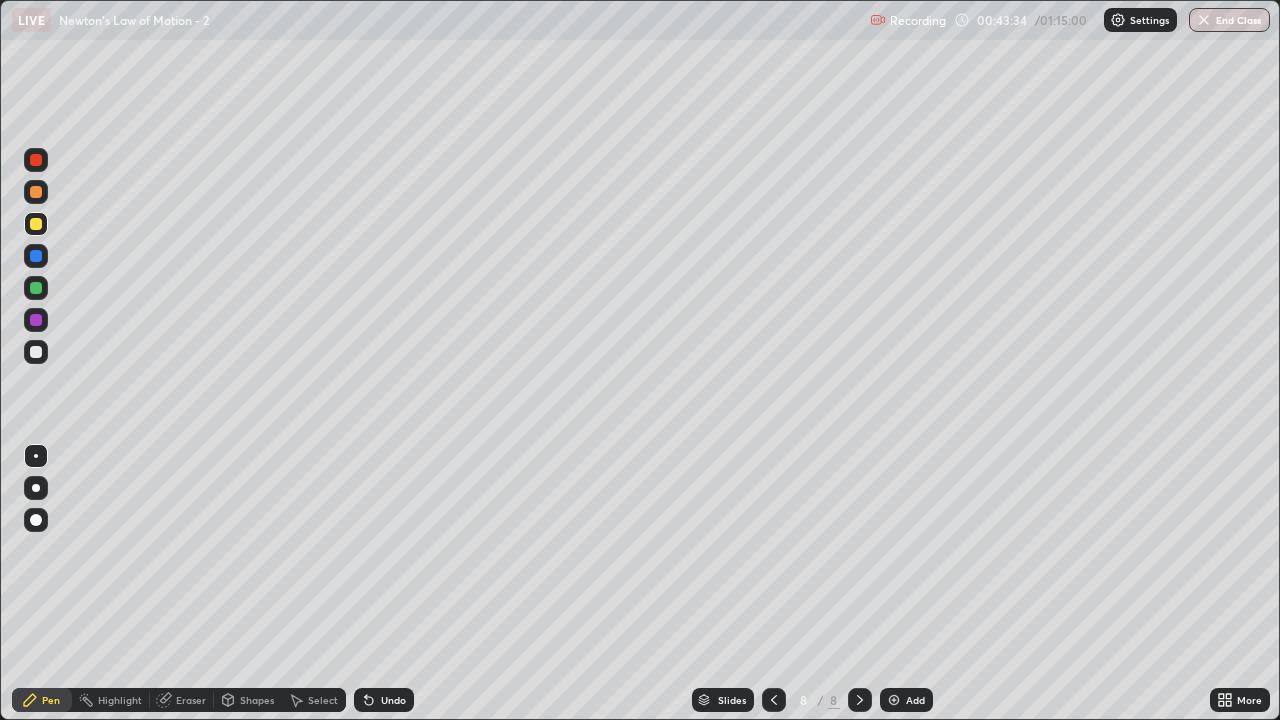 click at bounding box center (36, 352) 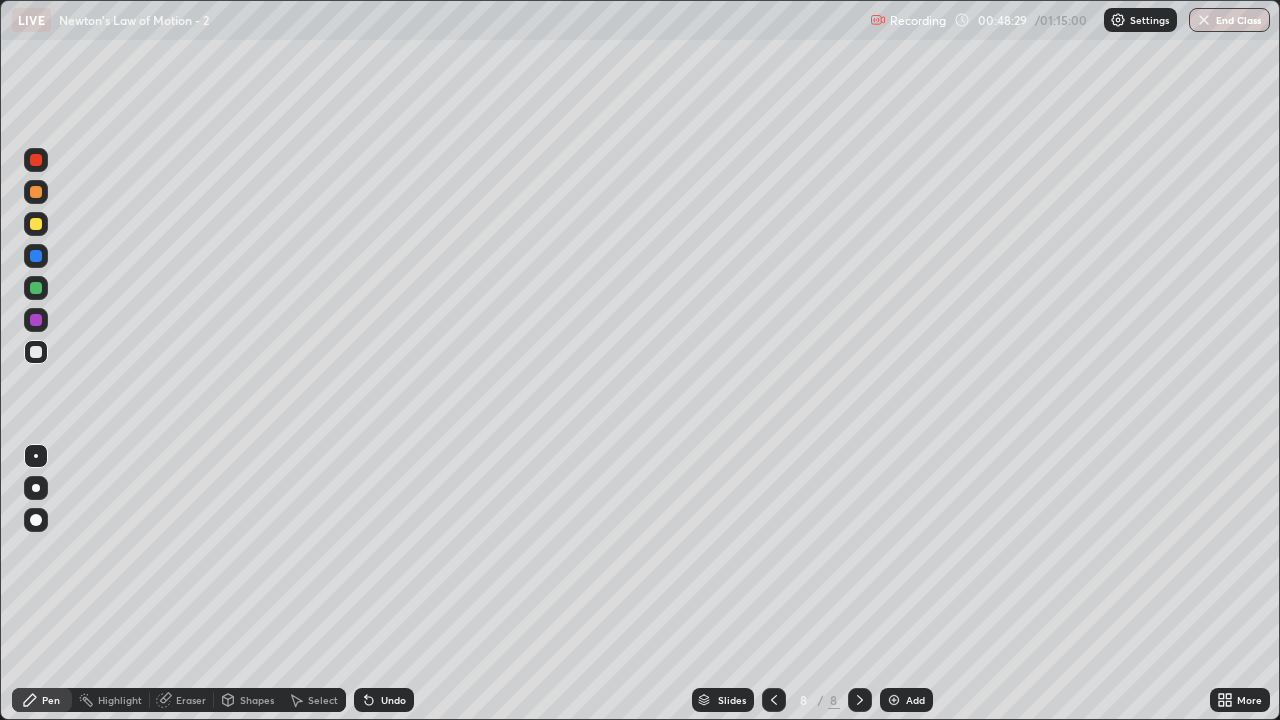 click at bounding box center (36, 288) 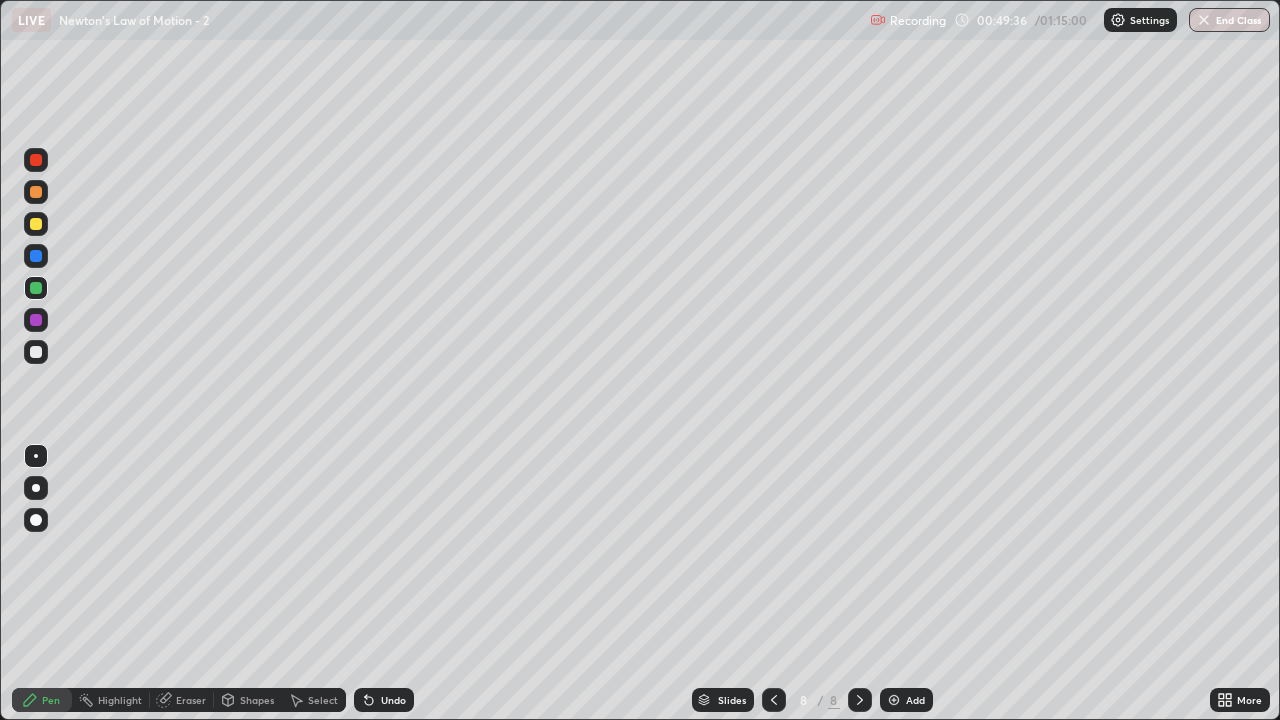 click on "Undo" at bounding box center (393, 700) 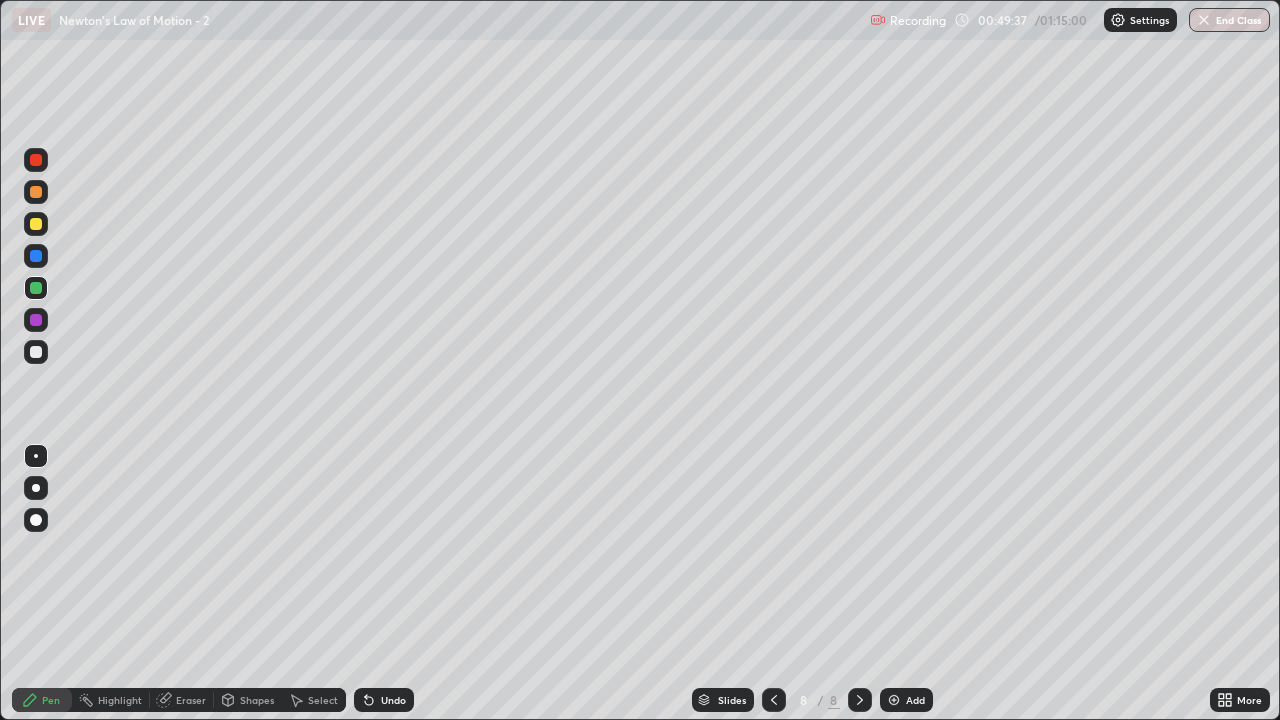 click on "Undo" at bounding box center (384, 700) 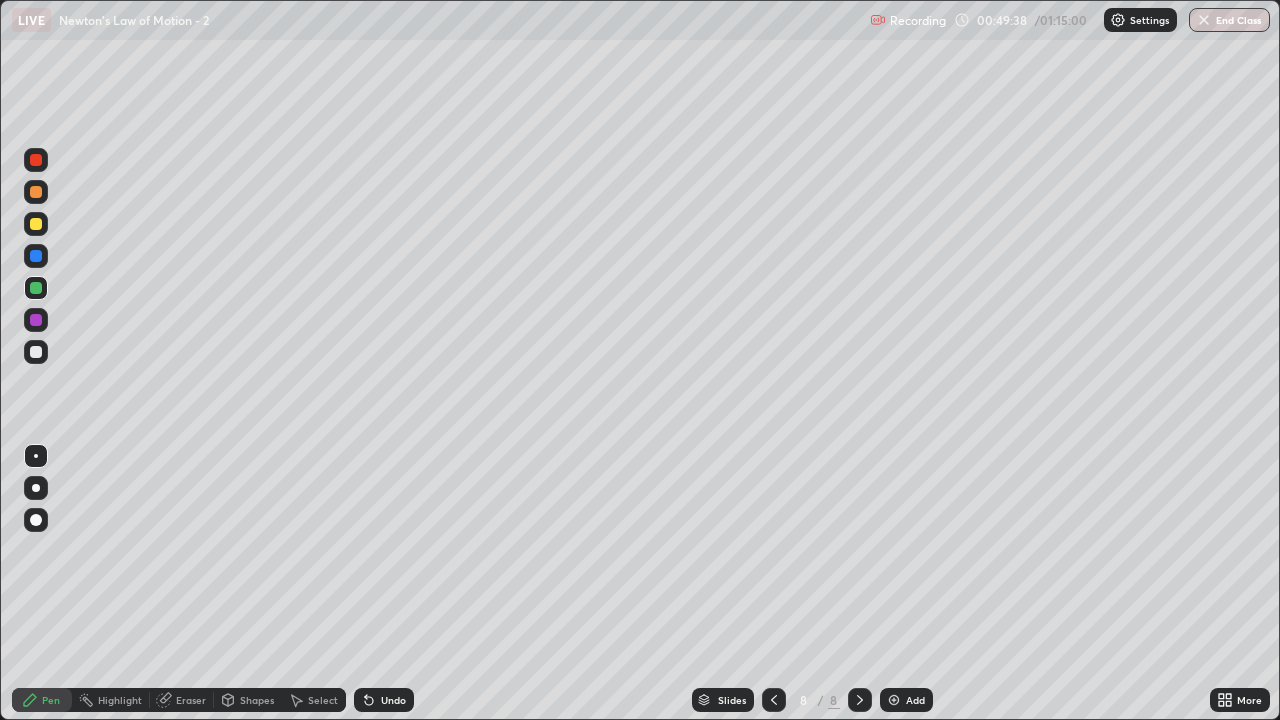 click on "Undo" at bounding box center (384, 700) 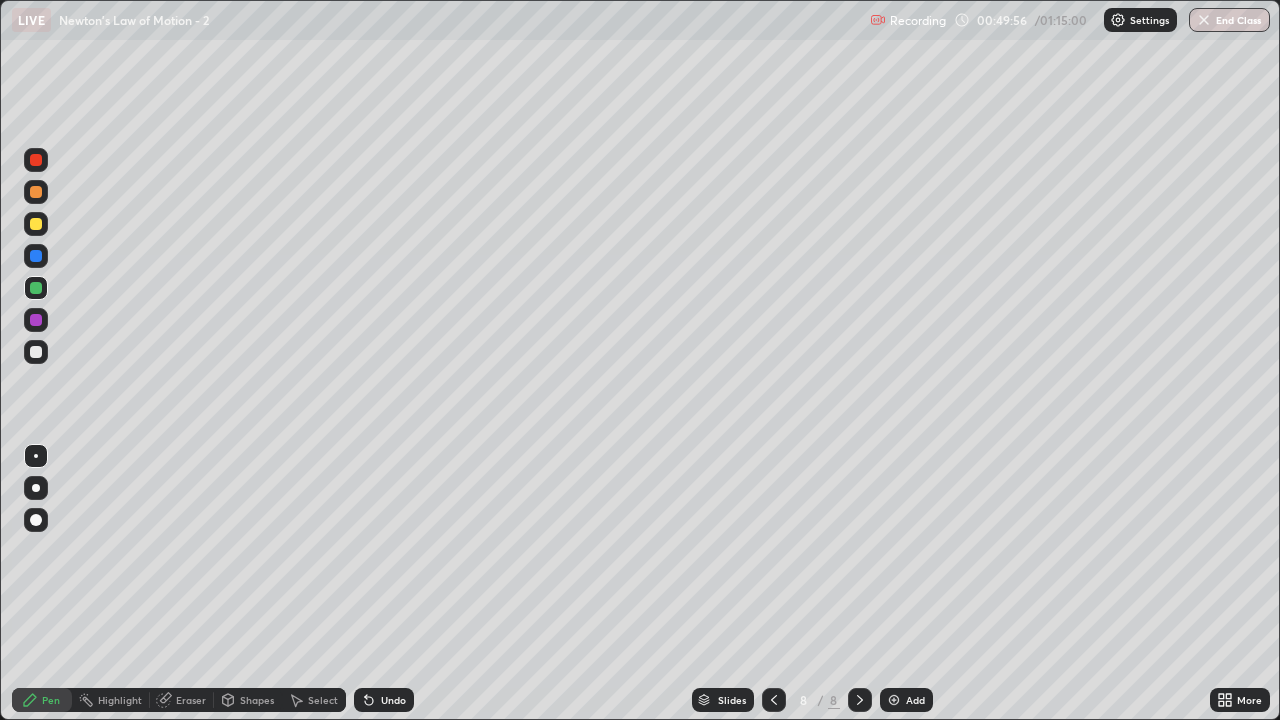 click on "Undo" at bounding box center [393, 700] 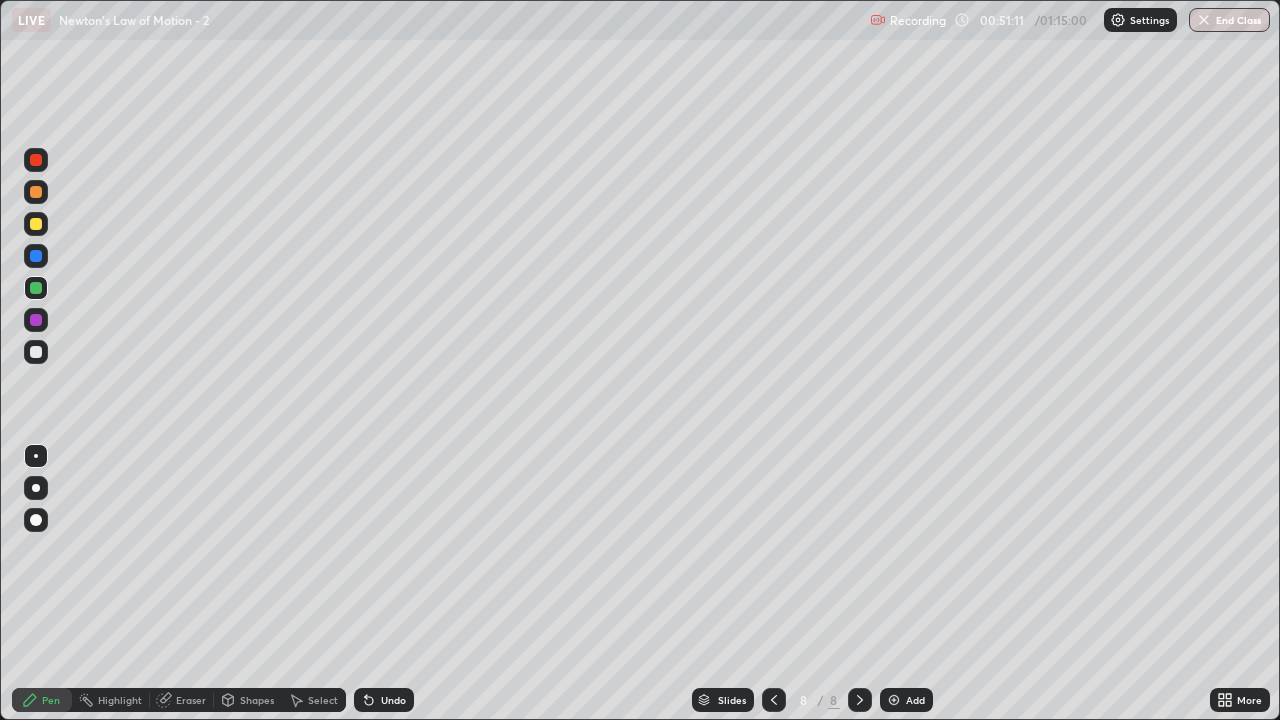 click on "Add" at bounding box center [906, 700] 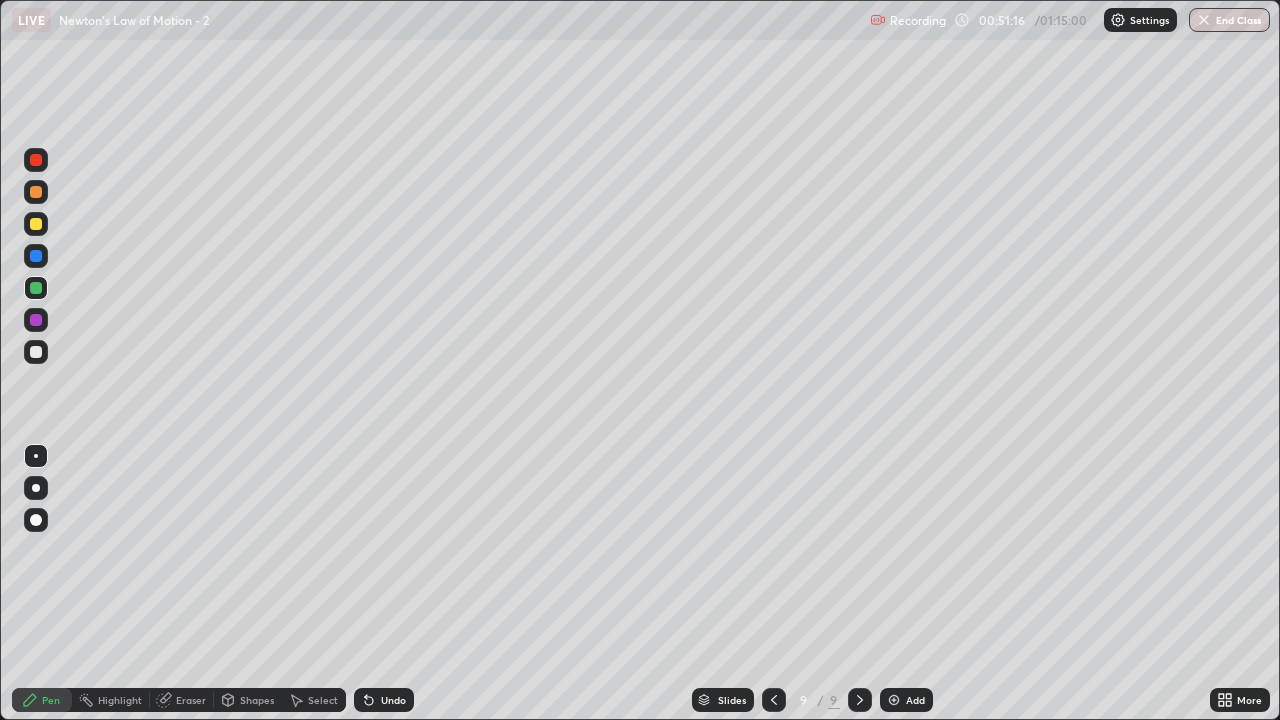 click on "Shapes" at bounding box center (257, 700) 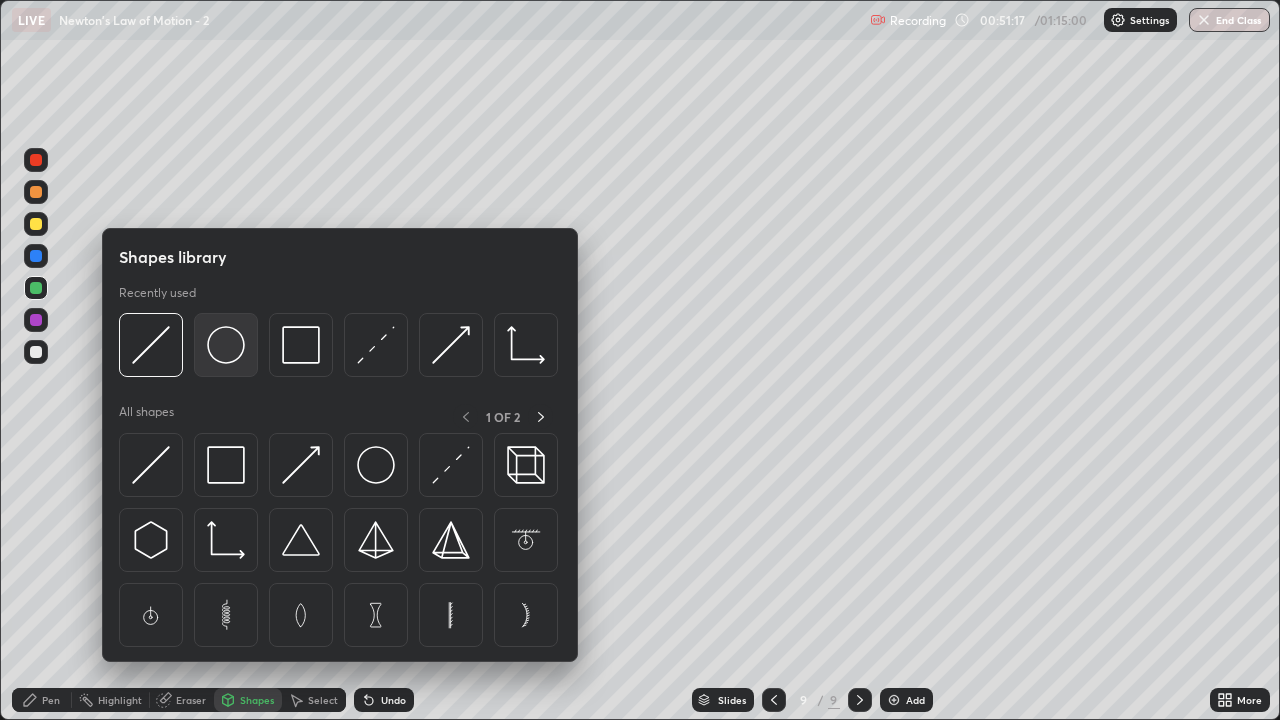 click at bounding box center [226, 345] 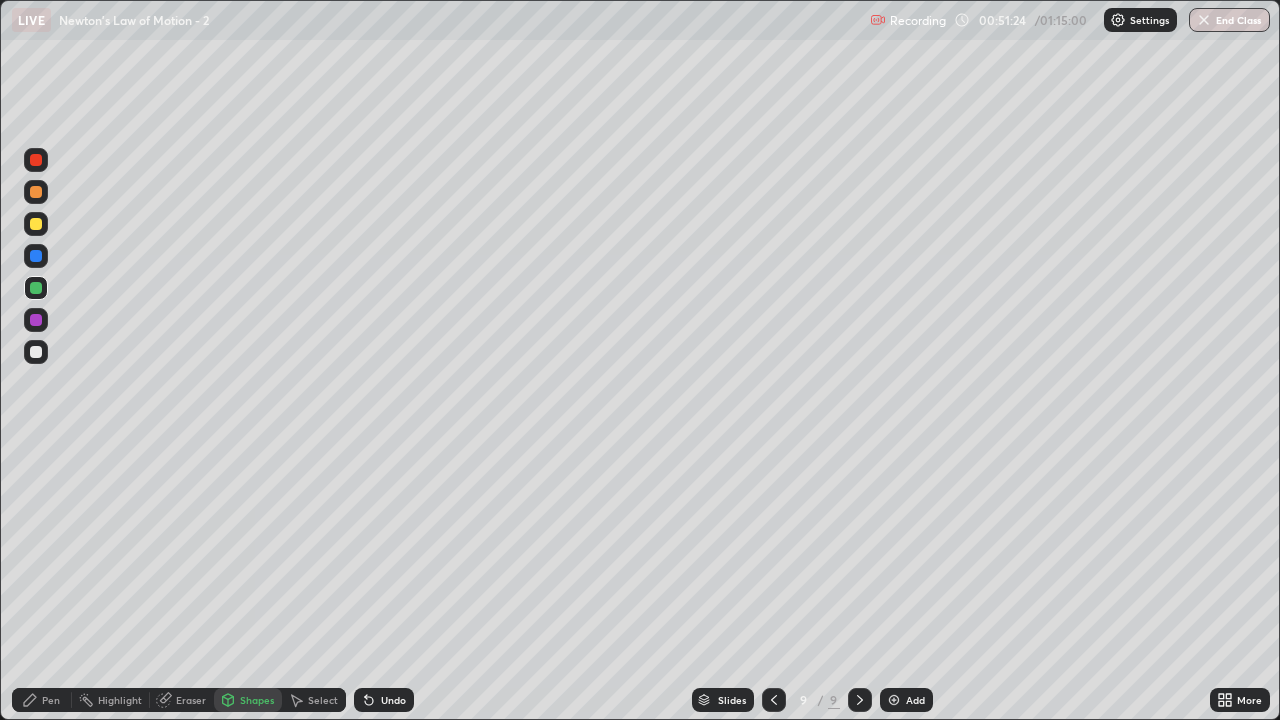 click at bounding box center [36, 352] 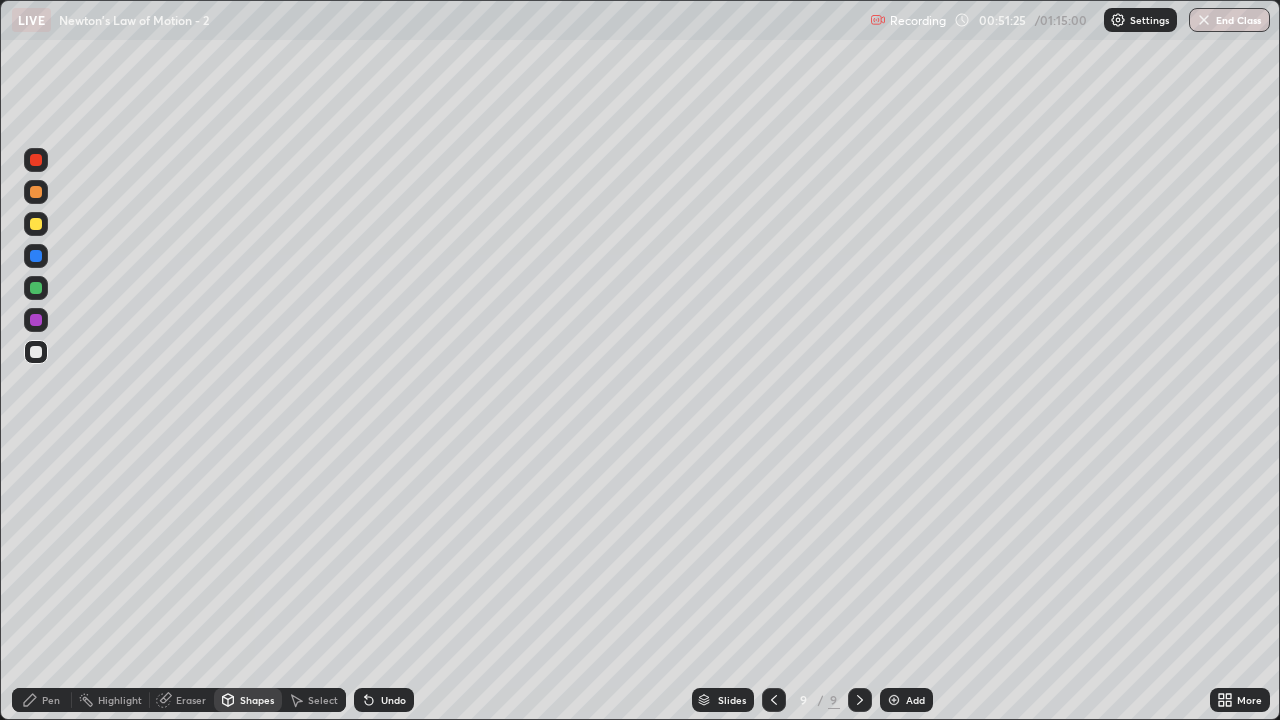 click on "Shapes" at bounding box center (257, 700) 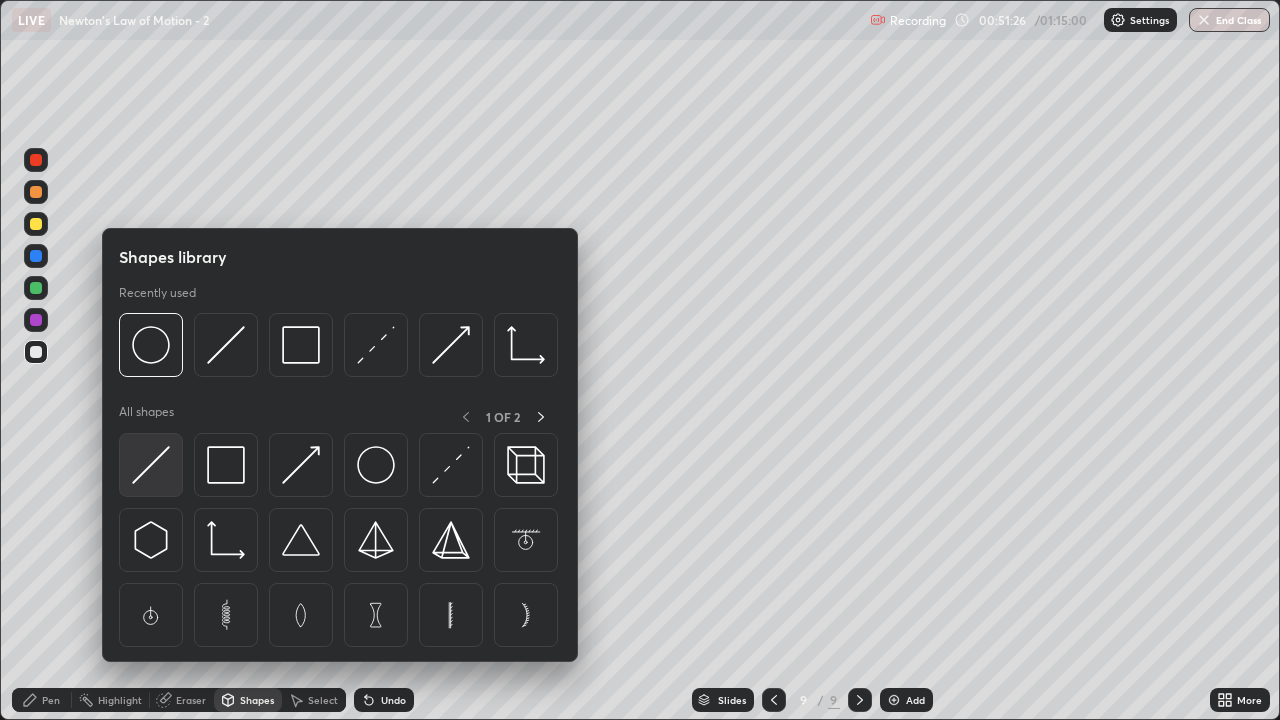 click at bounding box center [151, 465] 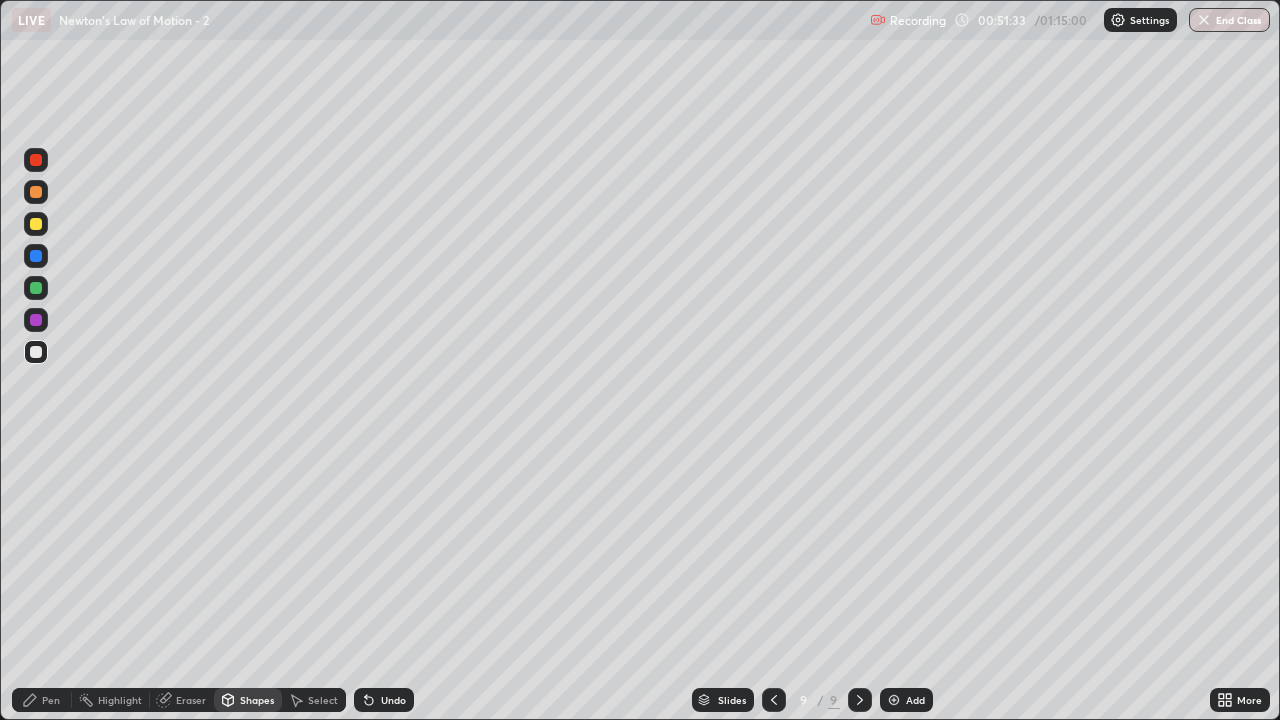 click on "Pen" at bounding box center (42, 700) 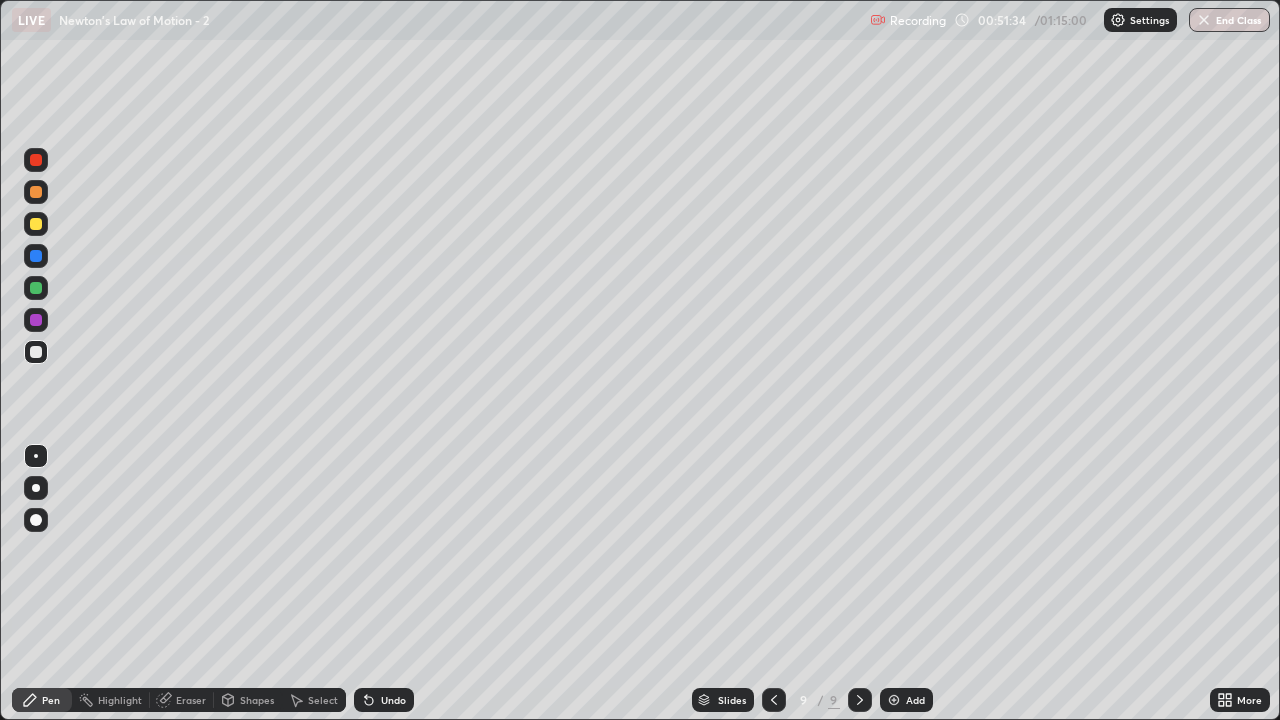 click at bounding box center [36, 352] 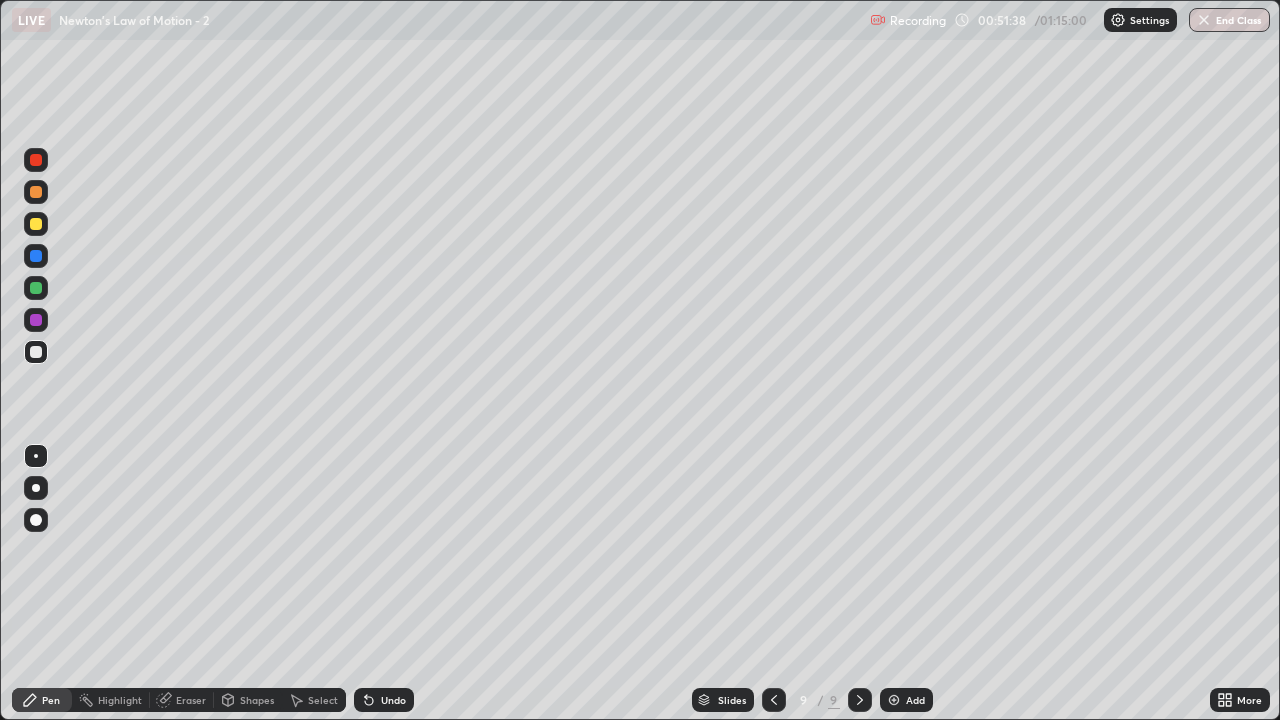 click 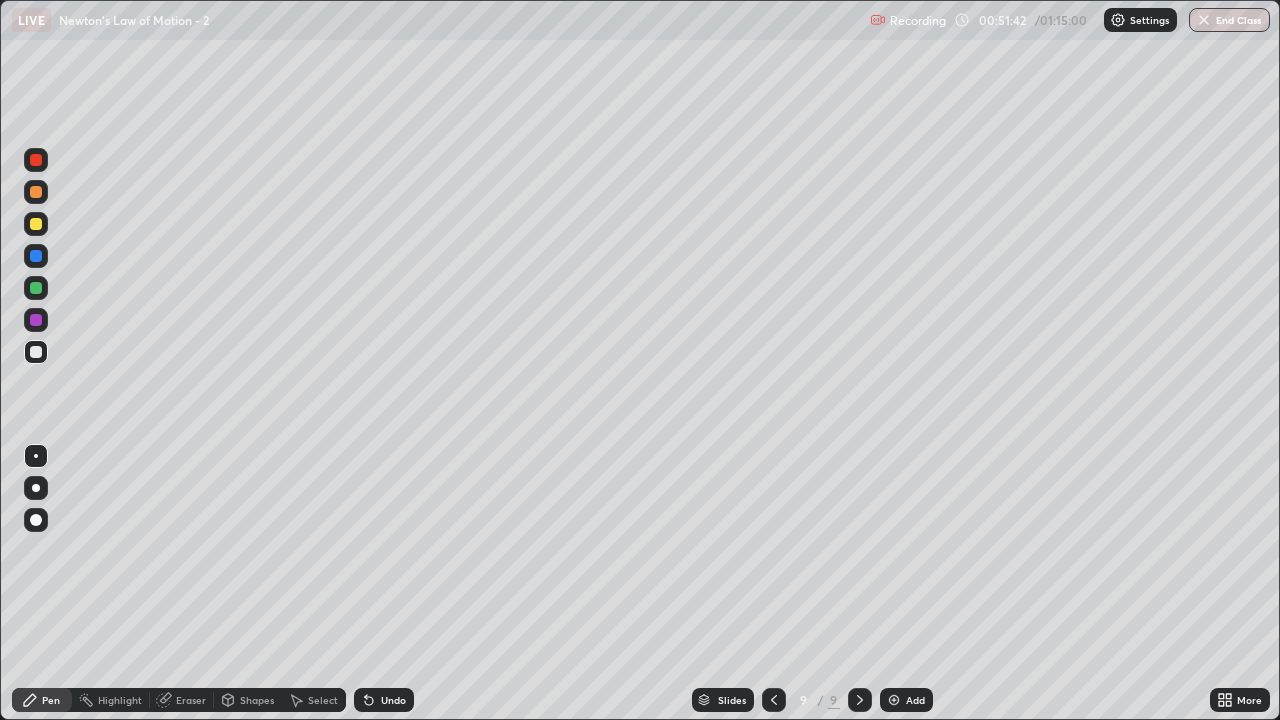 click on "Undo" at bounding box center (393, 700) 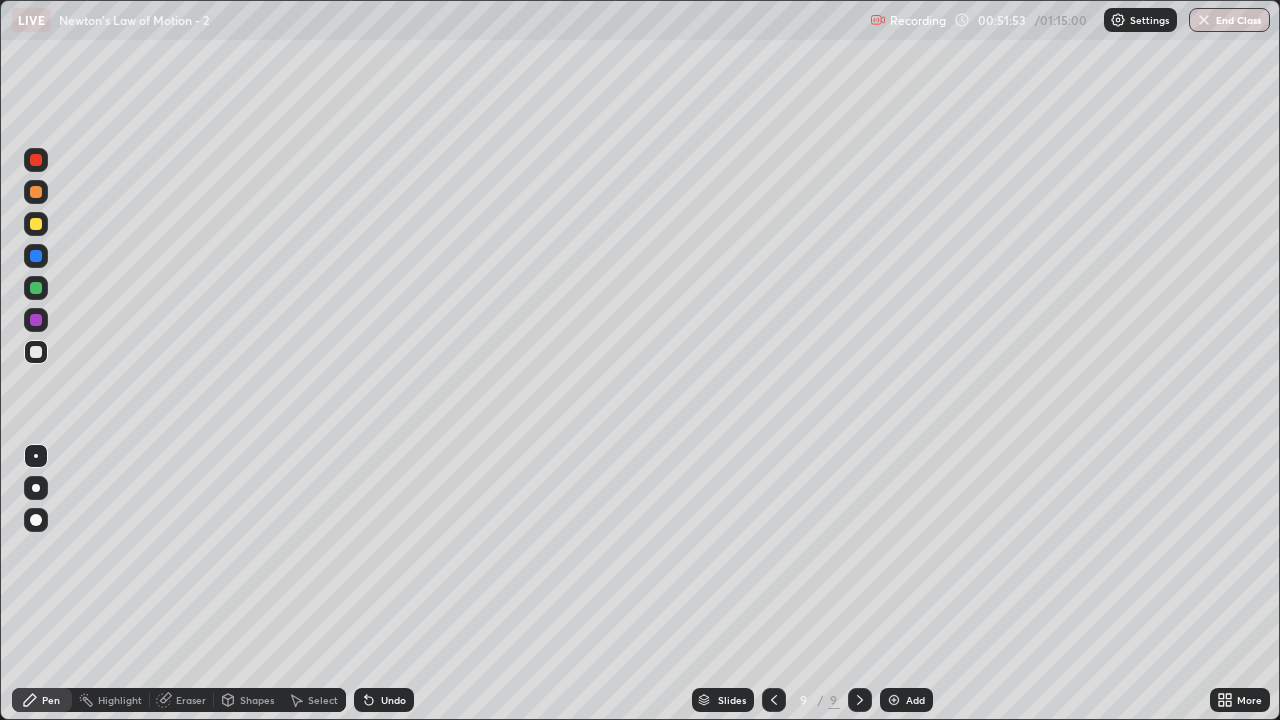 click on "Shapes" at bounding box center [257, 700] 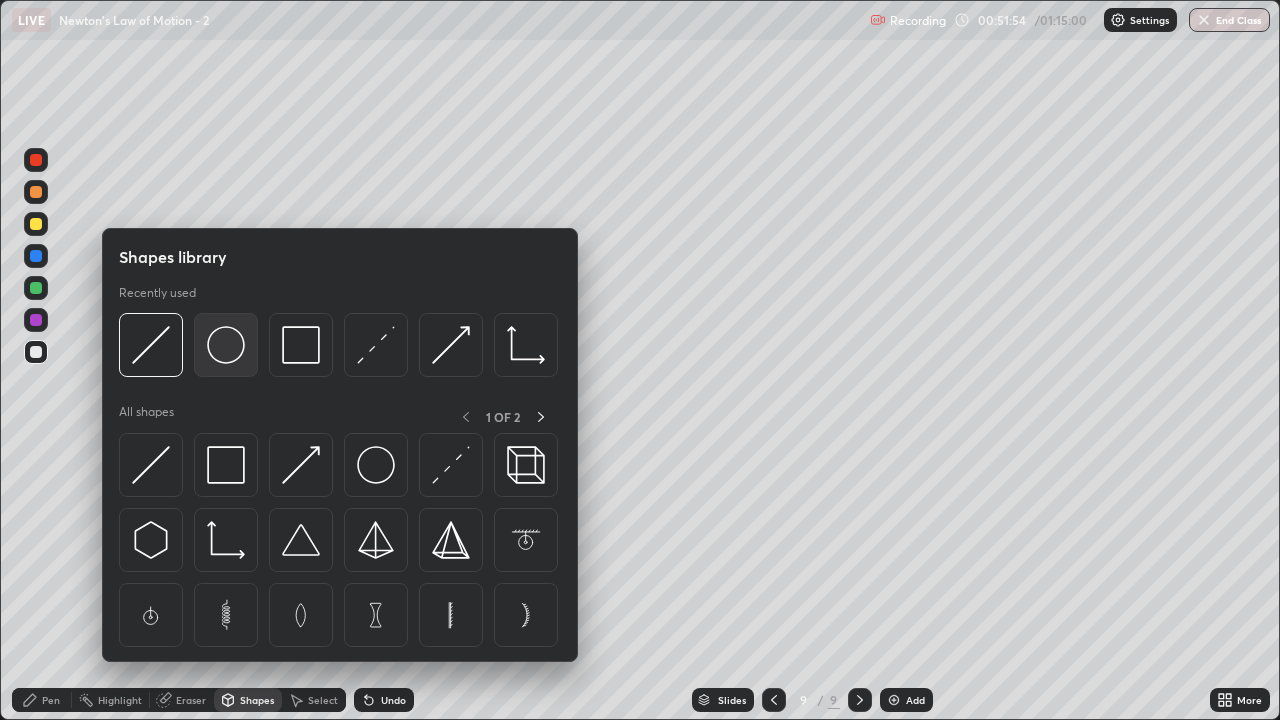 click at bounding box center [226, 345] 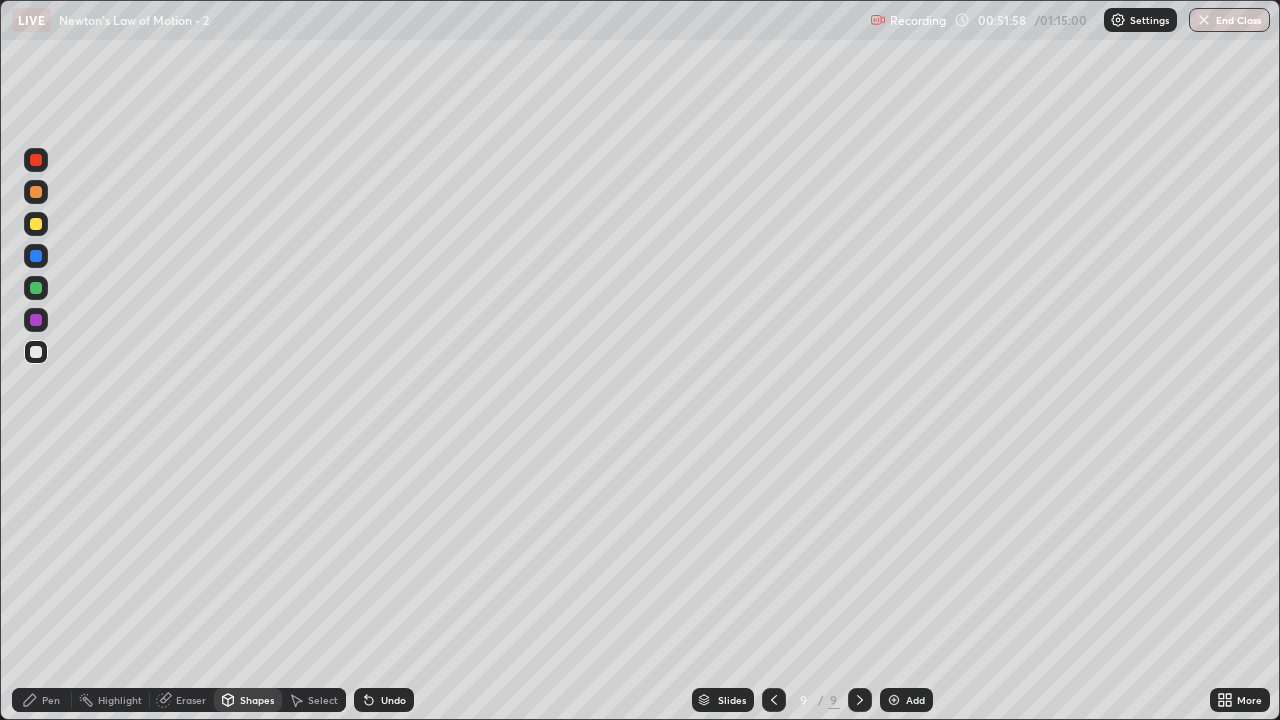 click on "Select" at bounding box center [323, 700] 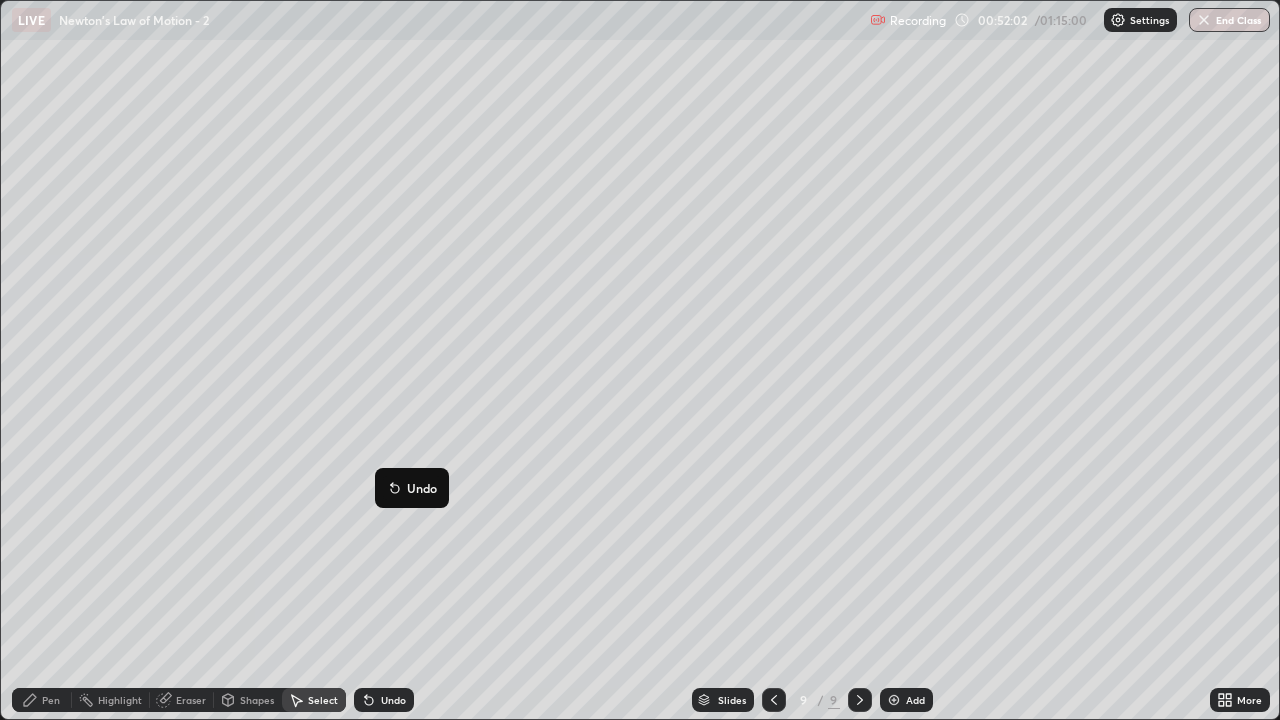 click on "0 ° Undo Copy Duplicate Duplicate to new slide Delete" at bounding box center (640, 360) 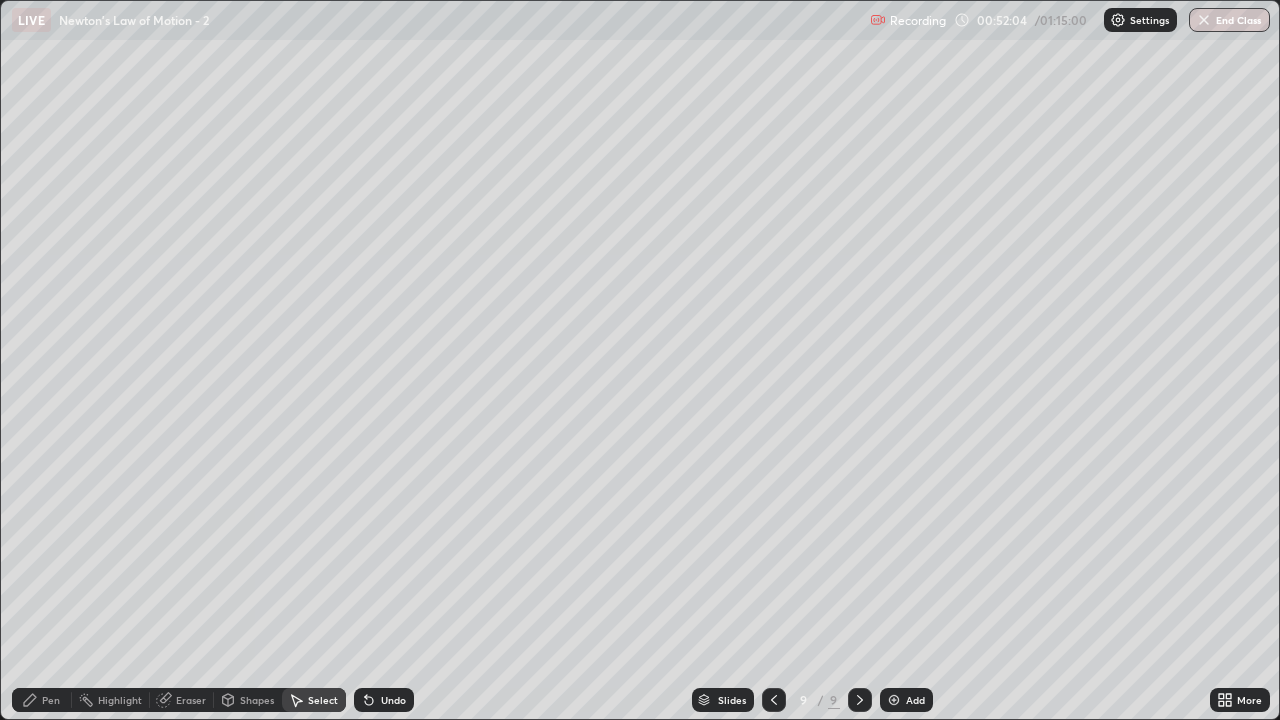 click 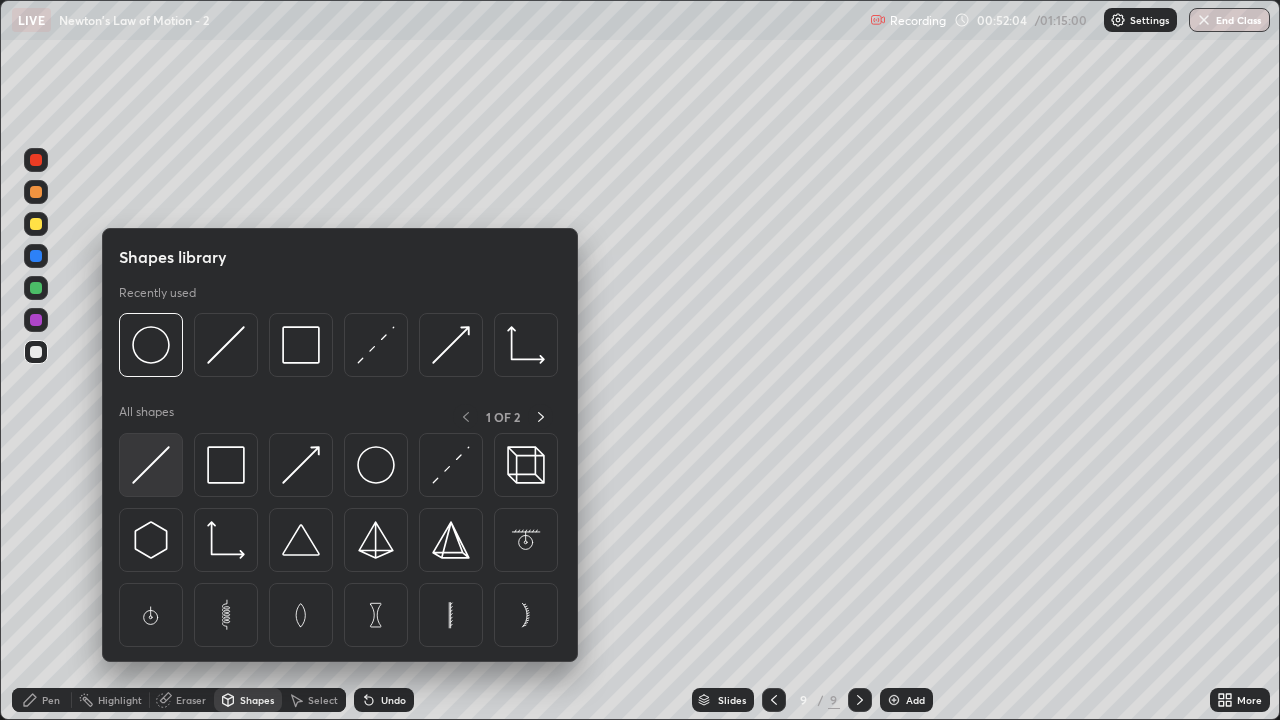 click at bounding box center (151, 465) 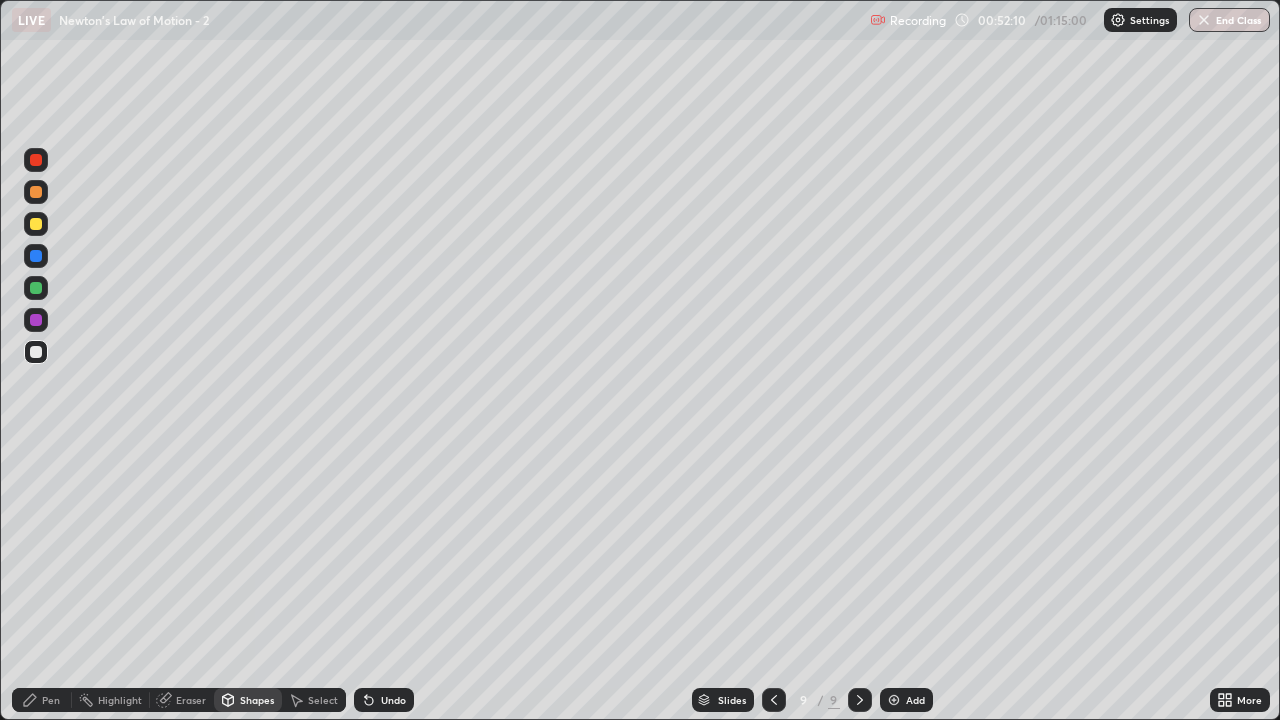 click on "Shapes" at bounding box center (257, 700) 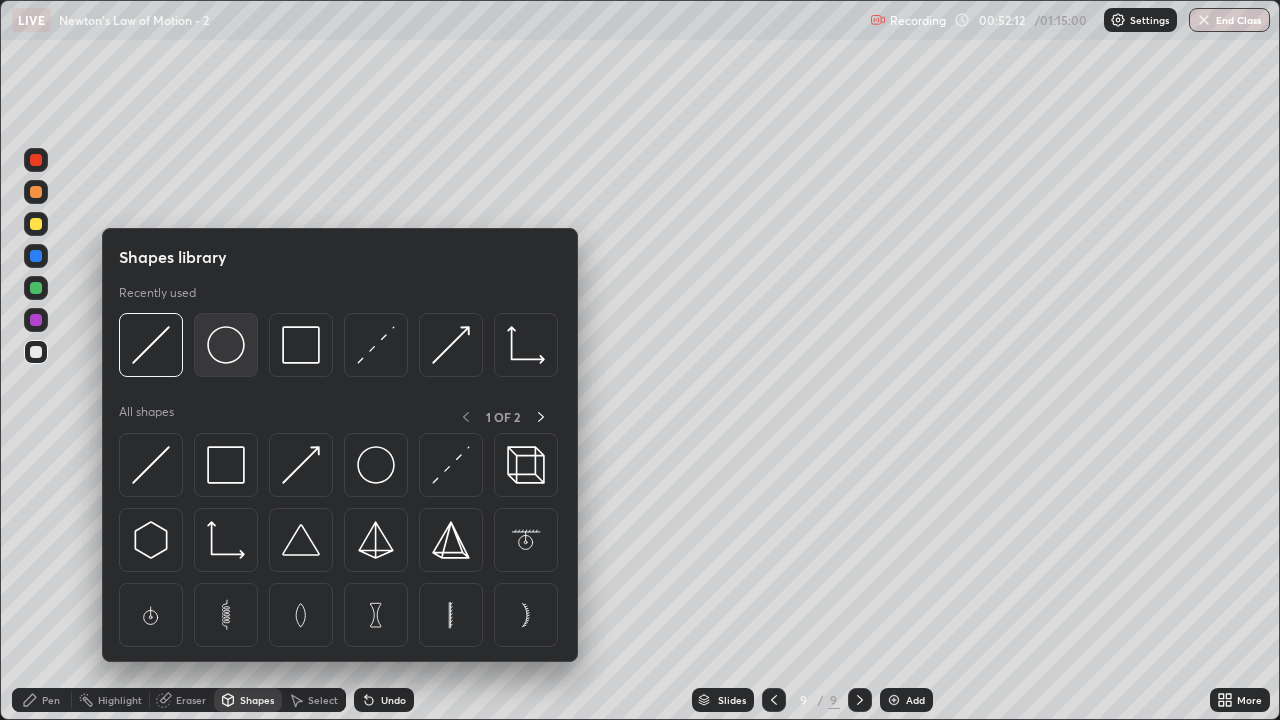 click at bounding box center [226, 345] 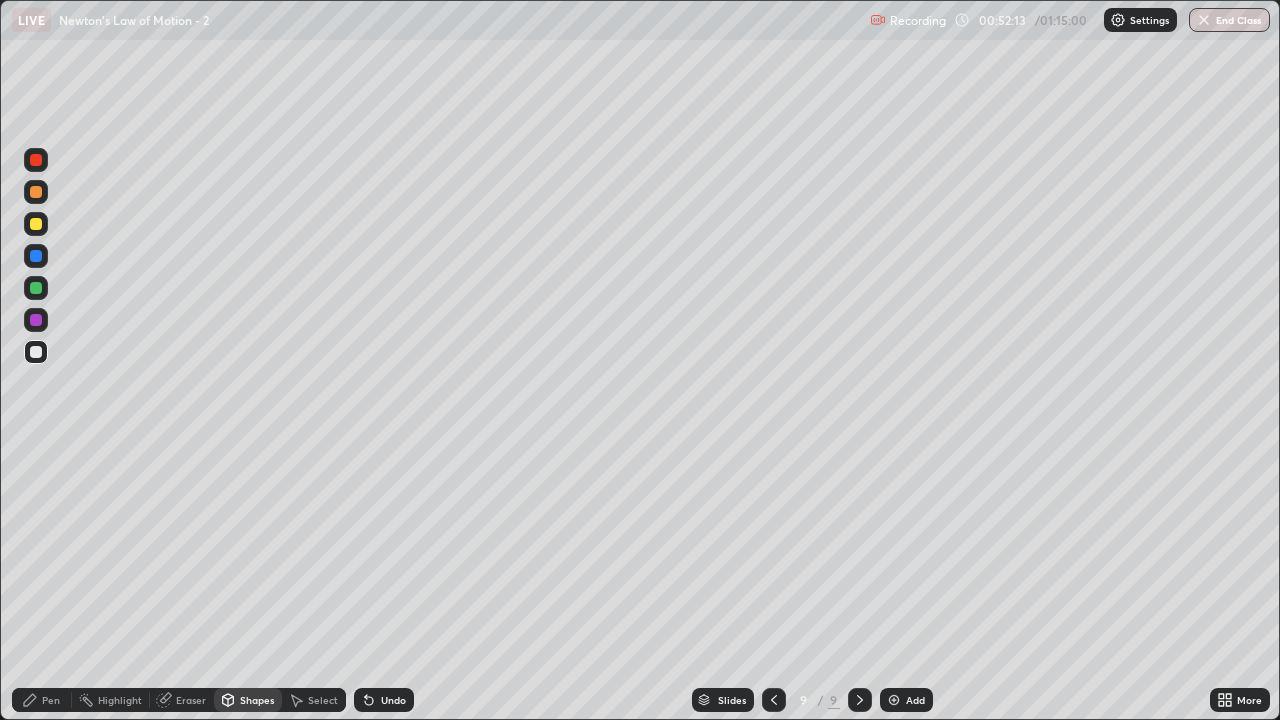 click at bounding box center (36, 288) 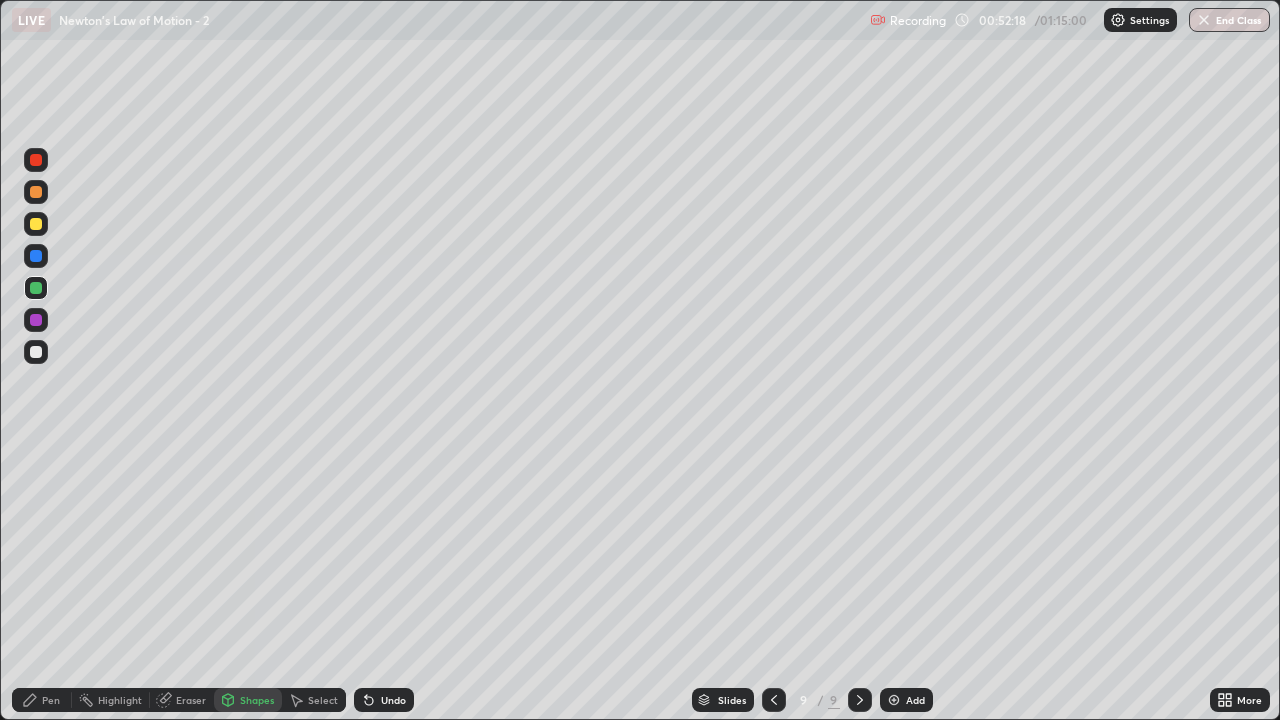 click on "Select" at bounding box center [323, 700] 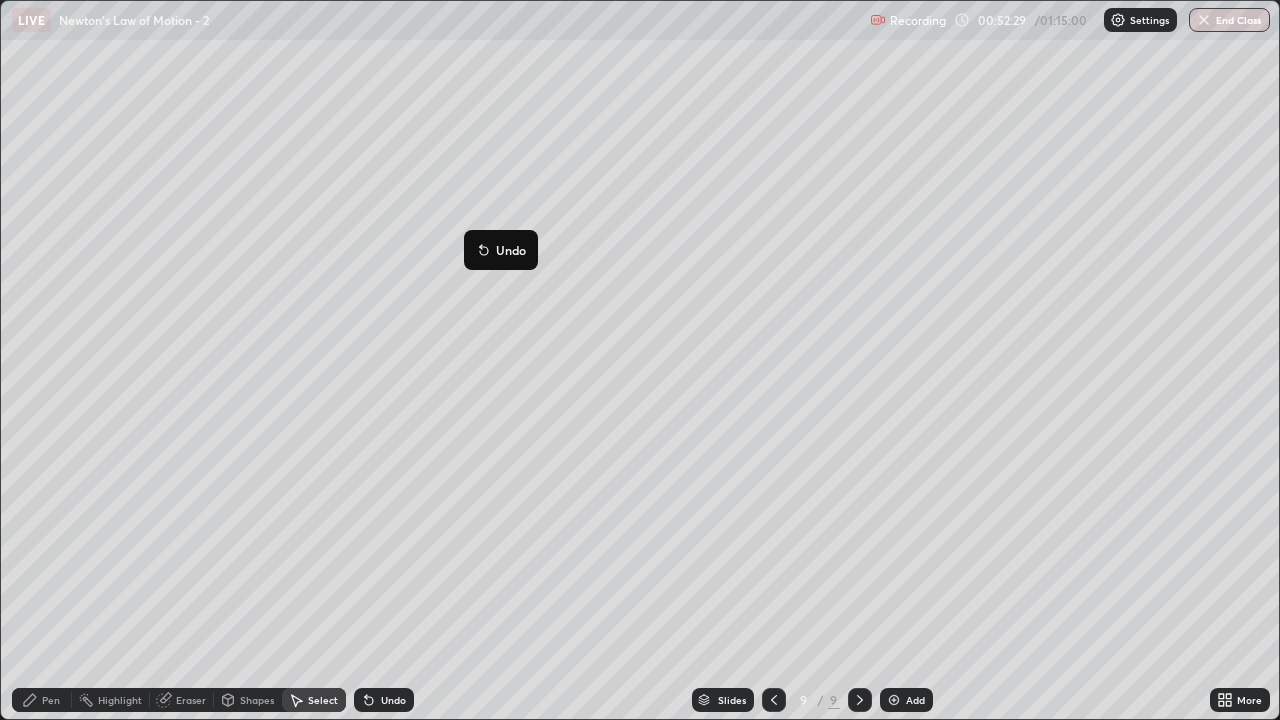 click on "0 ° Undo Copy Duplicate Duplicate to new slide Delete" at bounding box center [640, 360] 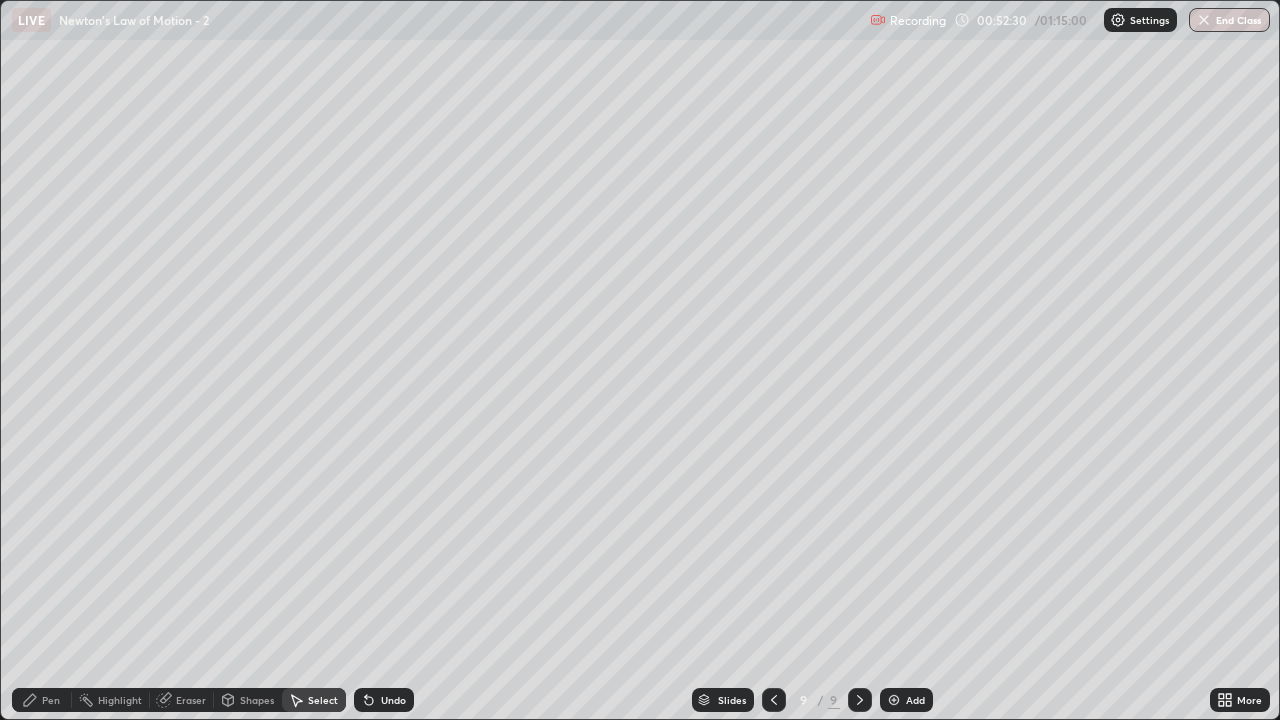 click on "Pen" at bounding box center (51, 700) 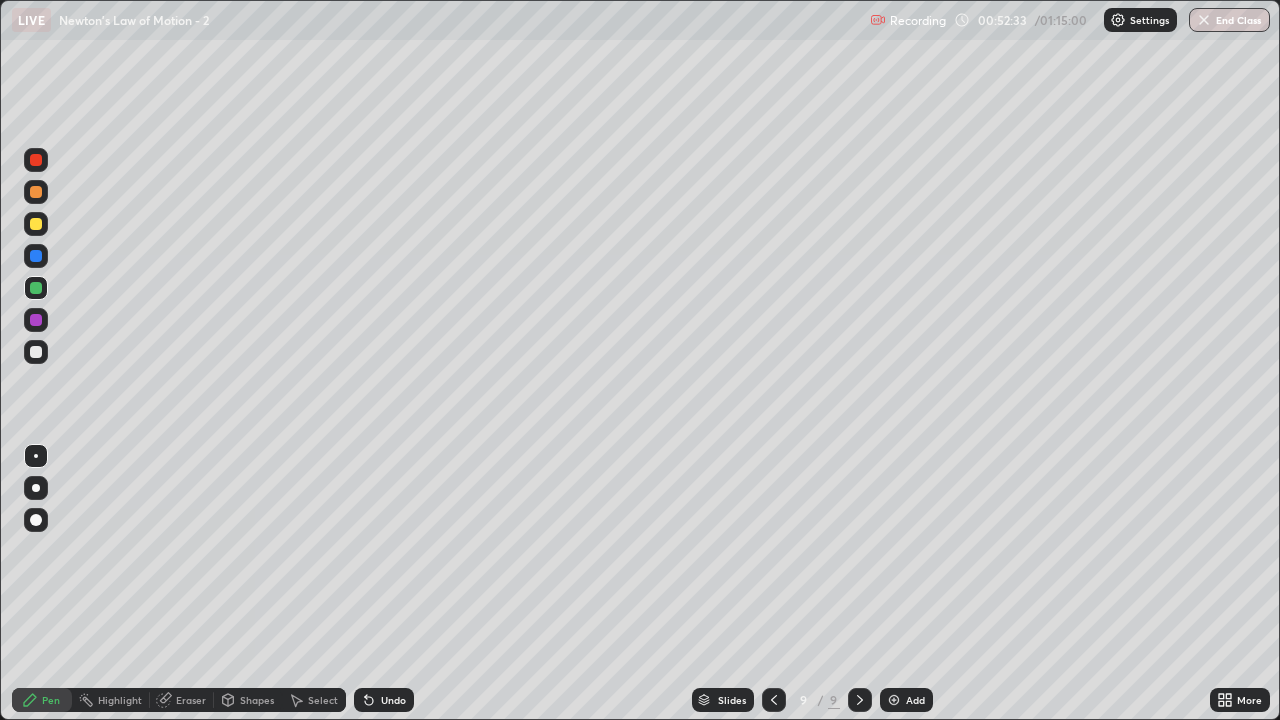 click on "Shapes" at bounding box center [257, 700] 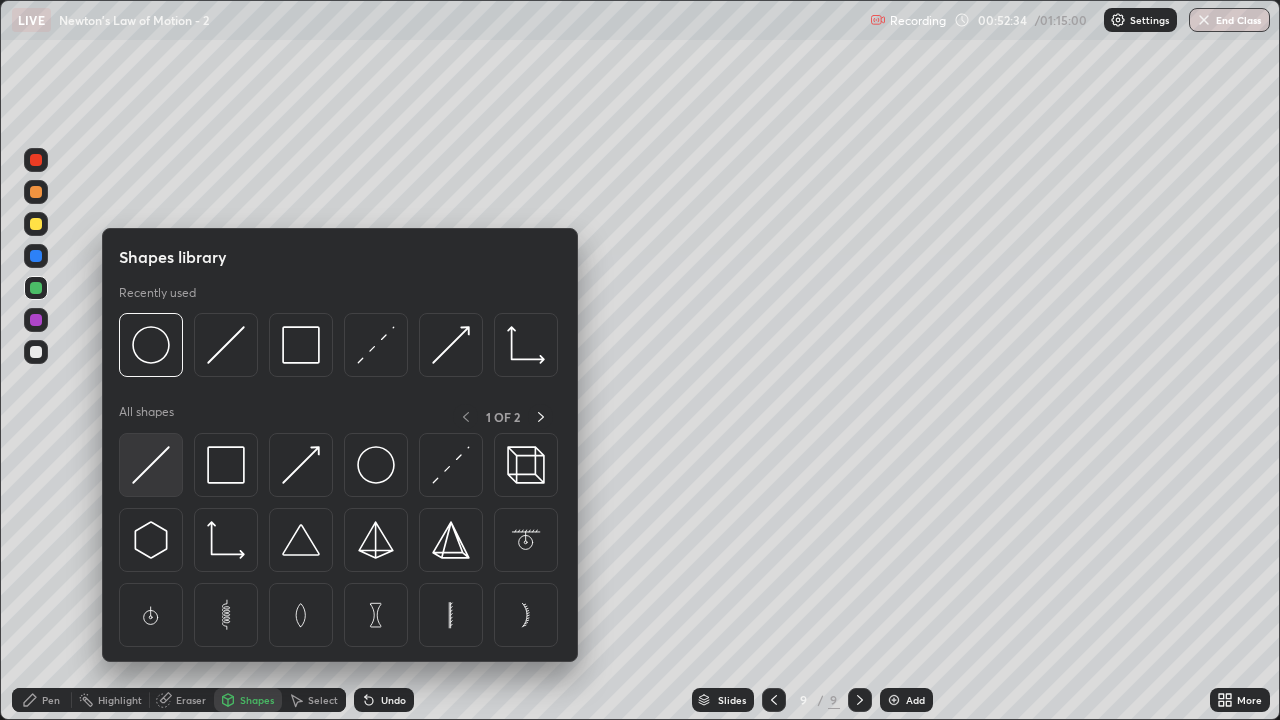 click at bounding box center (151, 465) 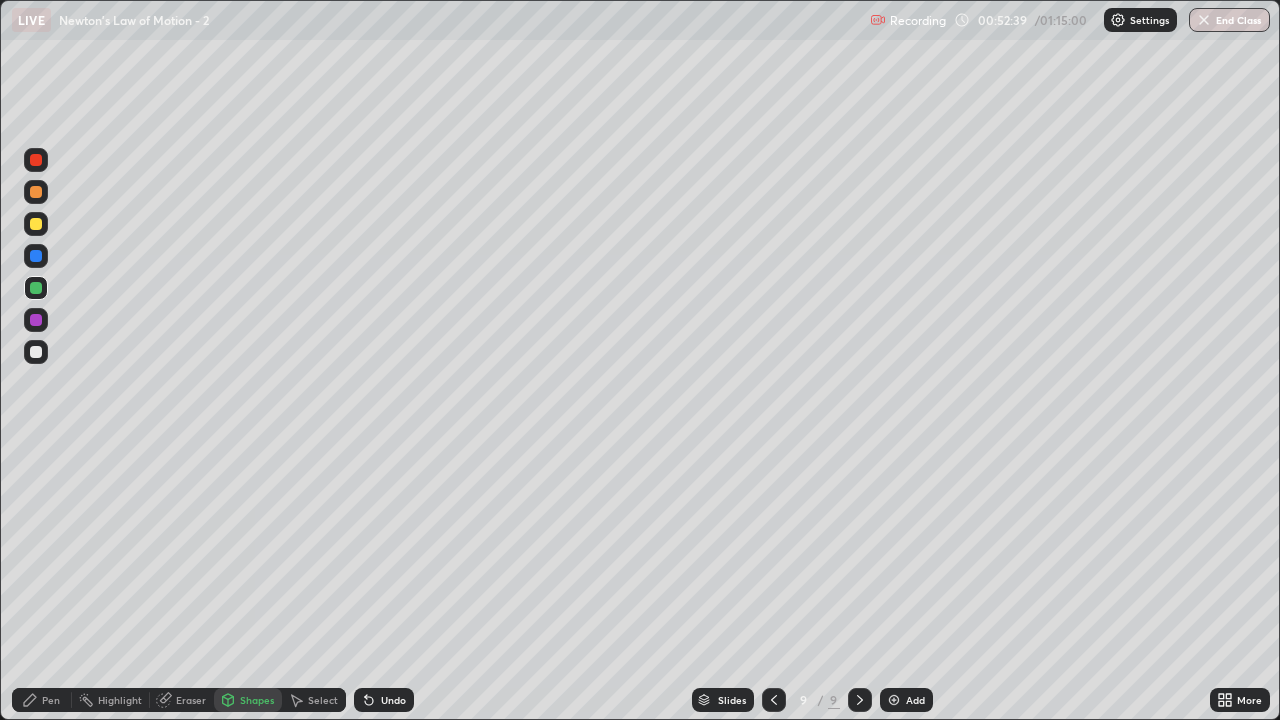 click on "Undo" at bounding box center (393, 700) 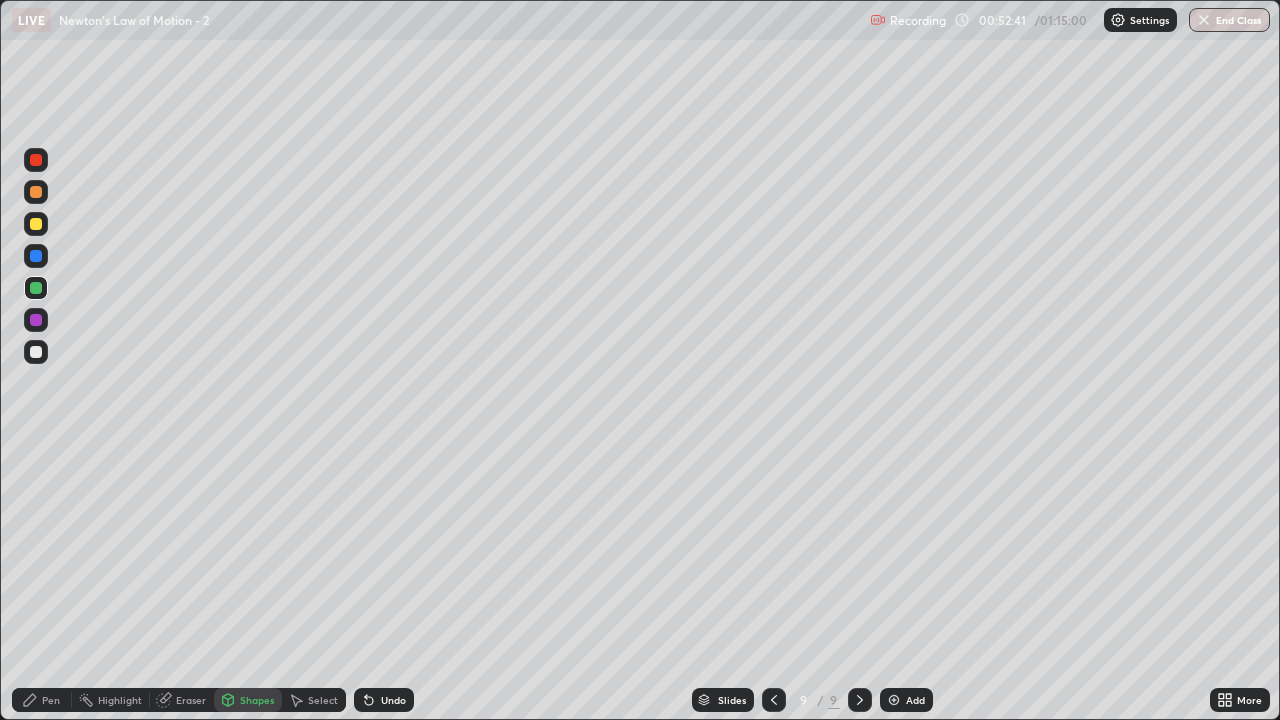 click at bounding box center (36, 352) 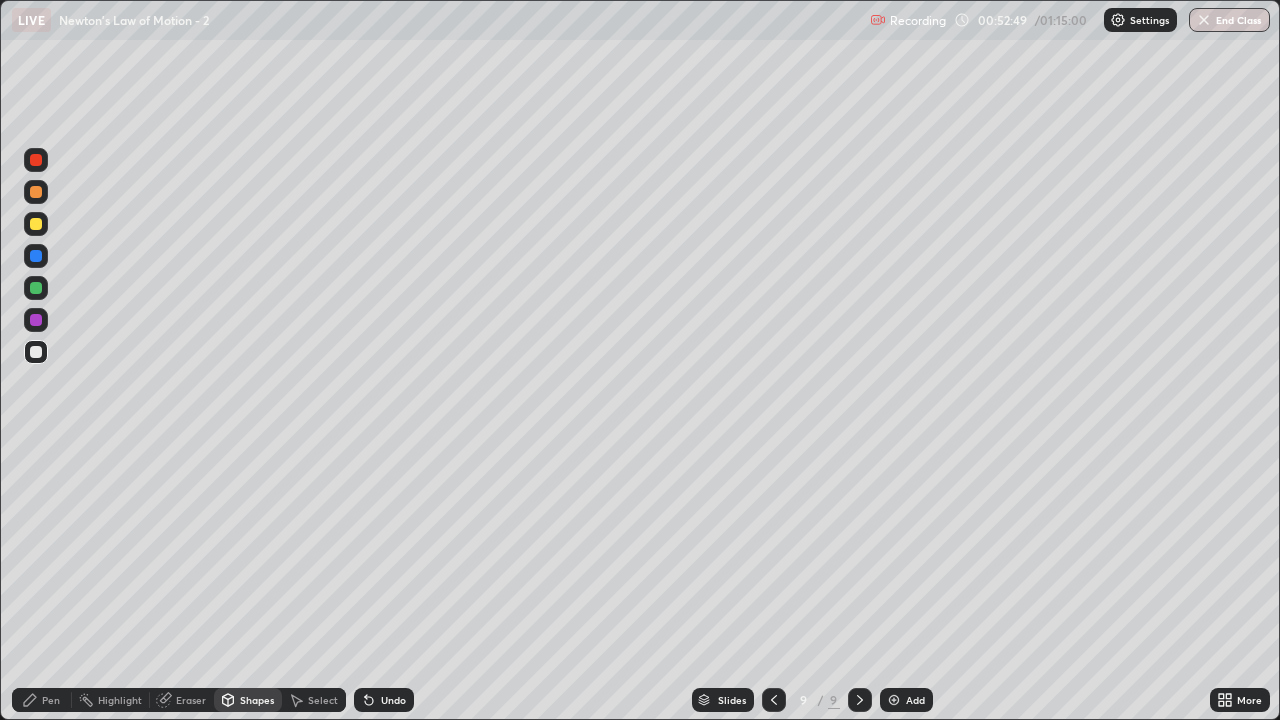 click on "Shapes" at bounding box center (257, 700) 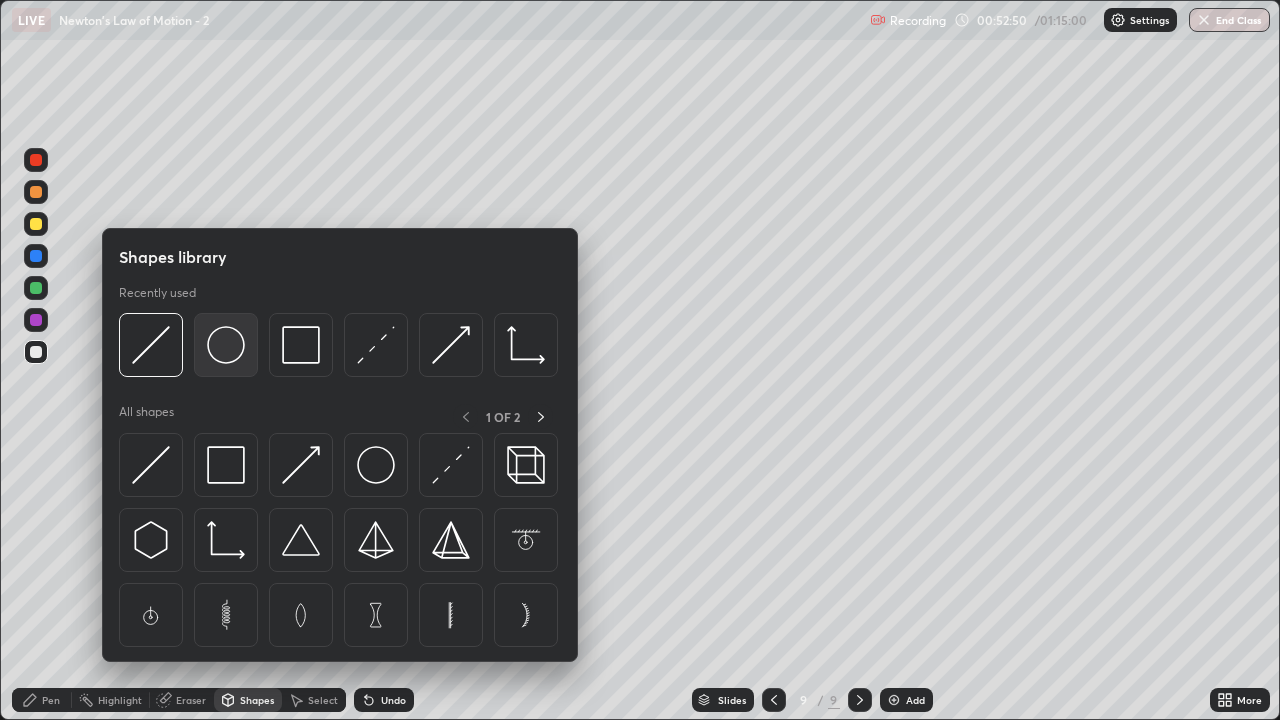click at bounding box center [226, 345] 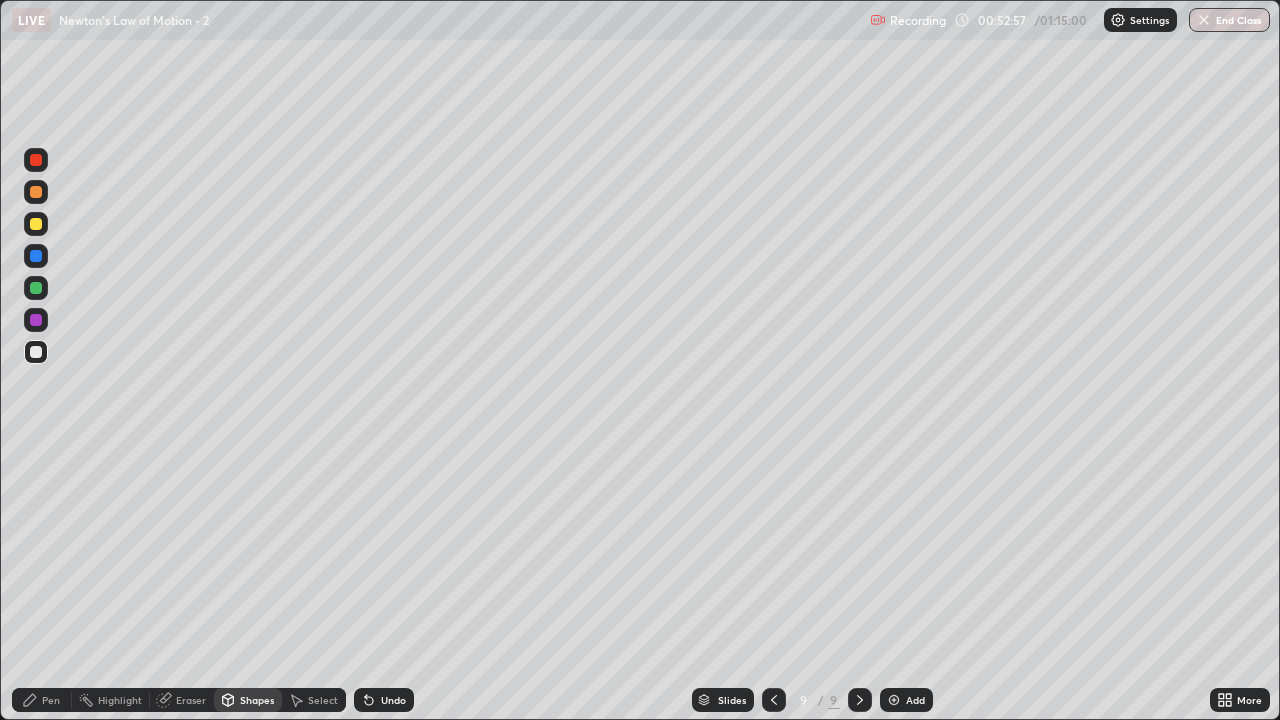 click on "Select" at bounding box center [323, 700] 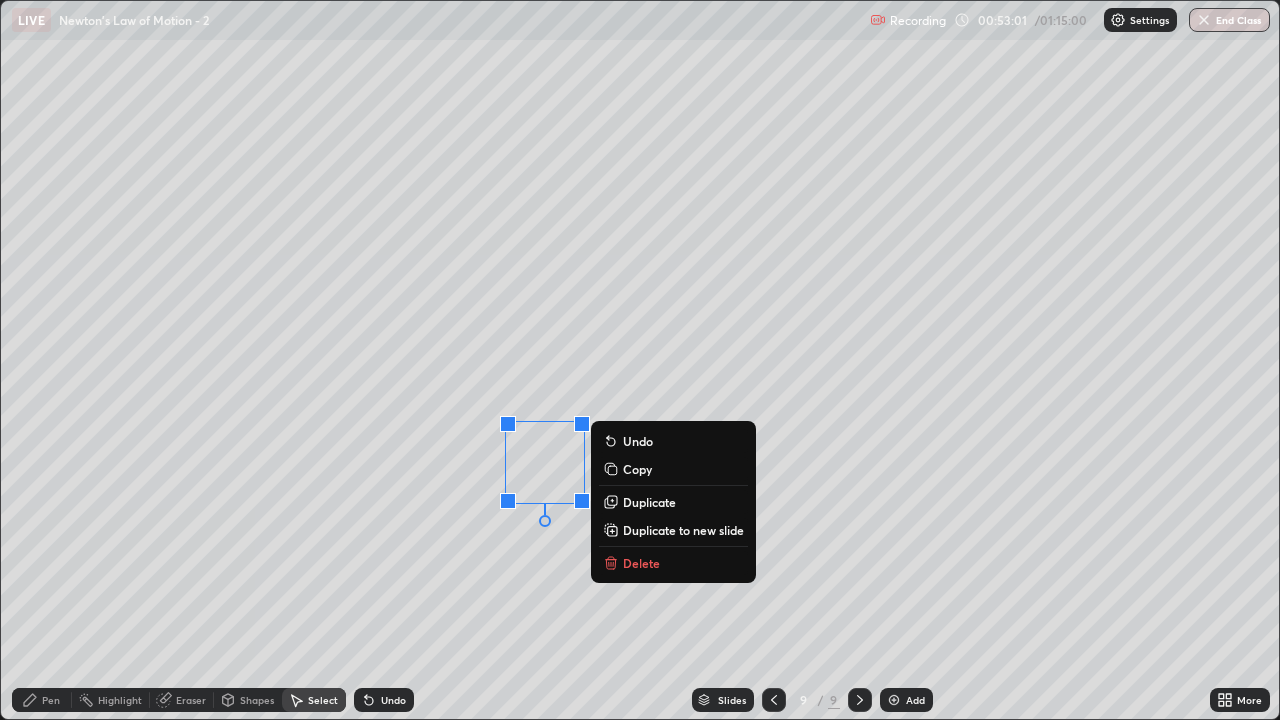 click on "0 ° Undo Copy Duplicate Duplicate to new slide Delete" at bounding box center (640, 360) 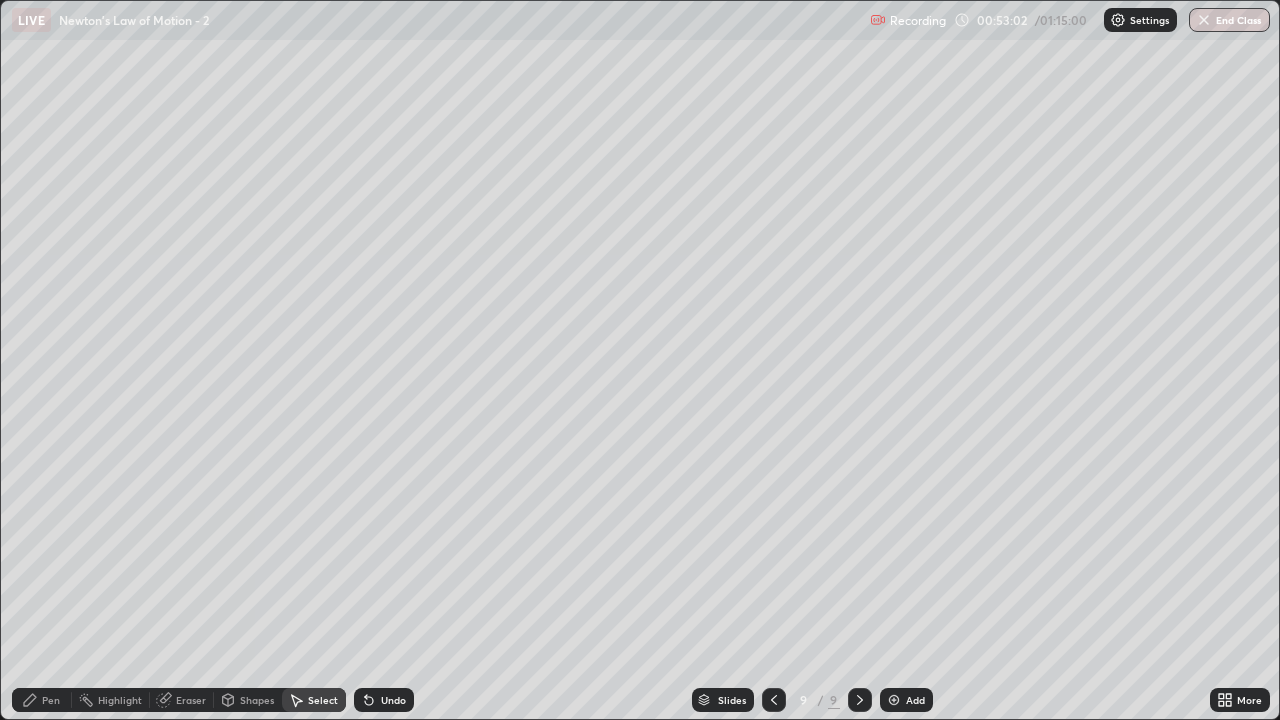 click on "Shapes" at bounding box center [257, 700] 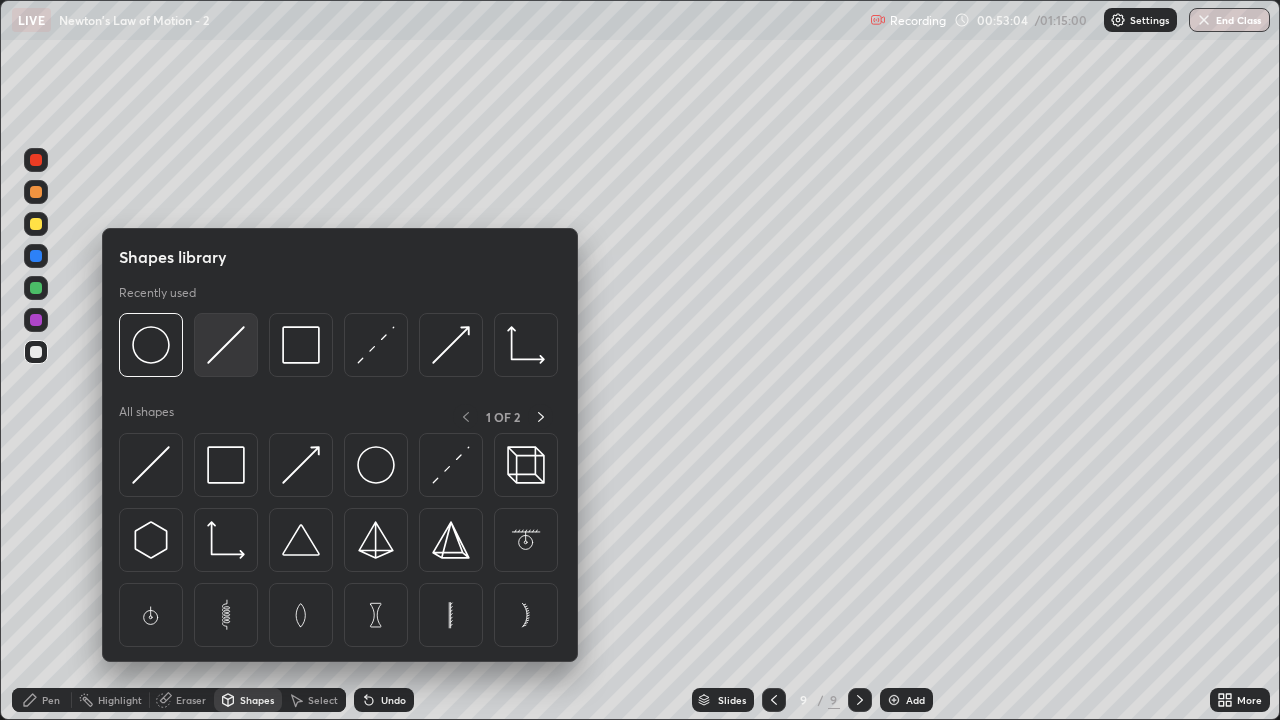 click at bounding box center [226, 345] 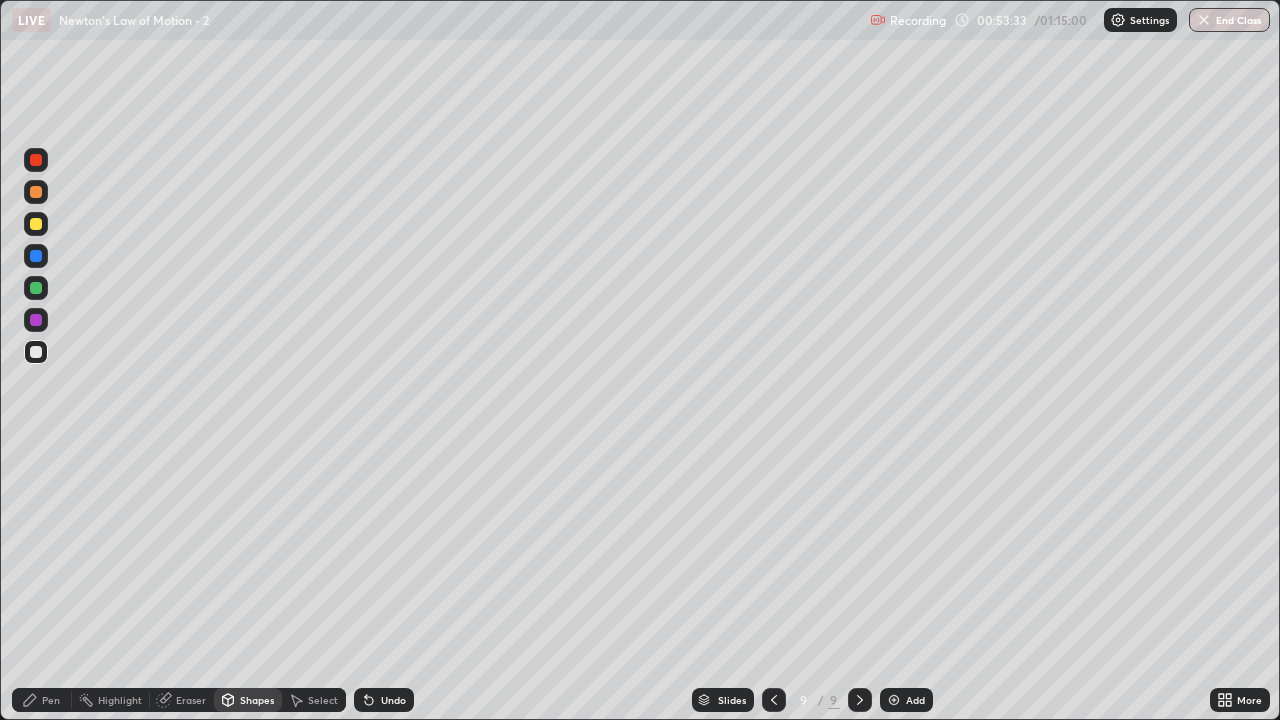 click on "Pen" at bounding box center (51, 700) 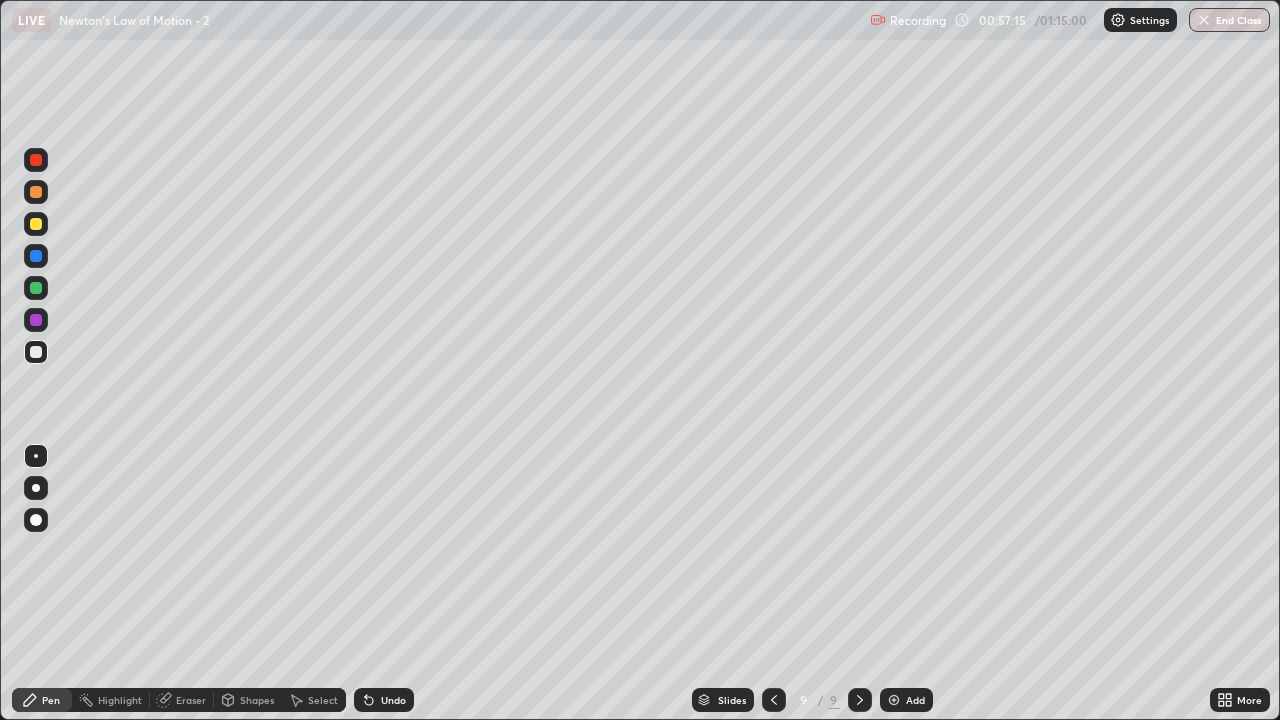 click at bounding box center (36, 352) 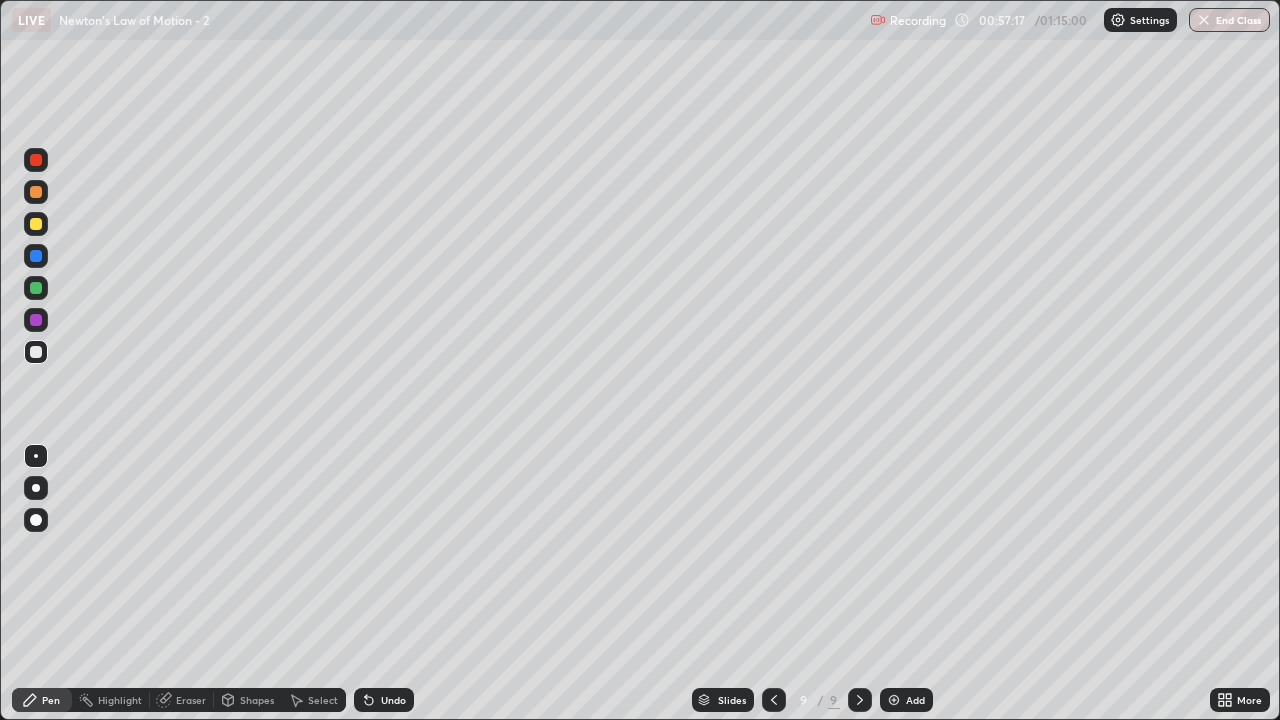 click at bounding box center [36, 224] 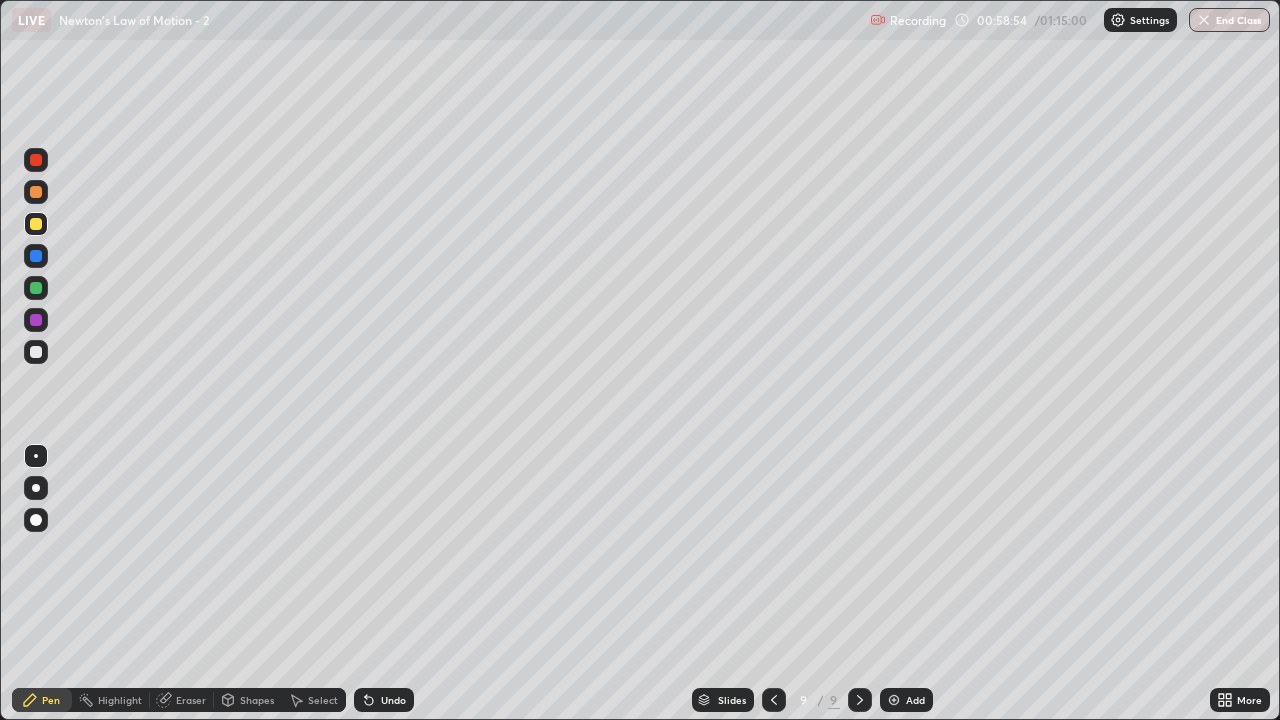 click on "Undo" at bounding box center [393, 700] 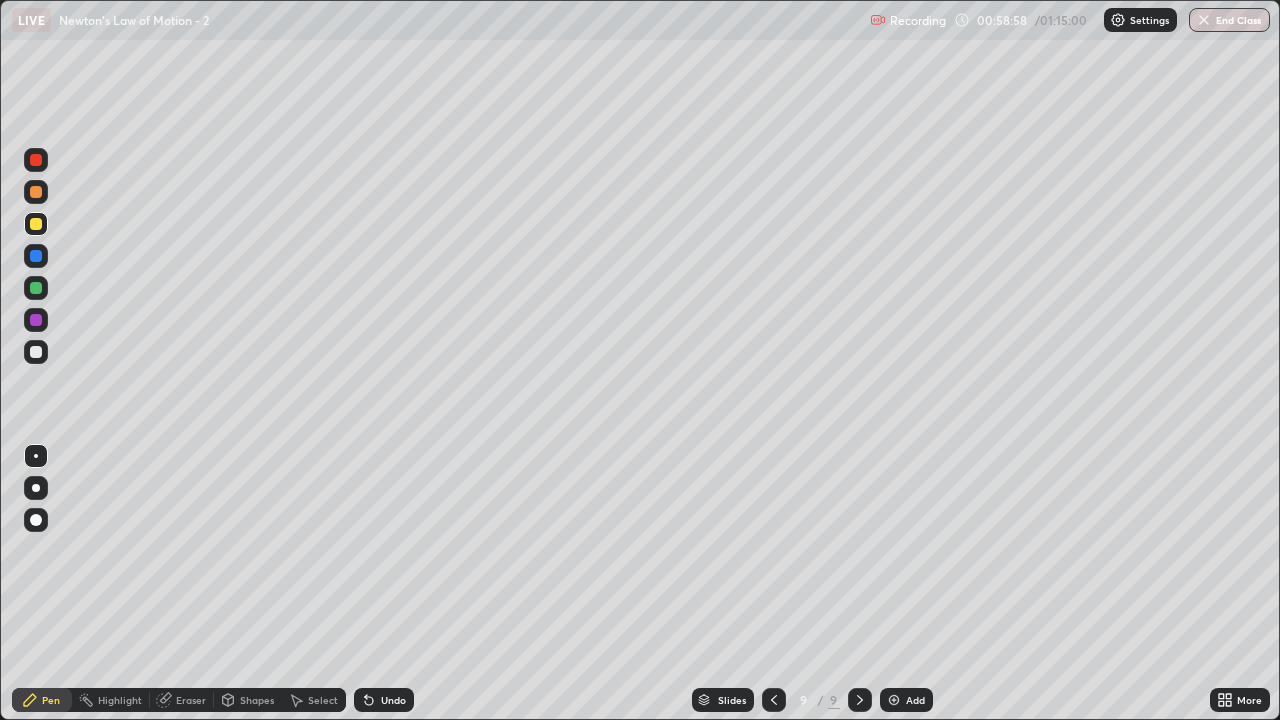 click on "Undo" at bounding box center [384, 700] 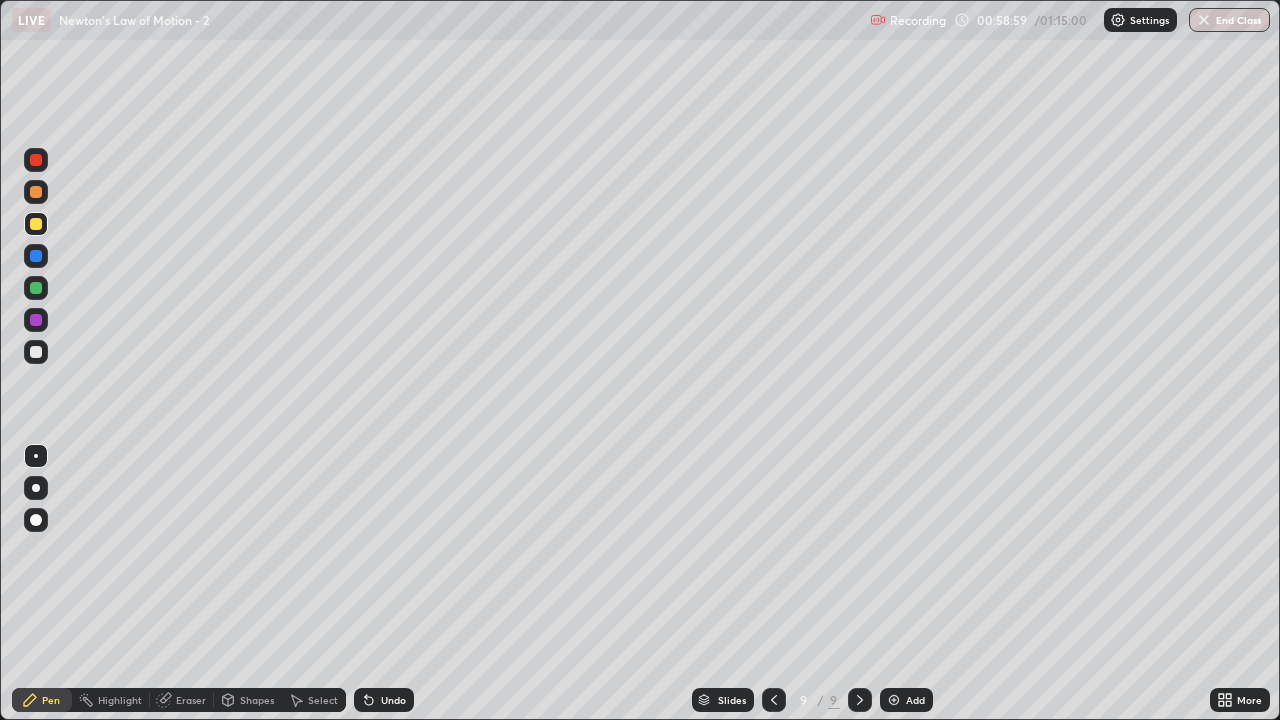 click on "Undo" at bounding box center [393, 700] 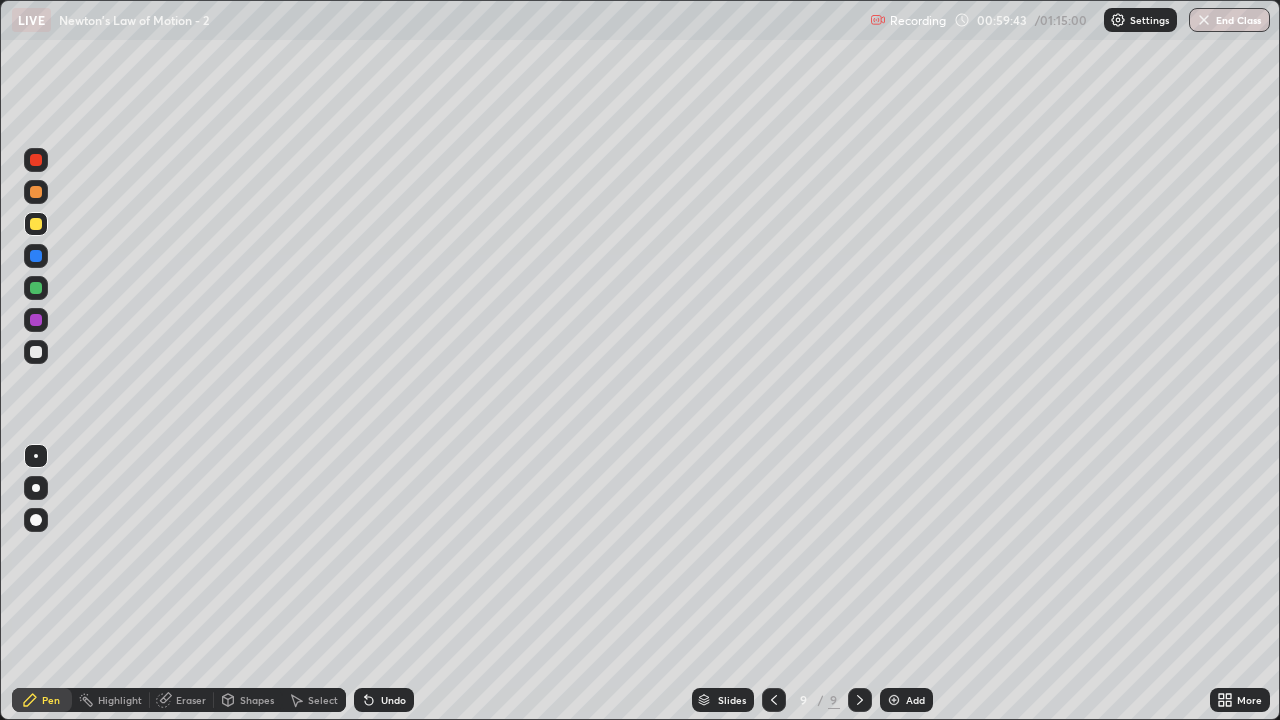 click on "Add" at bounding box center [906, 700] 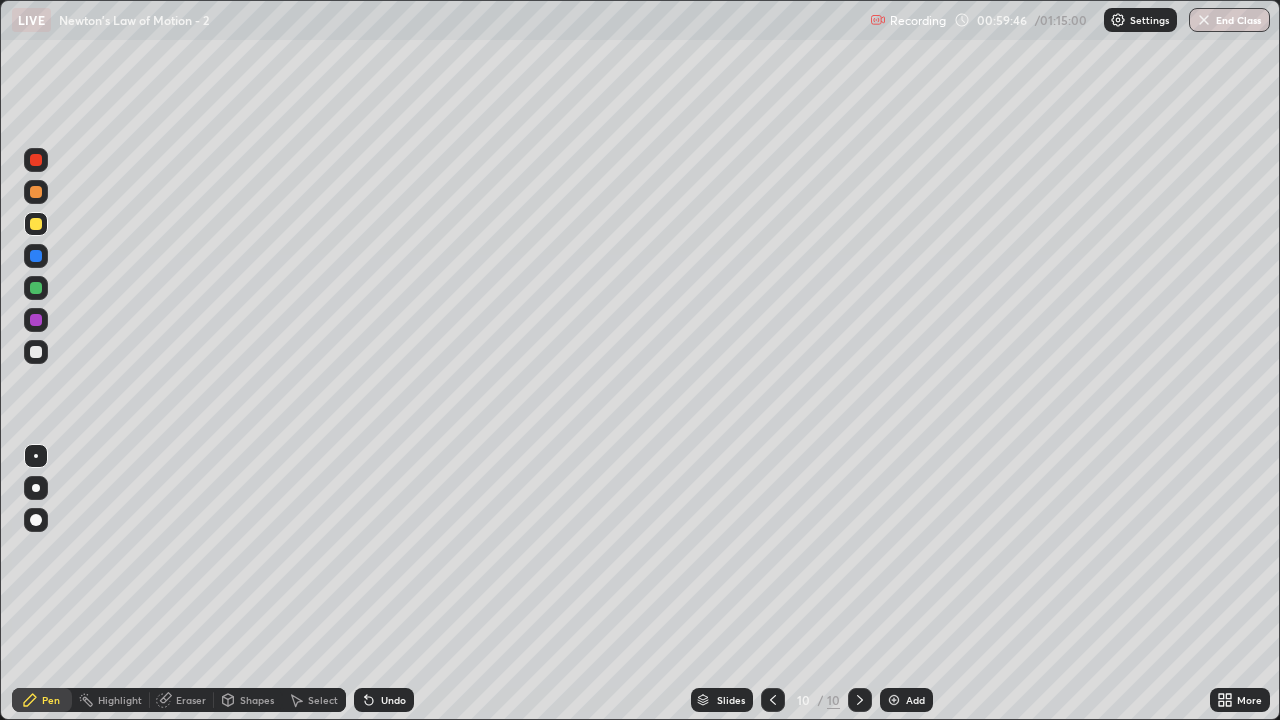 click on "Shapes" at bounding box center (257, 700) 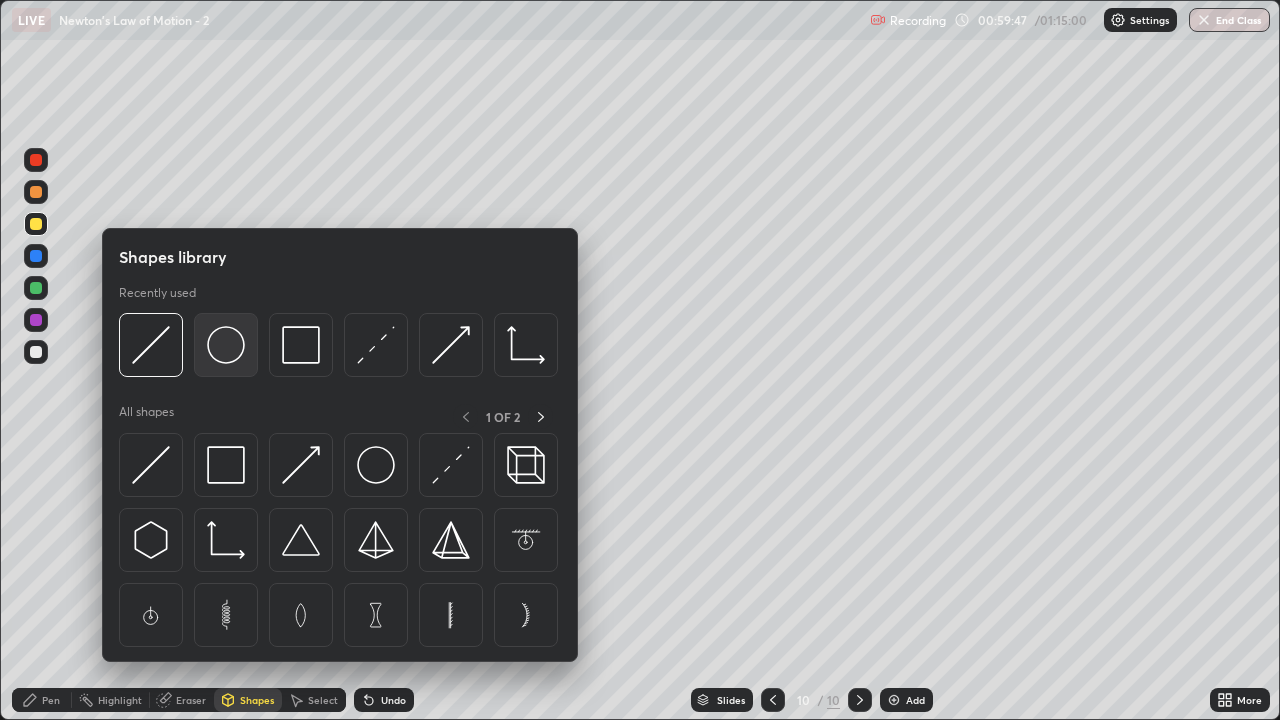 click at bounding box center (226, 345) 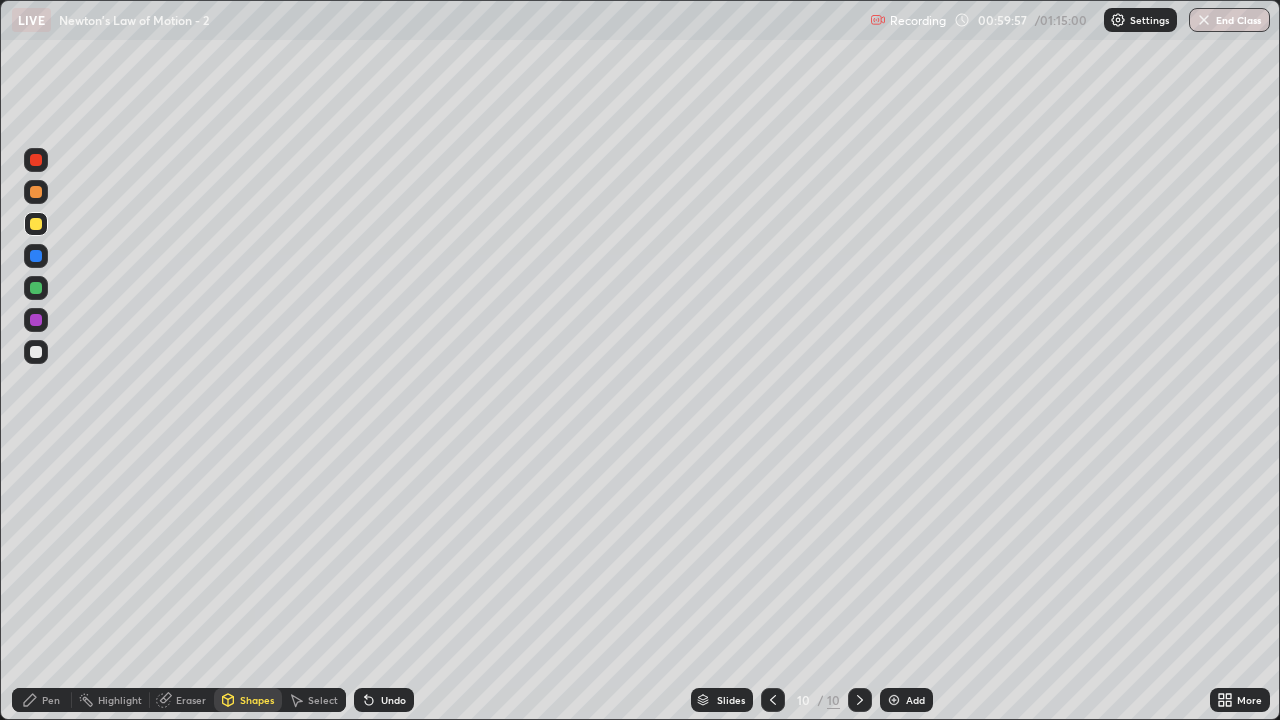click on "Shapes" at bounding box center (257, 700) 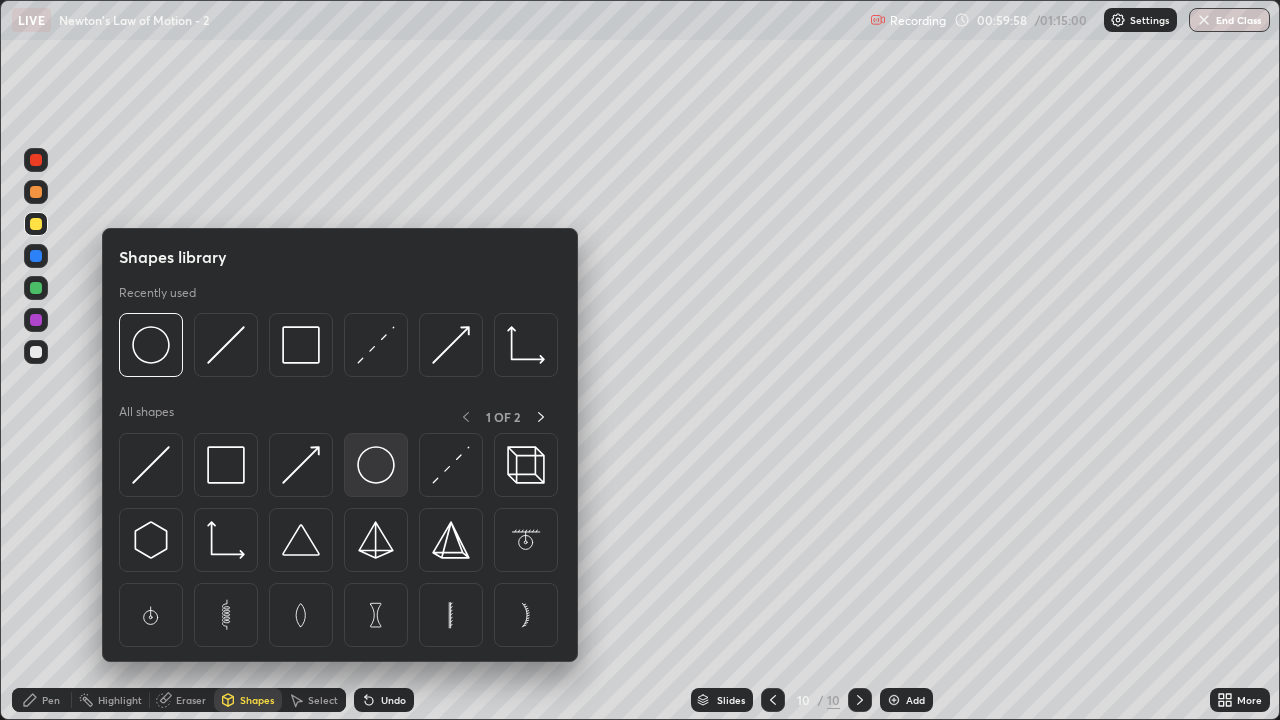 click at bounding box center [376, 465] 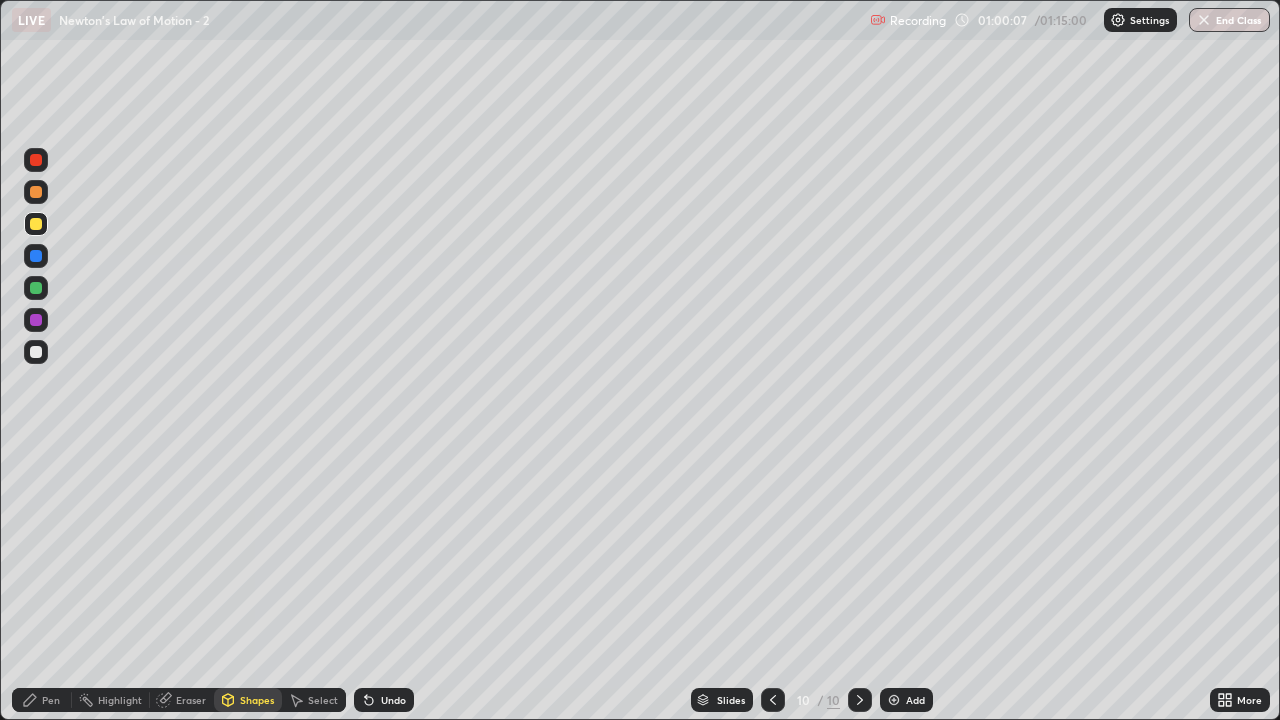 click on "Select" at bounding box center [323, 700] 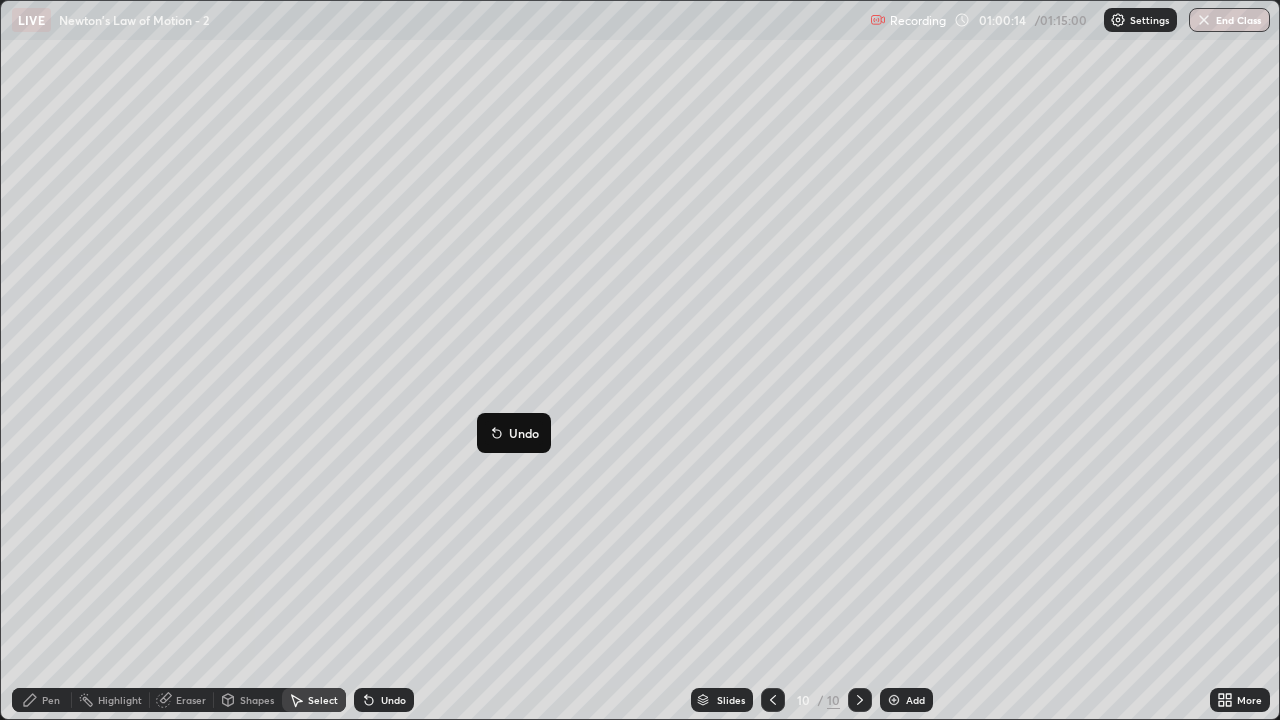 click on "0 ° Undo Copy Duplicate Duplicate to new slide Delete" at bounding box center (640, 360) 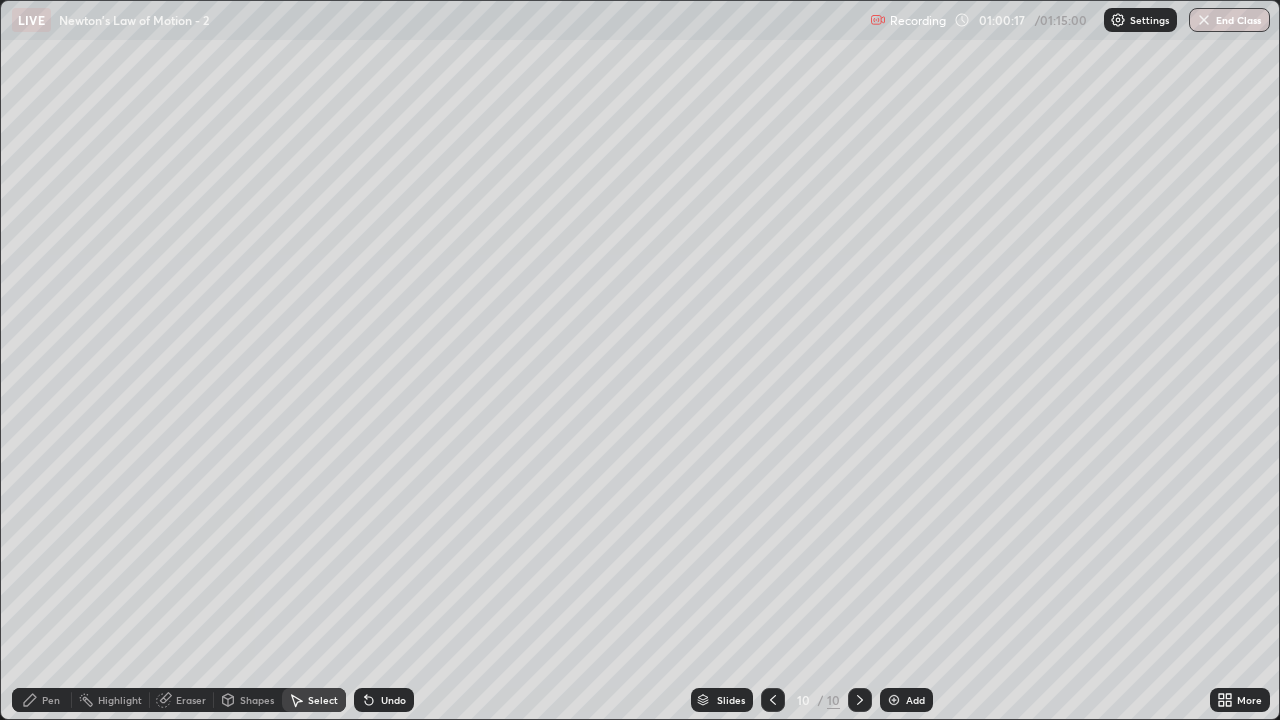 click on "Shapes" at bounding box center (257, 700) 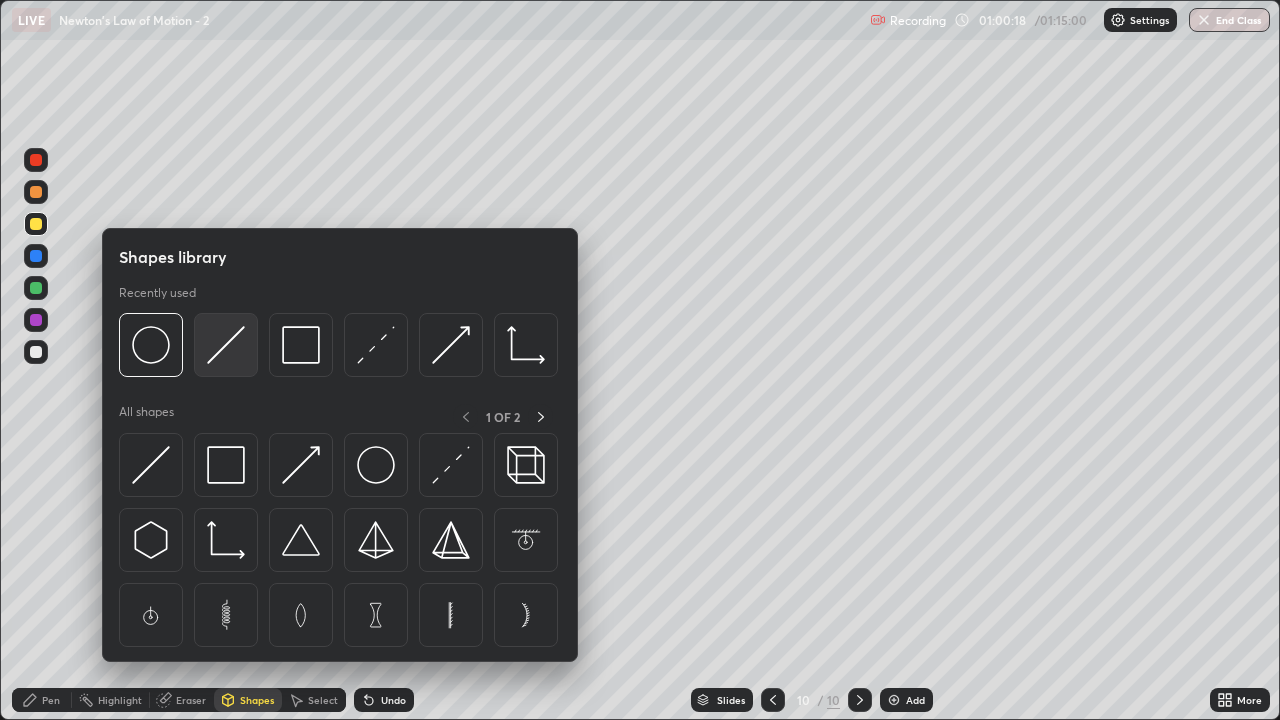 click at bounding box center [226, 345] 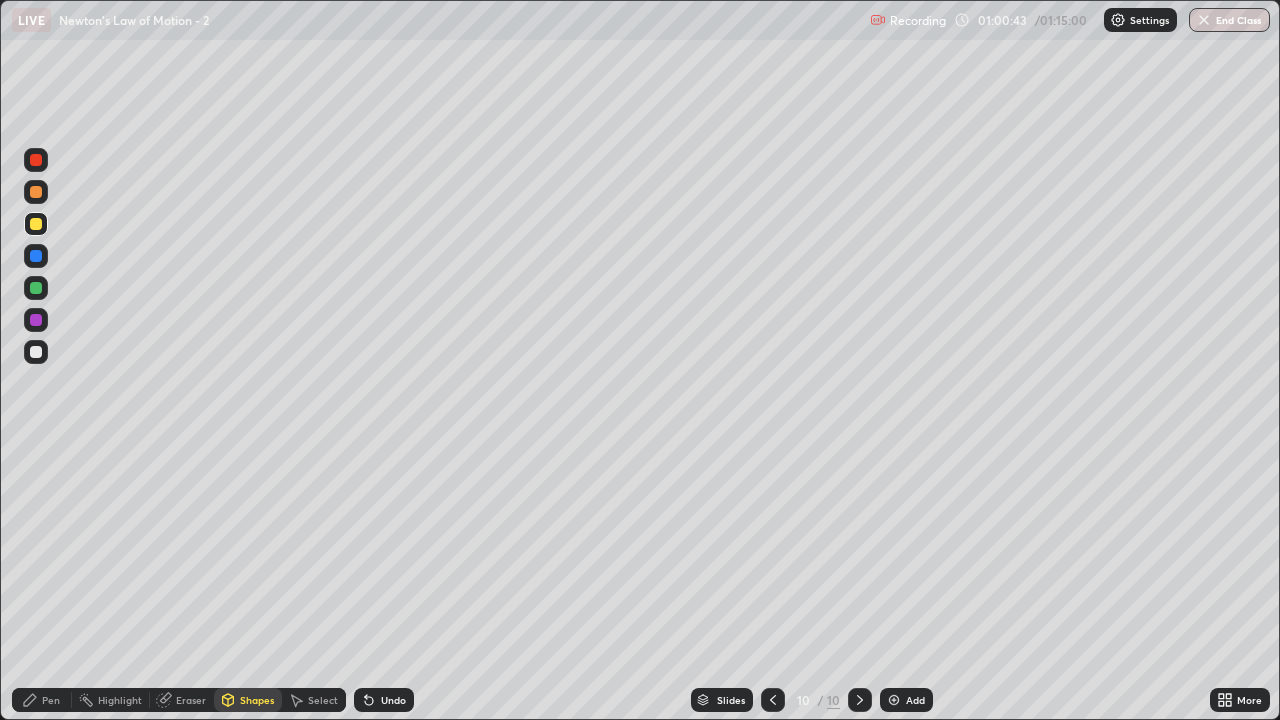 click on "Pen" at bounding box center [51, 700] 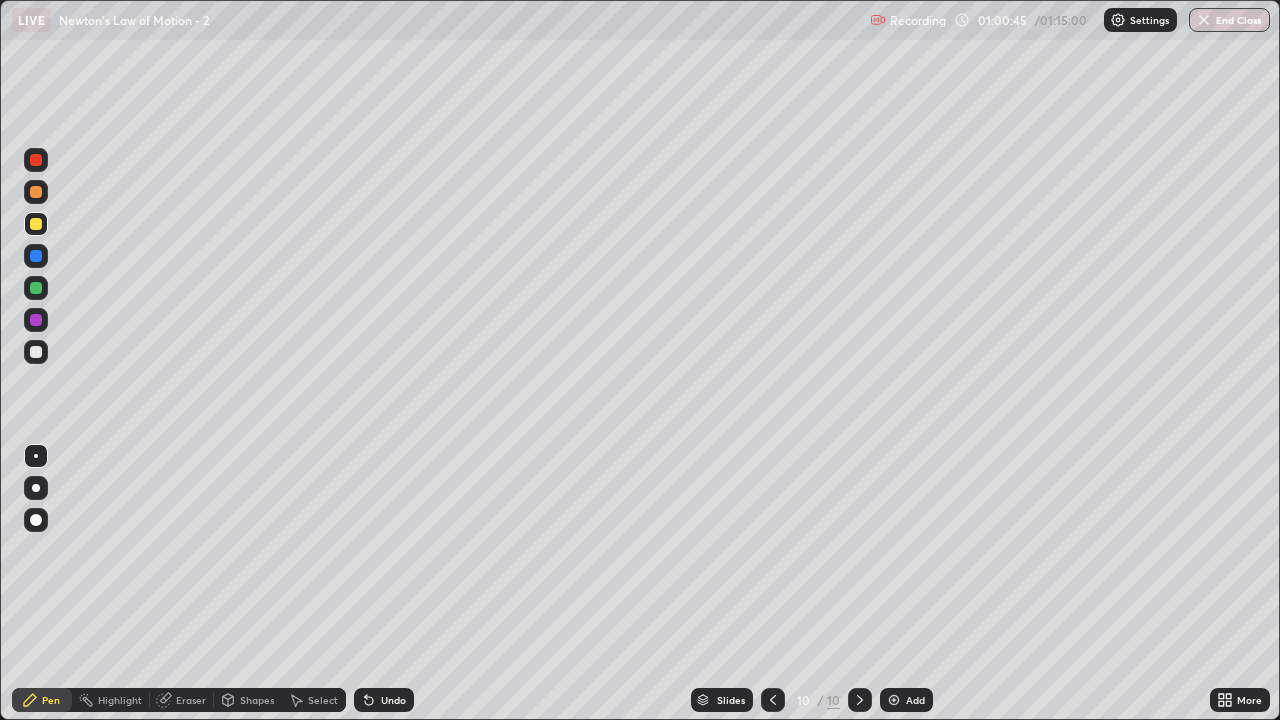 click at bounding box center (36, 352) 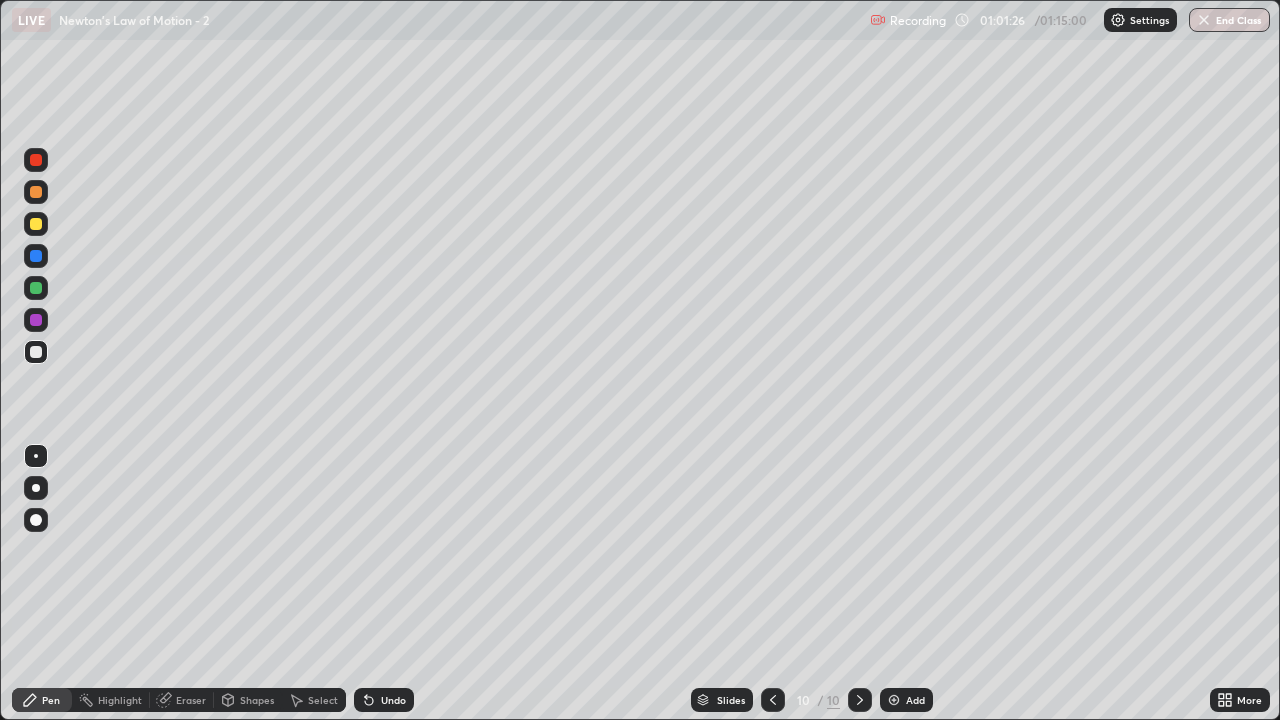 click on "Undo" at bounding box center (393, 700) 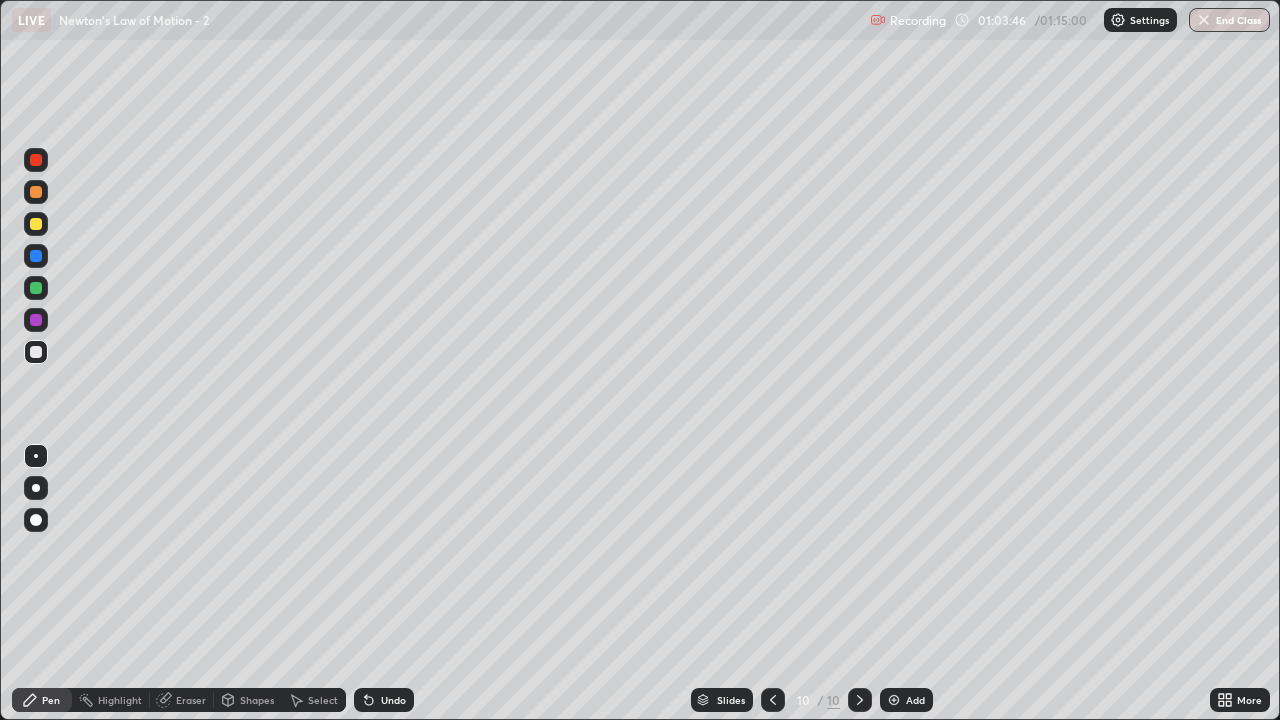 click at bounding box center [36, 192] 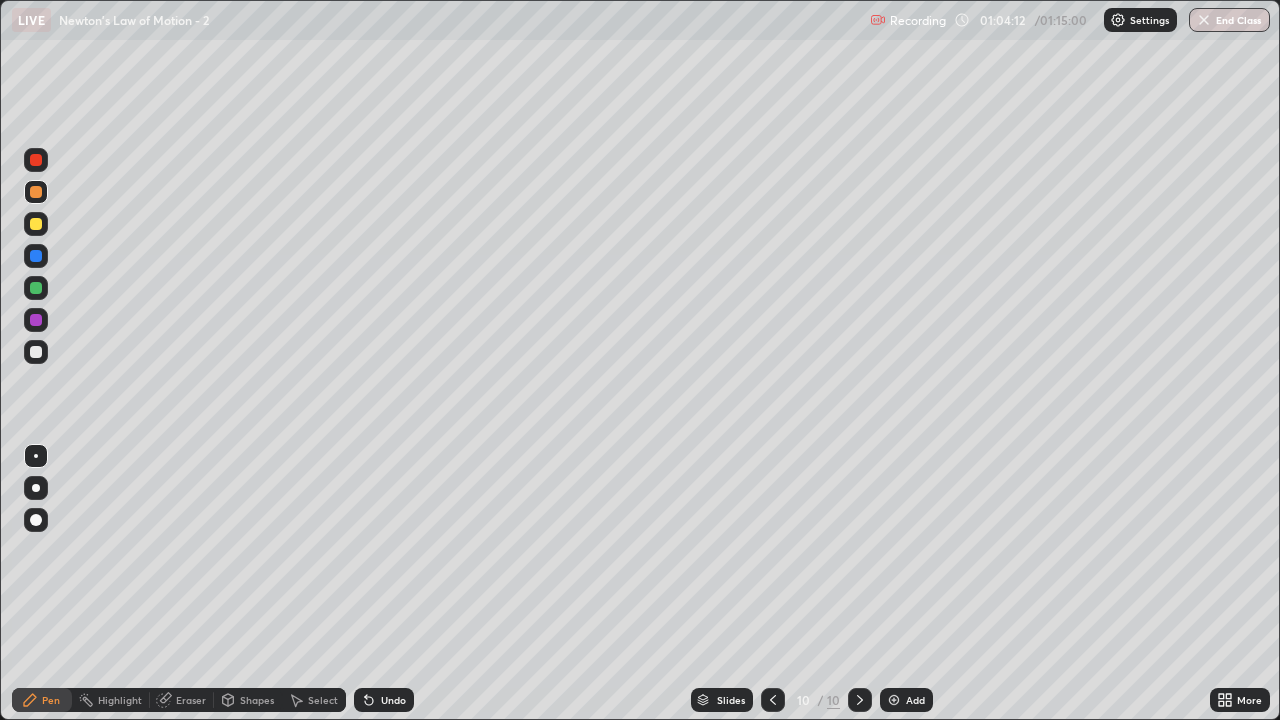 click at bounding box center (36, 288) 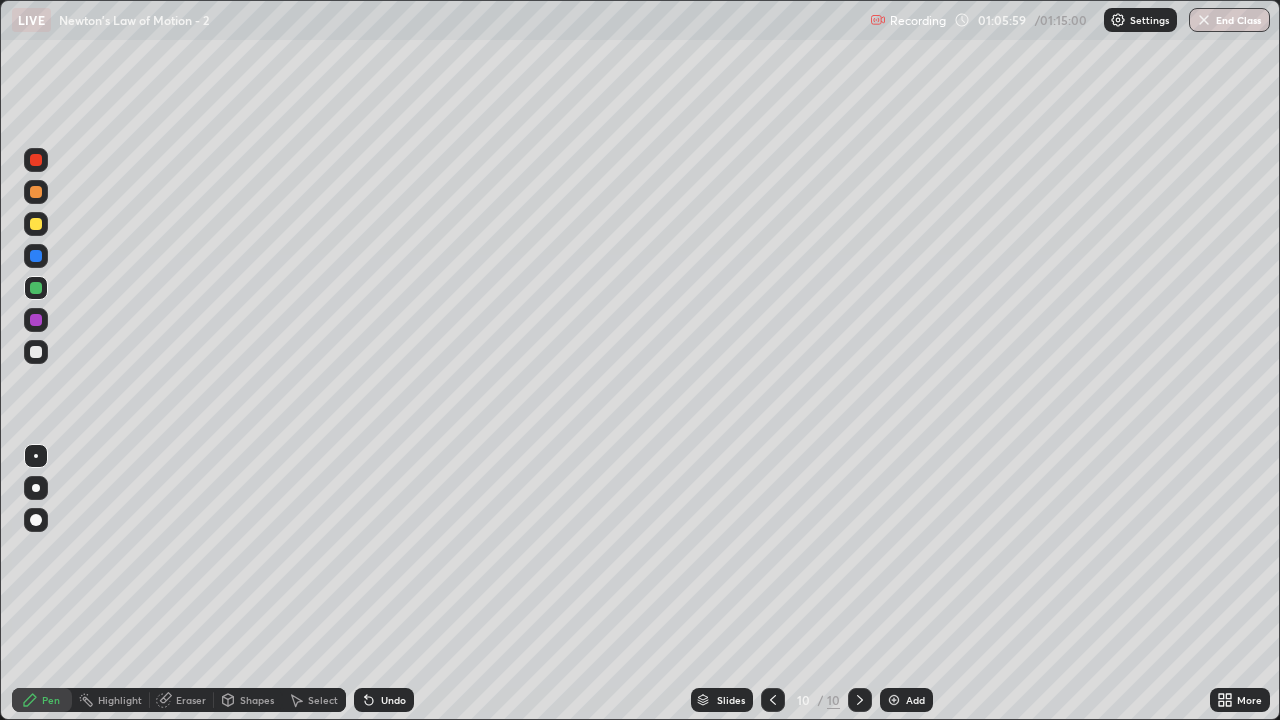 click on "End Class" at bounding box center [1229, 20] 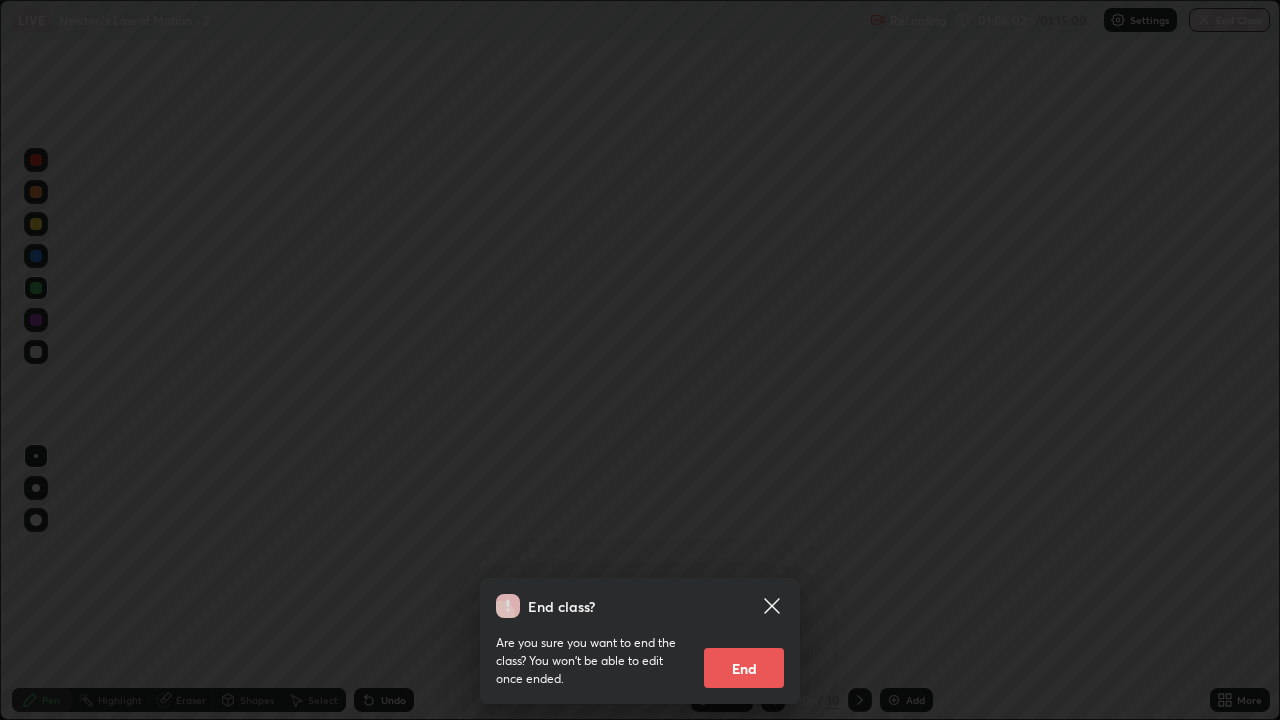 click on "End" at bounding box center (744, 668) 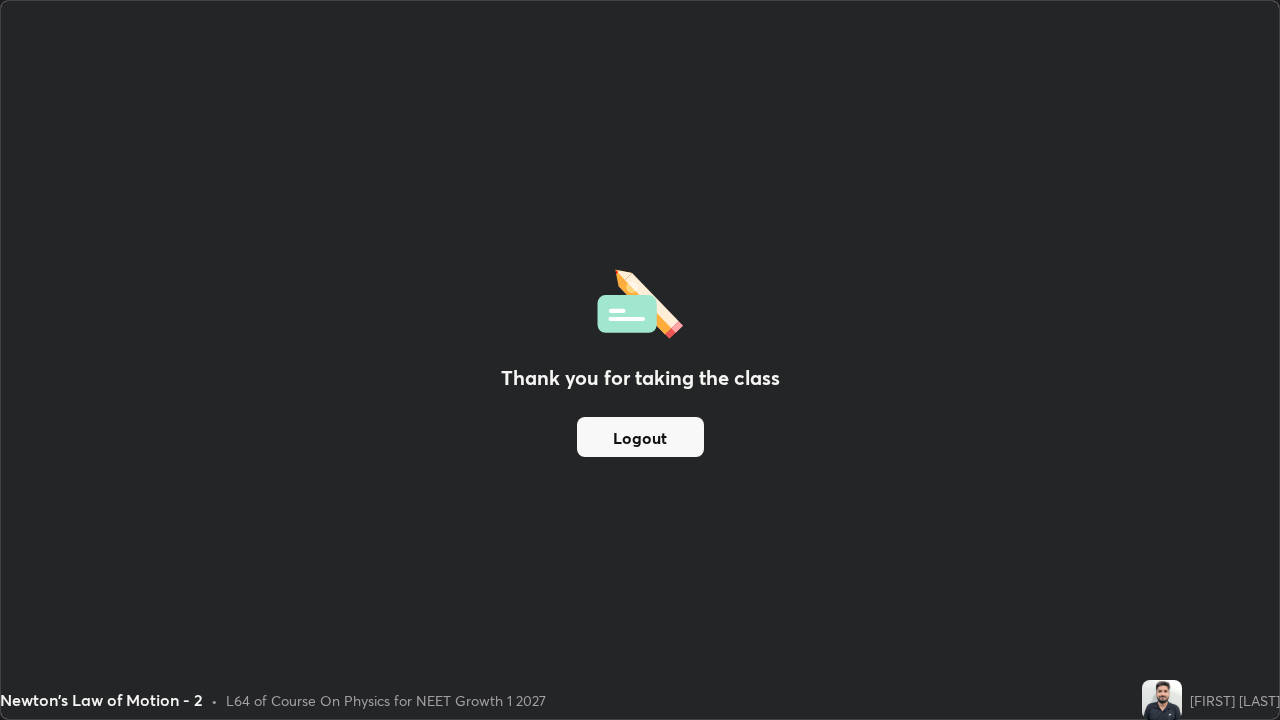 click on "Logout" at bounding box center [640, 437] 